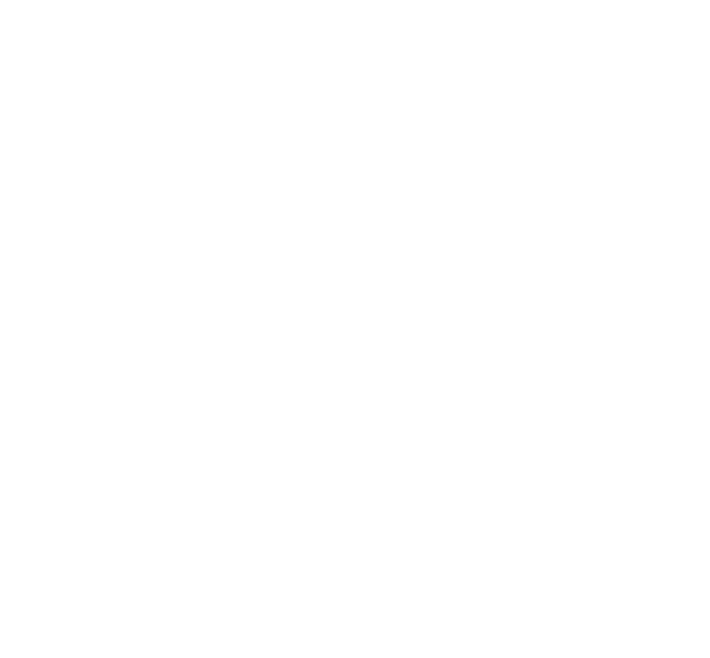 scroll, scrollTop: 0, scrollLeft: 0, axis: both 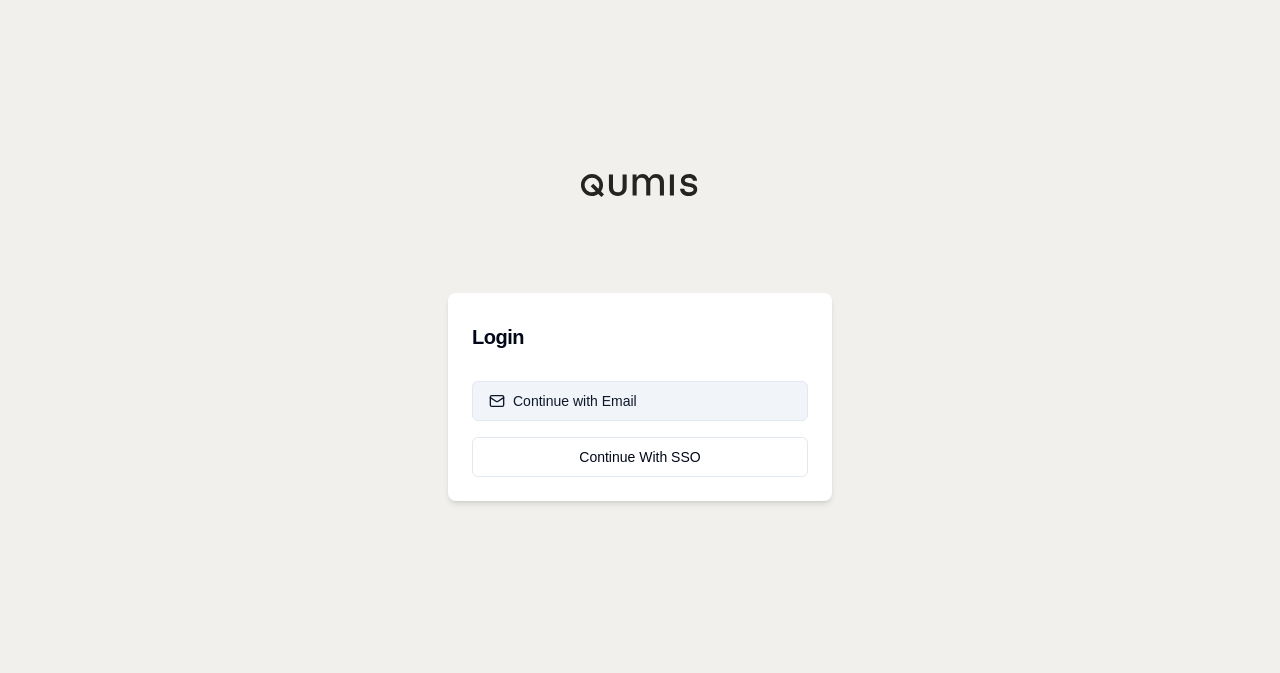 click on "Continue with Email" at bounding box center (563, 401) 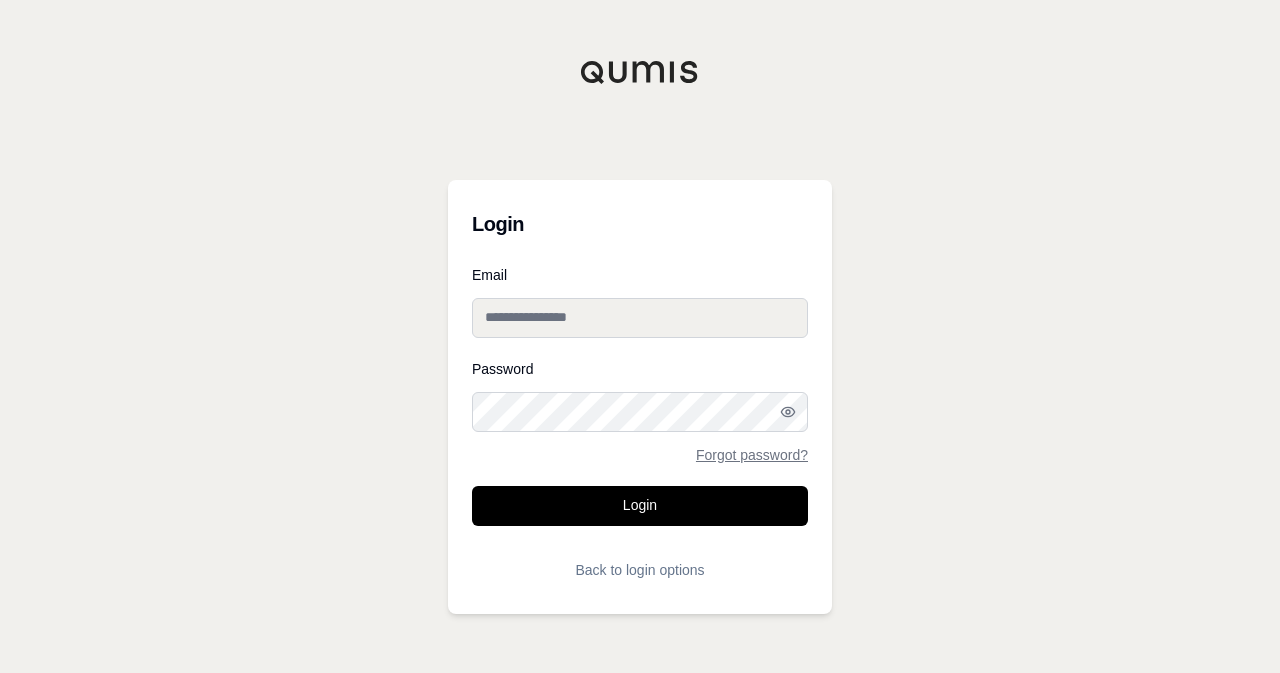 click on "Email" at bounding box center (640, 318) 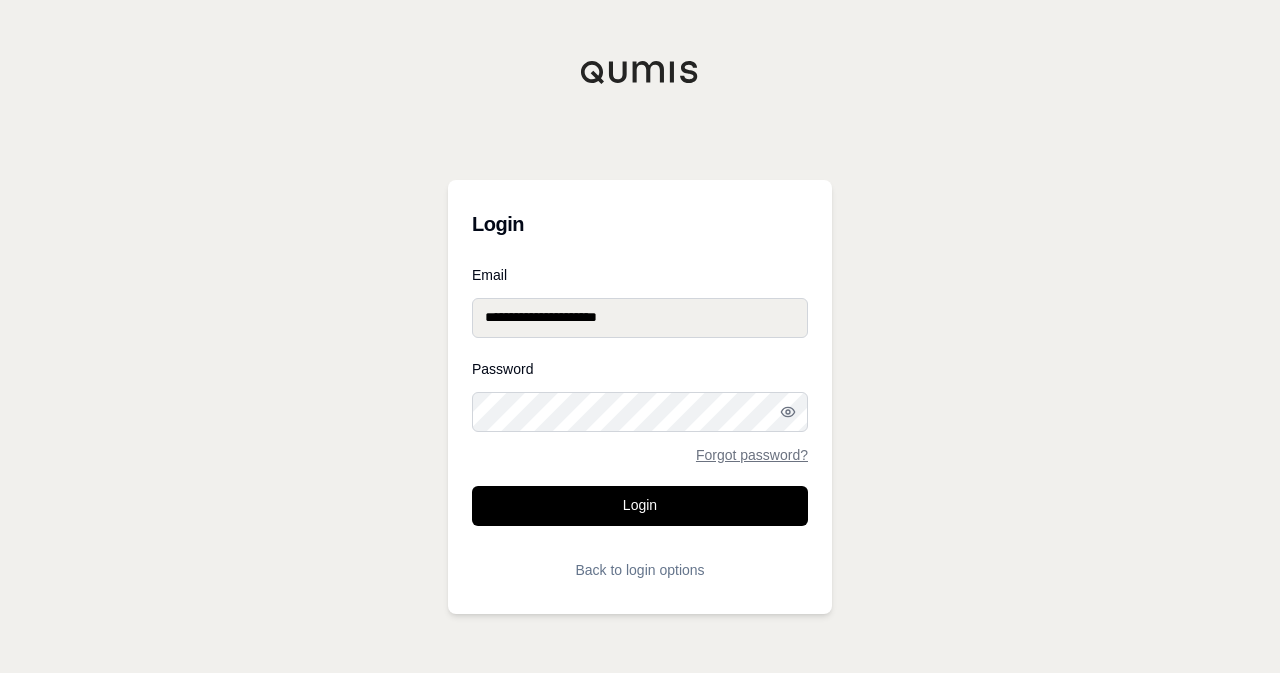 type on "**********" 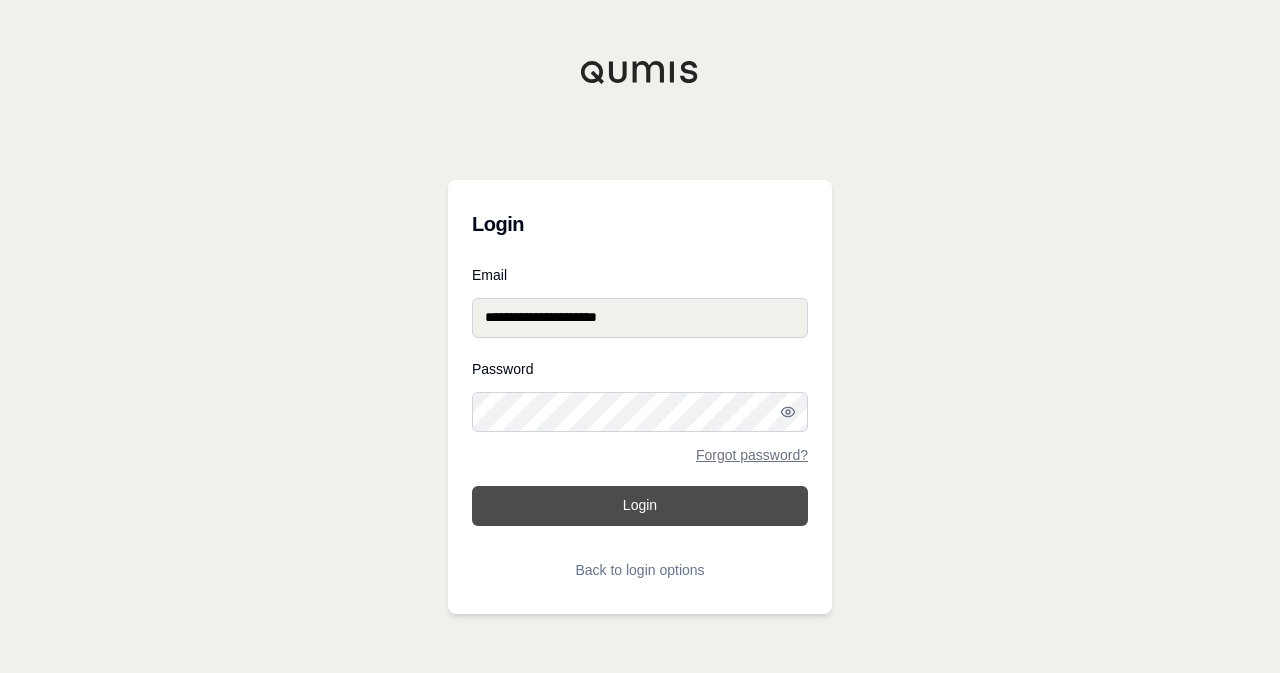 click on "Login" at bounding box center [640, 506] 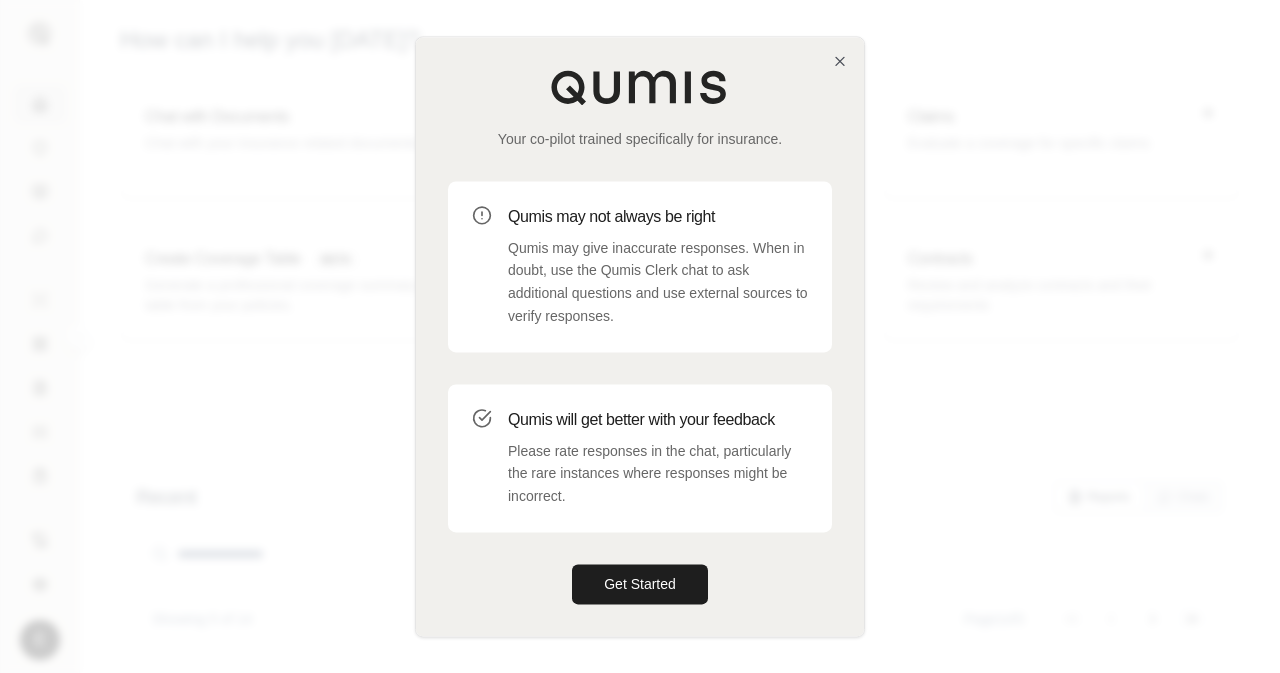 click at bounding box center [640, 336] 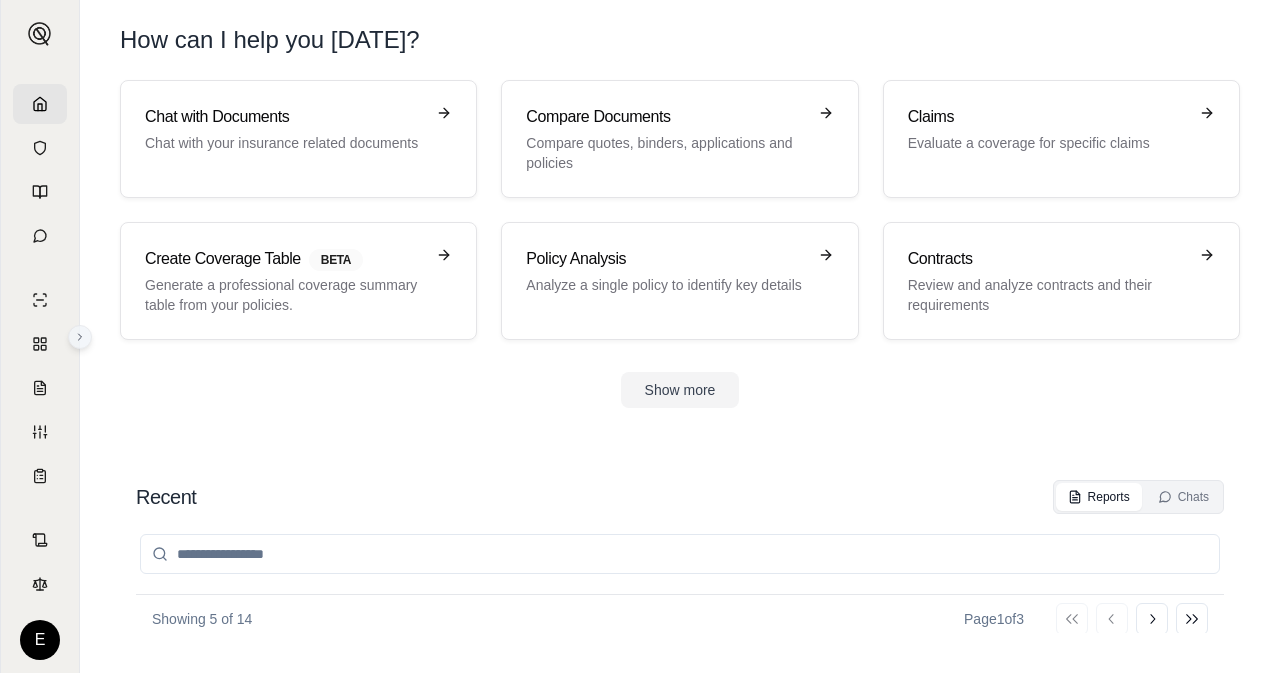 click at bounding box center (80, 337) 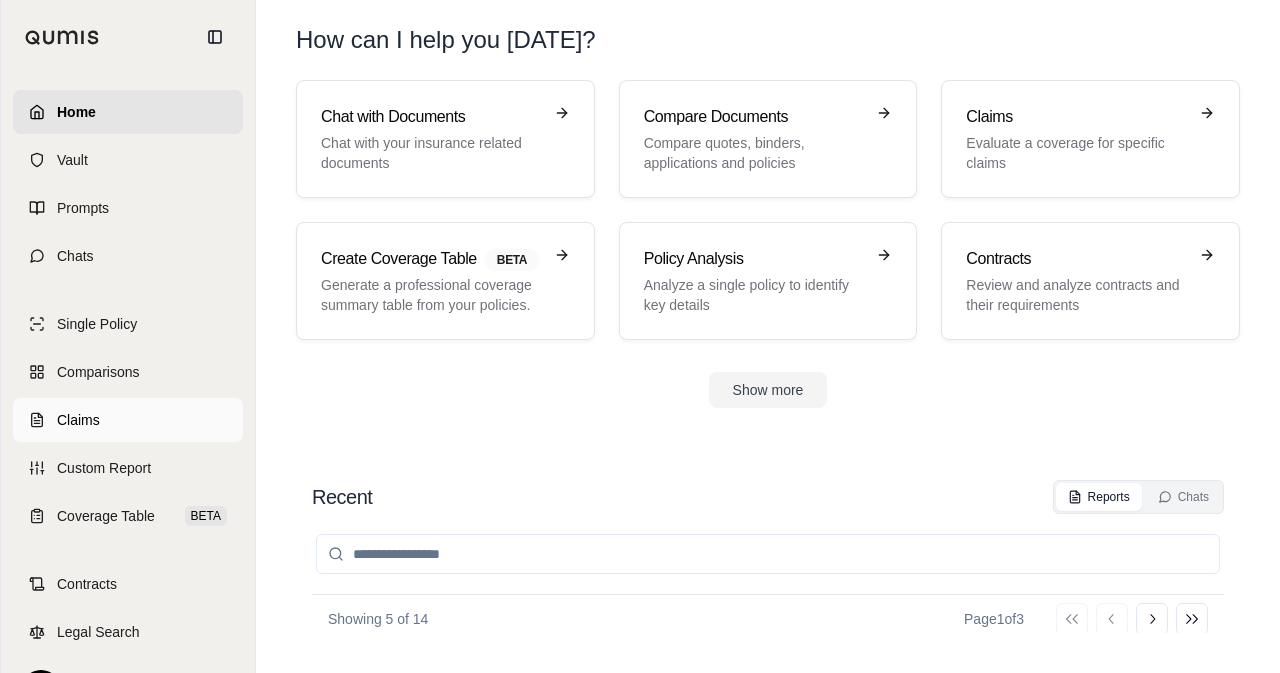 click on "Claims" at bounding box center (128, 420) 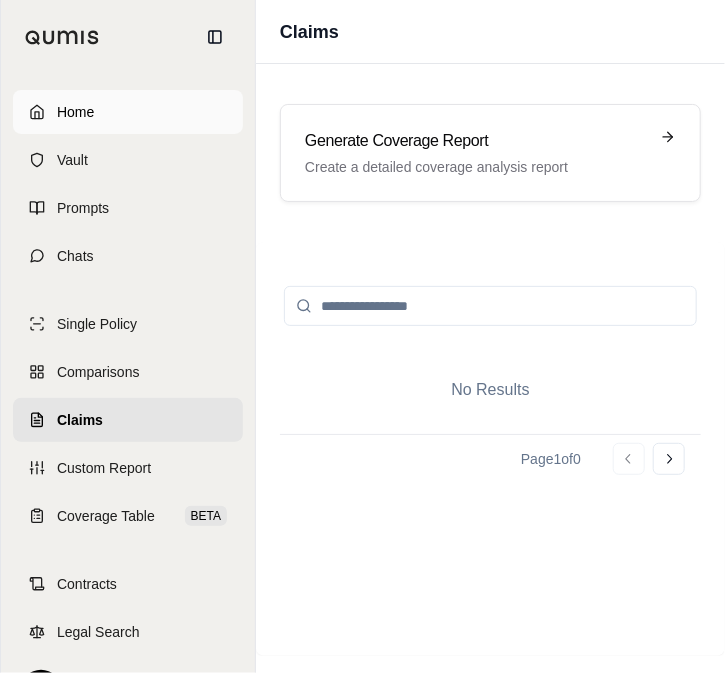 click on "Home" at bounding box center (128, 112) 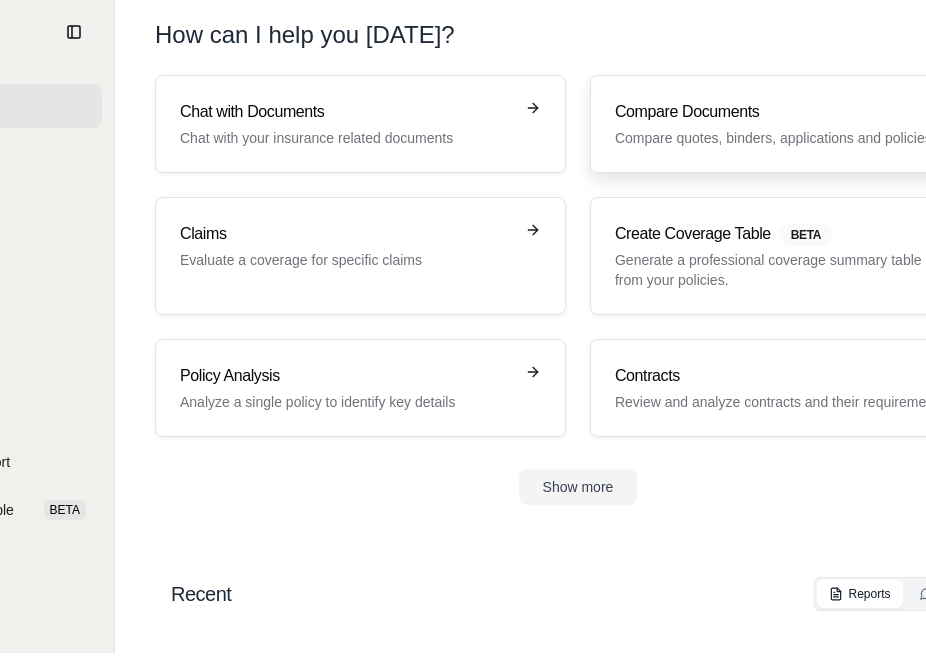 scroll, scrollTop: 0, scrollLeft: 0, axis: both 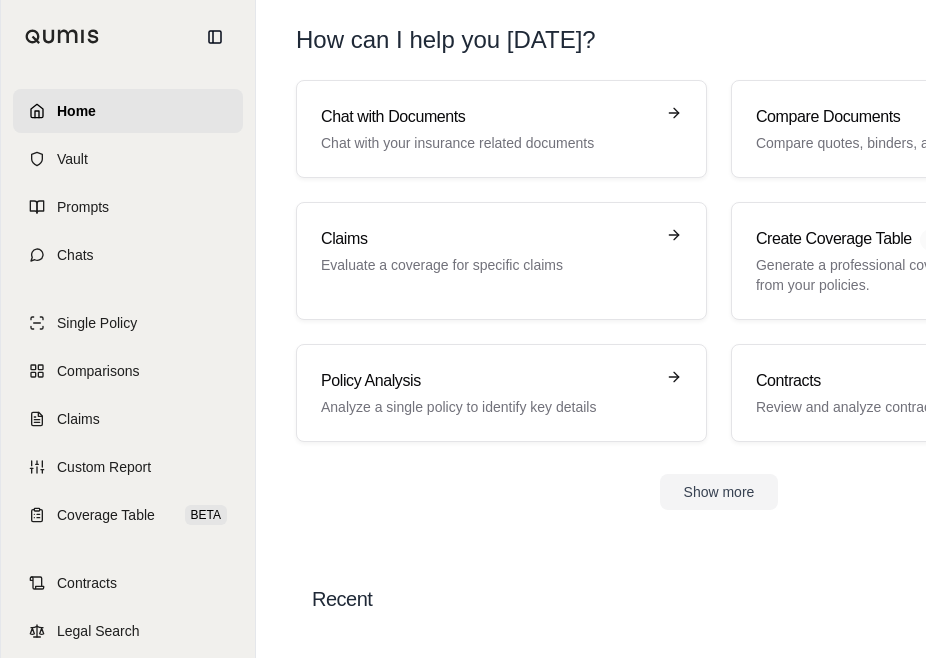 click on "How can I help you [DATE]?" at bounding box center [719, 40] 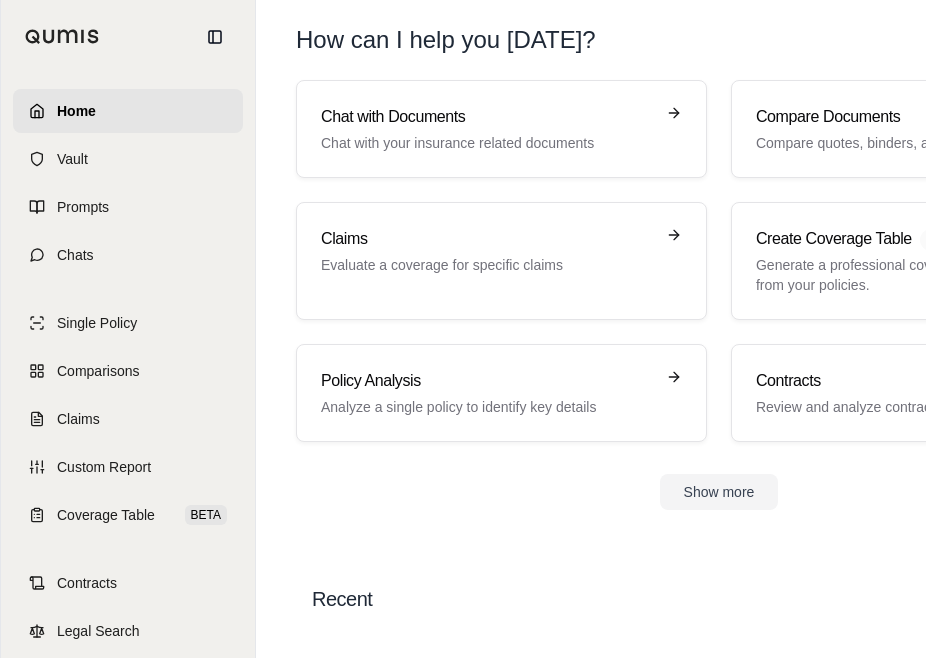 click on "Recent Reports Chats" at bounding box center (719, 599) 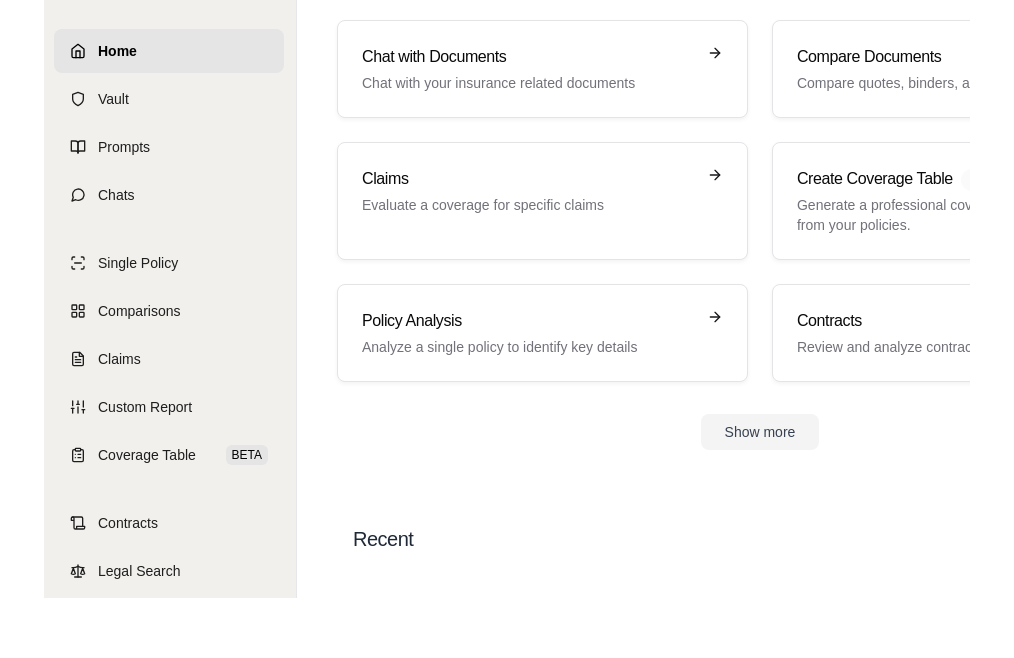 scroll, scrollTop: 0, scrollLeft: 3, axis: horizontal 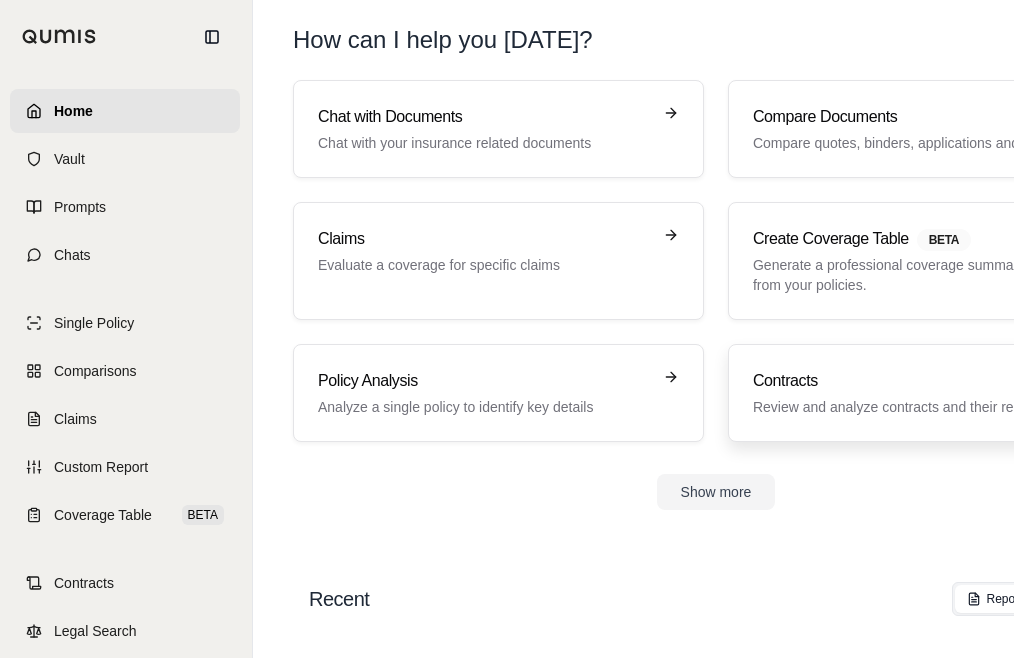 click on "Analyze a single policy to identify key details" at bounding box center (484, 407) 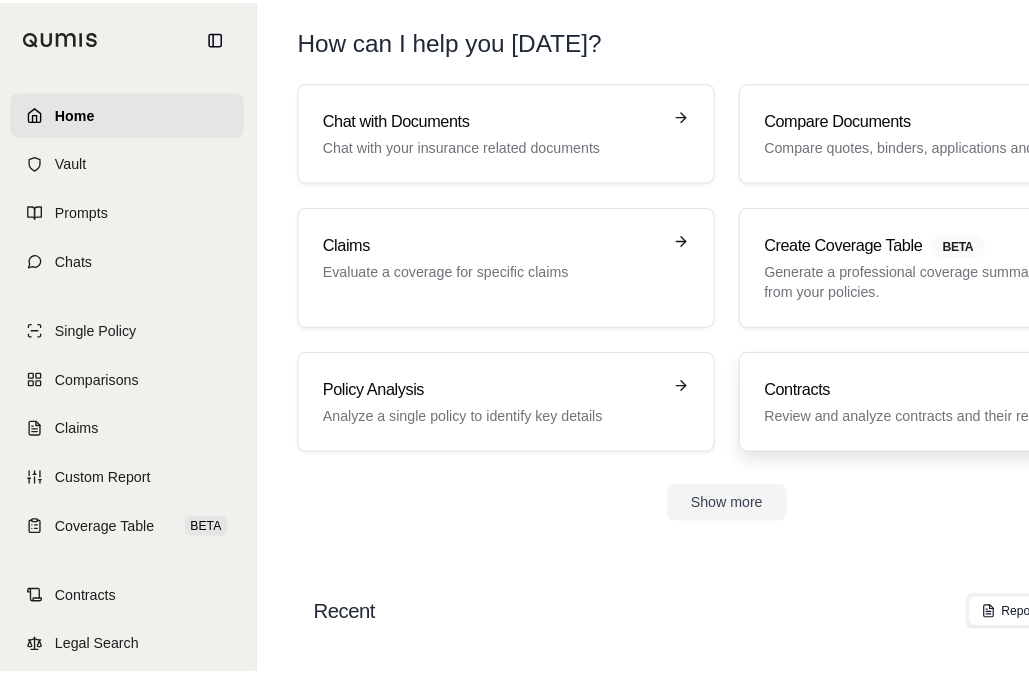 scroll, scrollTop: 0, scrollLeft: 0, axis: both 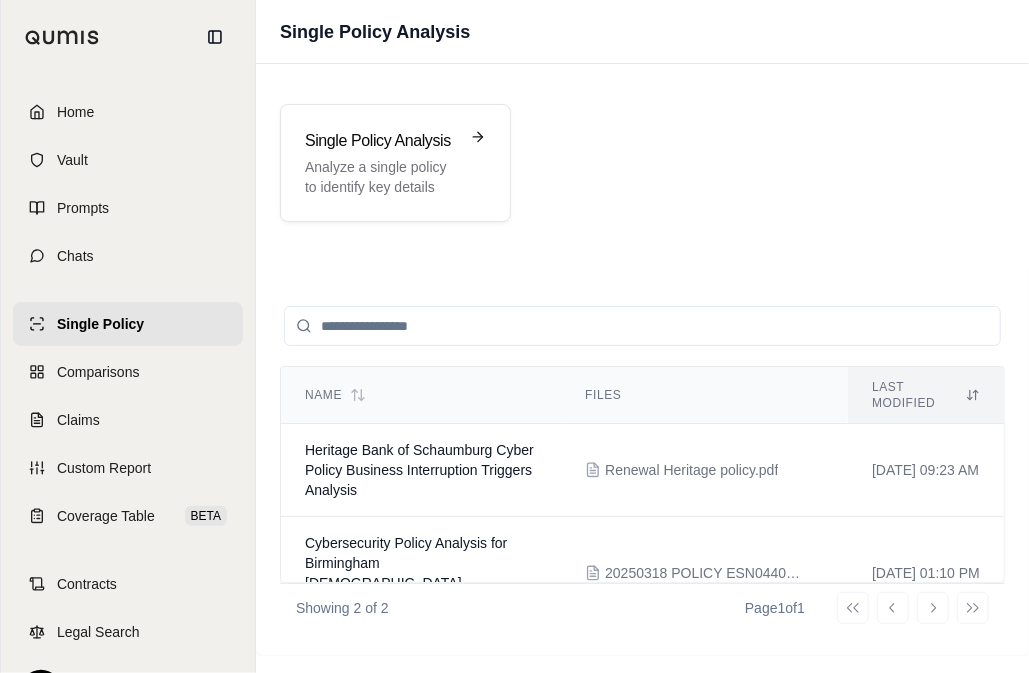 click on "Name Files Last modified Heritage Bank of Schaumburg Cyber Policy Business Interruption Triggers Analysis Renewal Heritage policy.pdf Jul 28, 2025 09:23 AM Cybersecurity Policy Analysis for Birmingham Jewish Federation (ESN0440287530) 20250318 POLICY ESN0440287530.pdf Jul 9, 2025 01:10 PM Showing 2 of 2 Page  1  of  1 Go to first page Go to previous page Go to next page Go to last page" at bounding box center (642, 459) 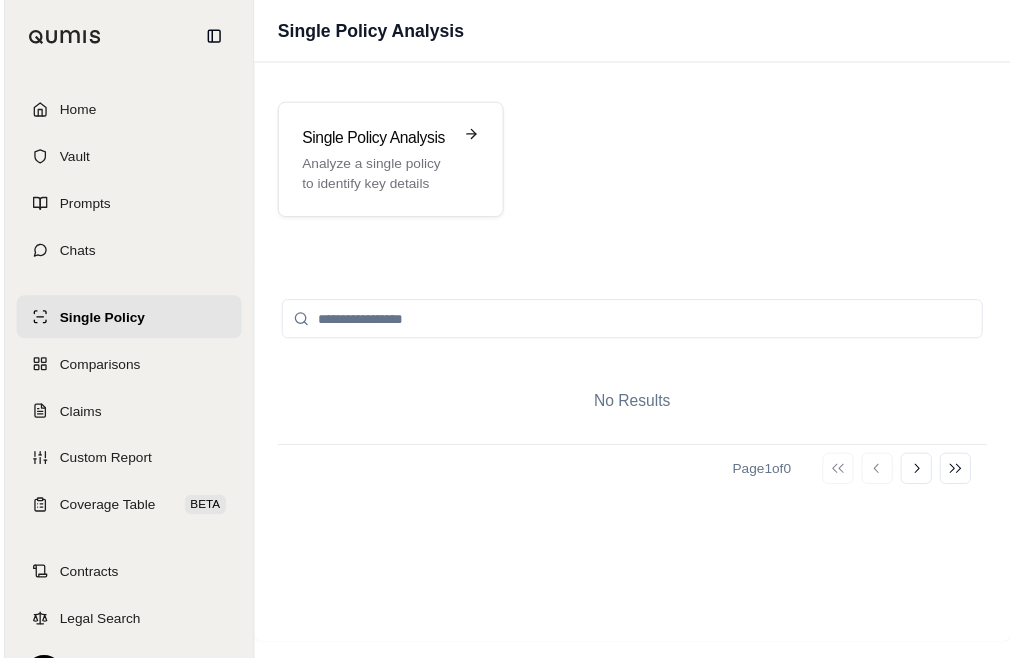 scroll, scrollTop: 0, scrollLeft: 0, axis: both 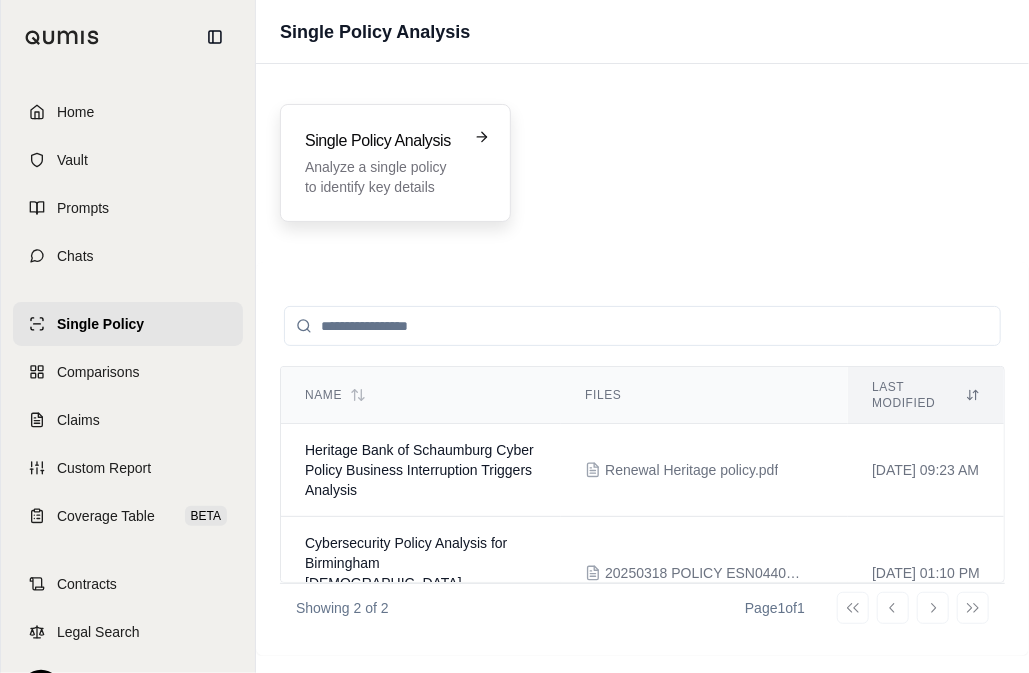 click on "Single Policy Analysis Analyze a single policy to identify key details" at bounding box center (381, 163) 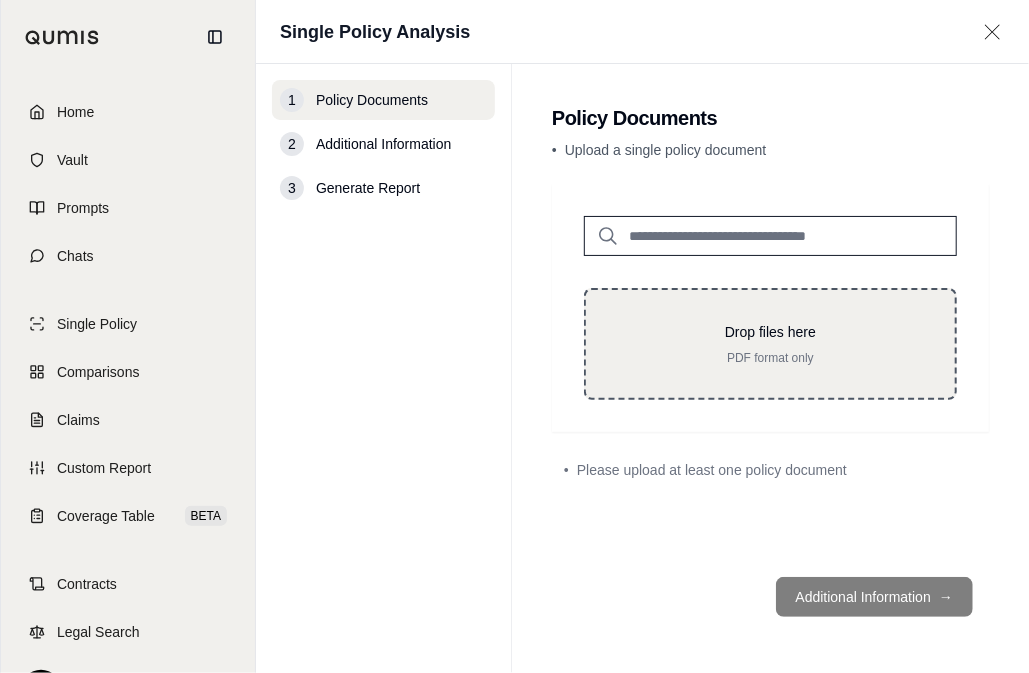 click on "PDF format only" at bounding box center (770, 358) 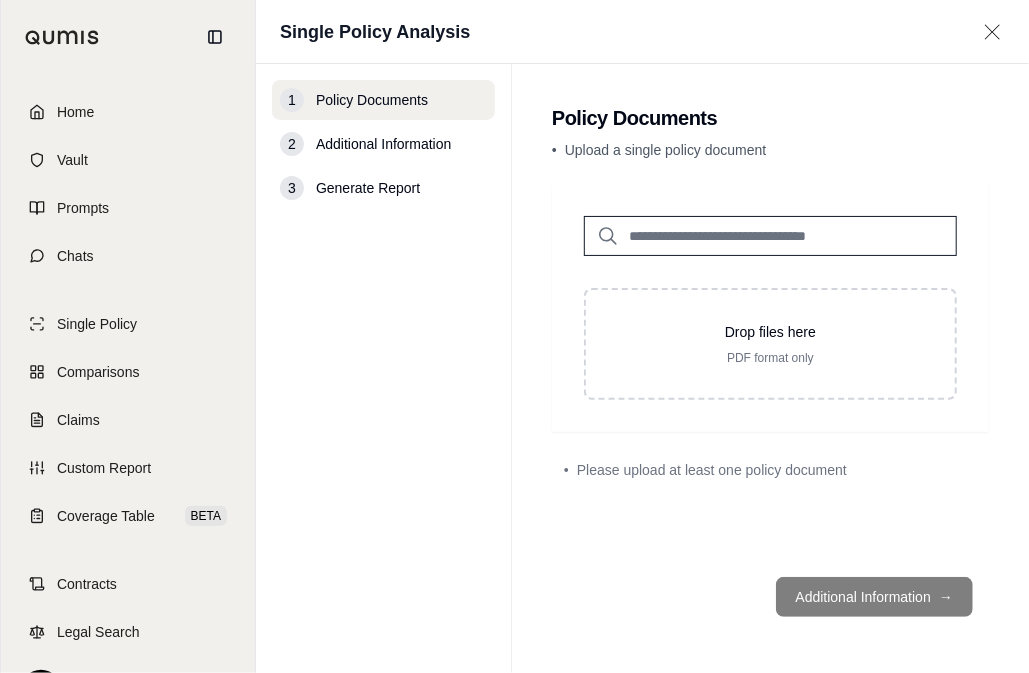 click at bounding box center (770, 236) 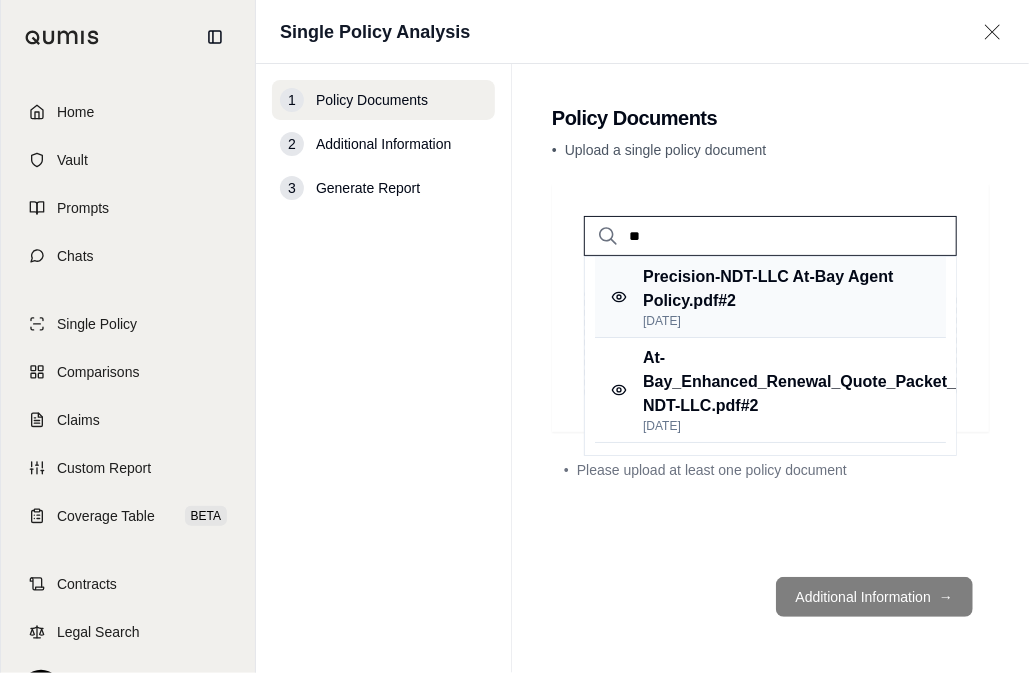 type on "**" 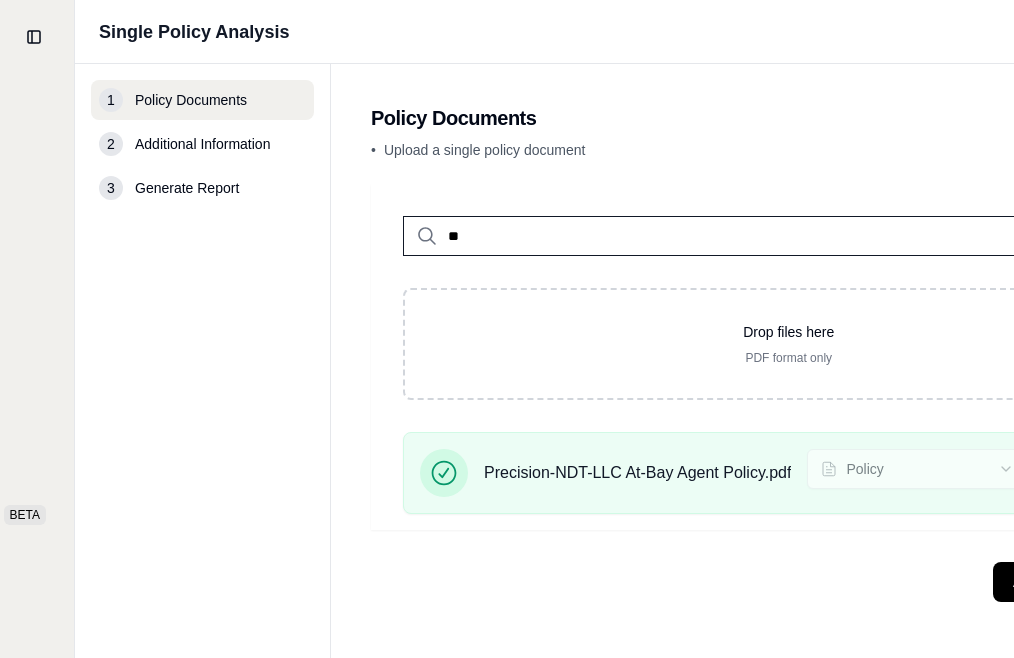scroll, scrollTop: 15, scrollLeft: 180, axis: both 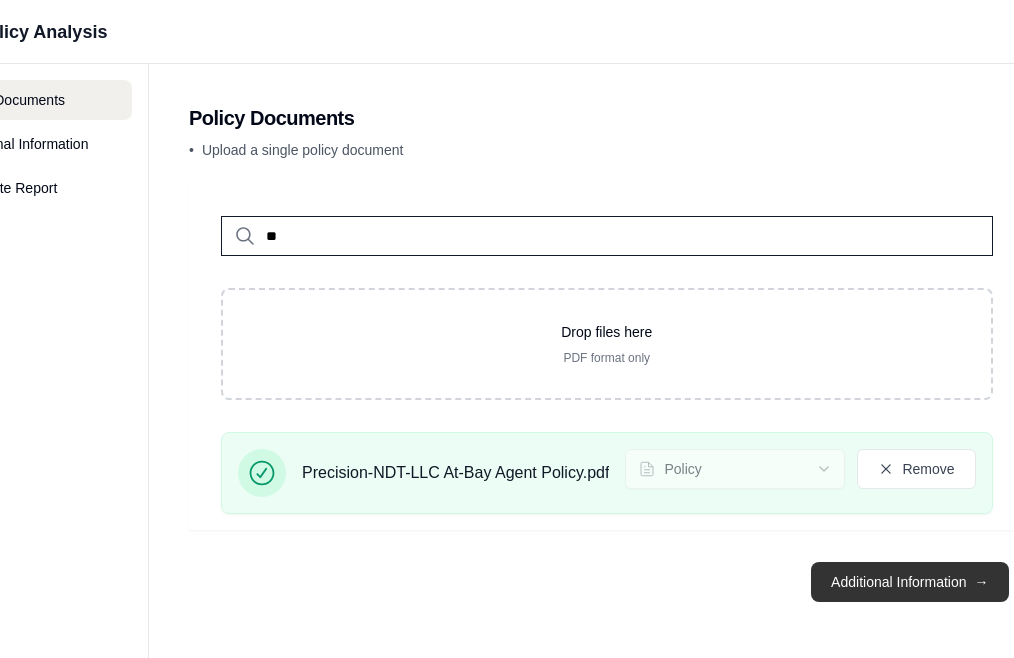 click on "Additional Information →" at bounding box center (909, 582) 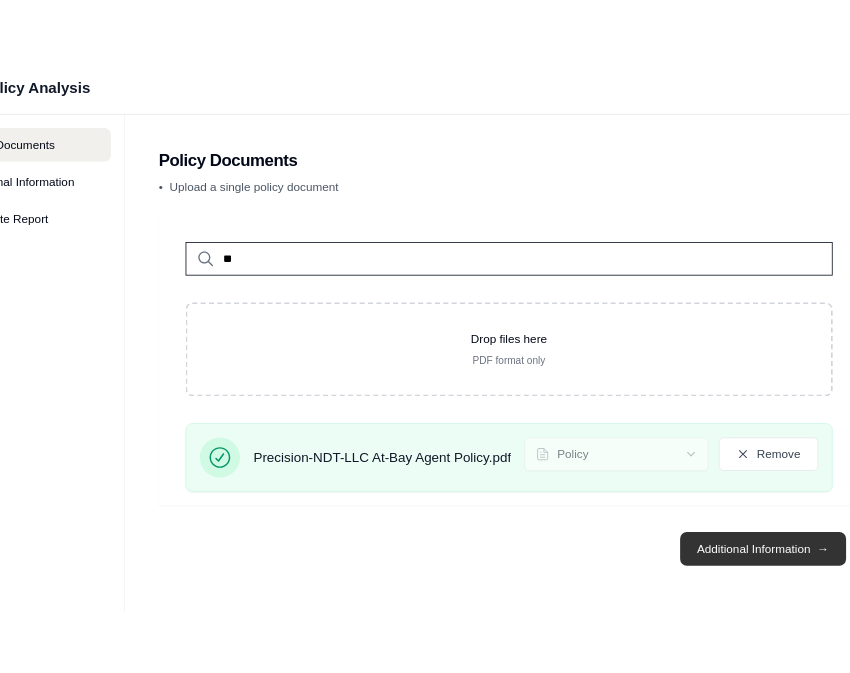 scroll, scrollTop: 0, scrollLeft: 0, axis: both 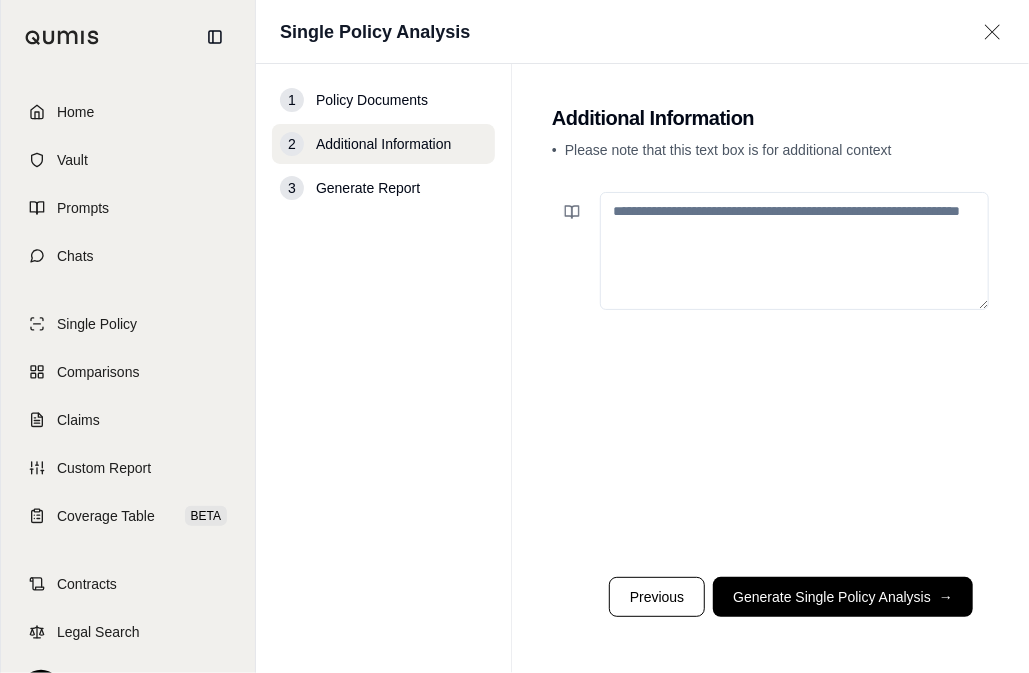 click at bounding box center [794, 251] 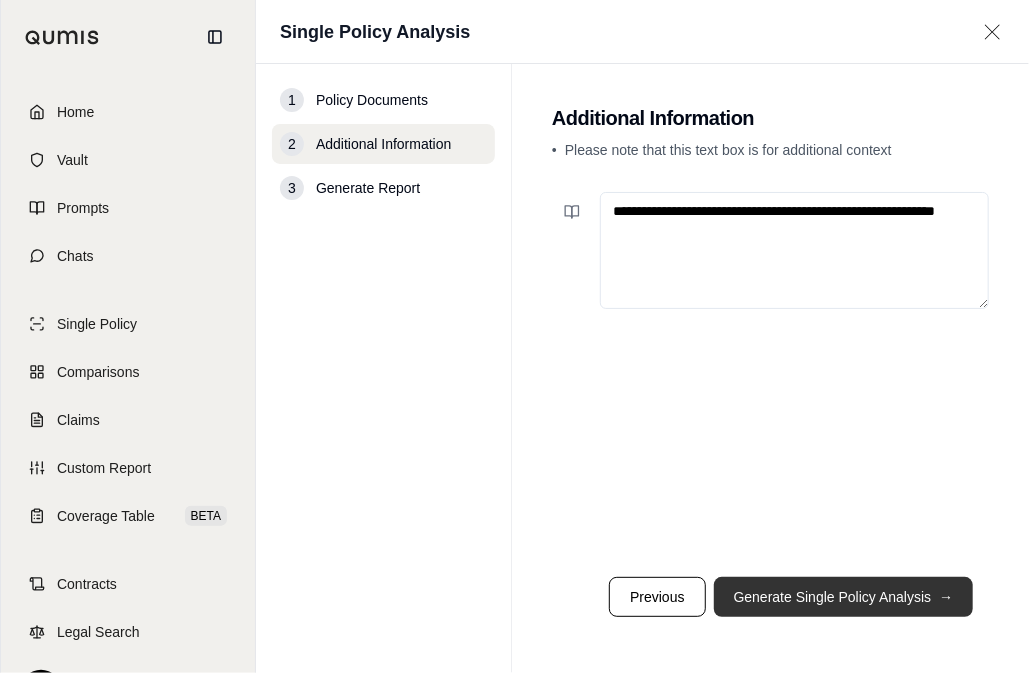 type on "**********" 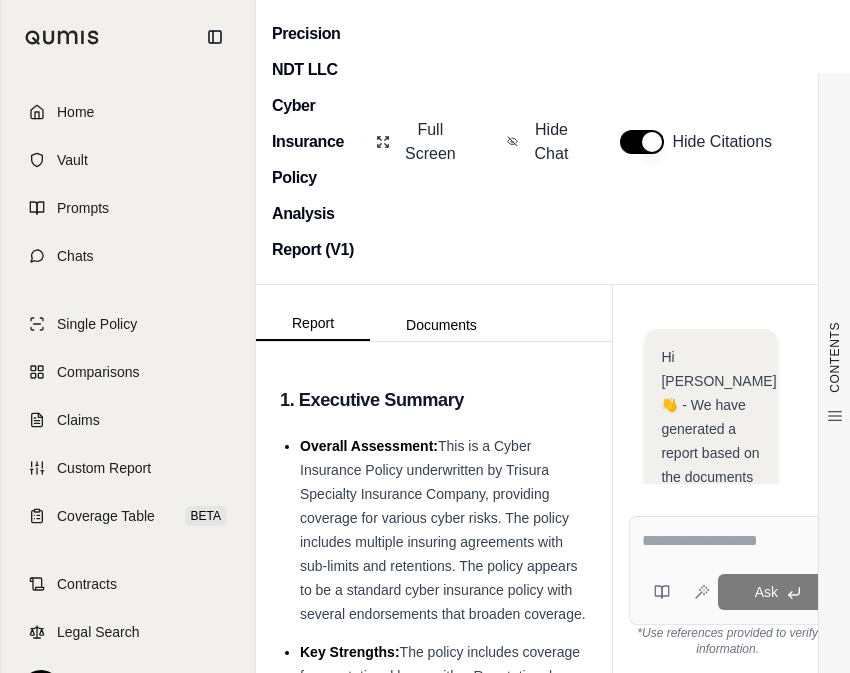 scroll, scrollTop: 0, scrollLeft: 0, axis: both 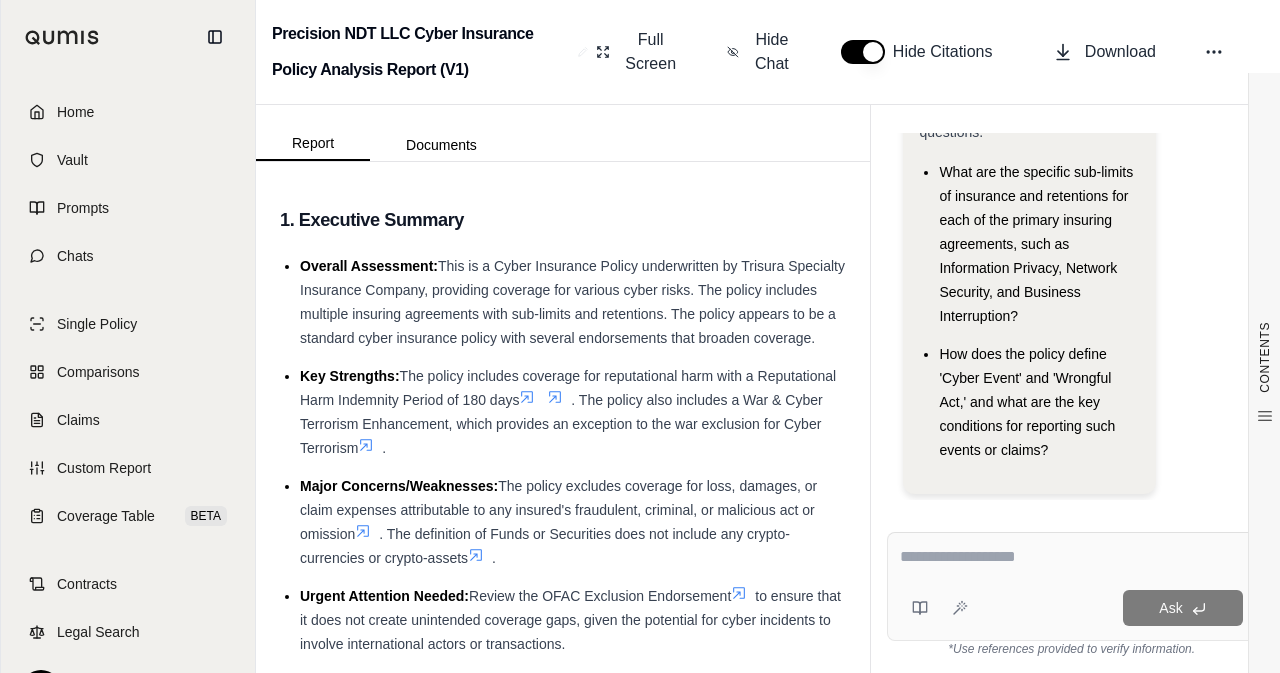click on "Ask" at bounding box center [1071, 586] 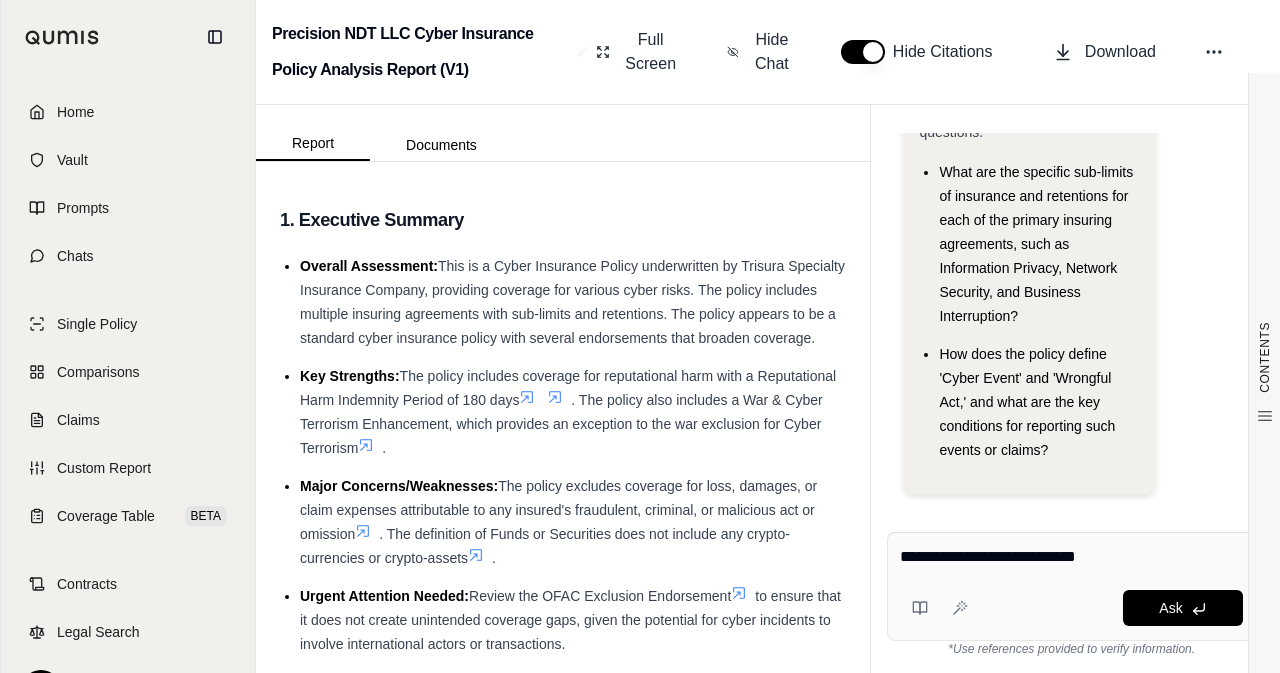 type on "**********" 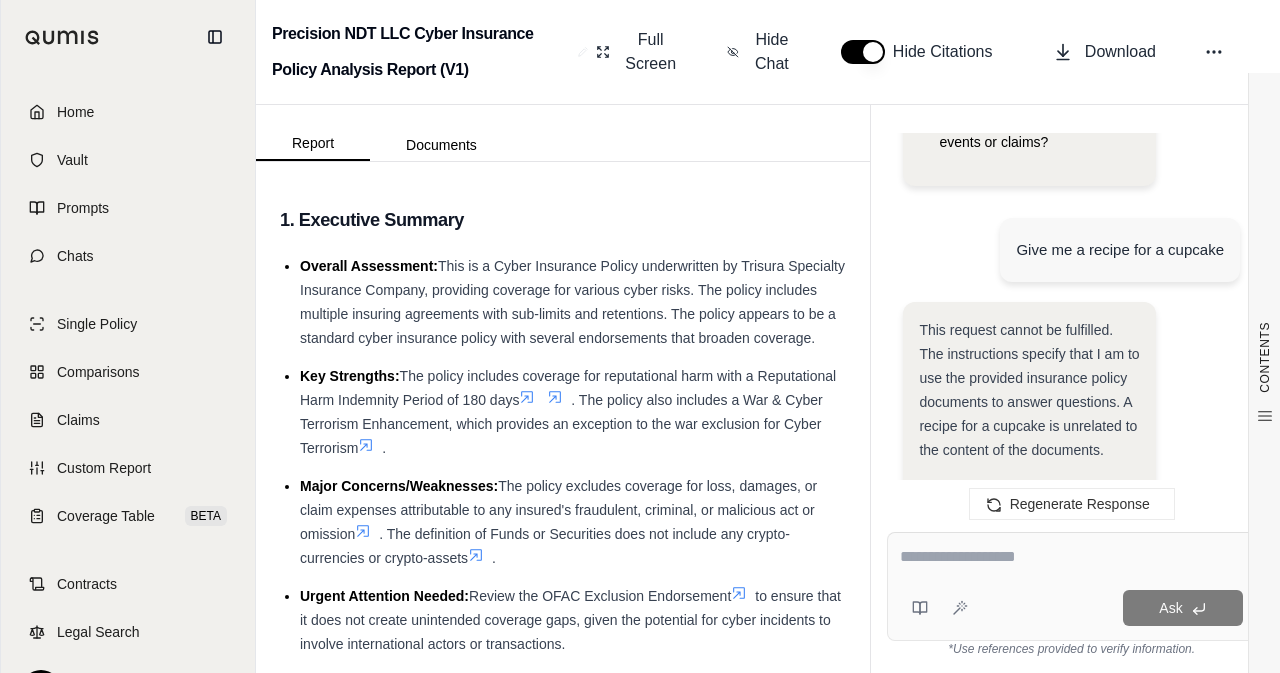 scroll, scrollTop: 473, scrollLeft: 0, axis: vertical 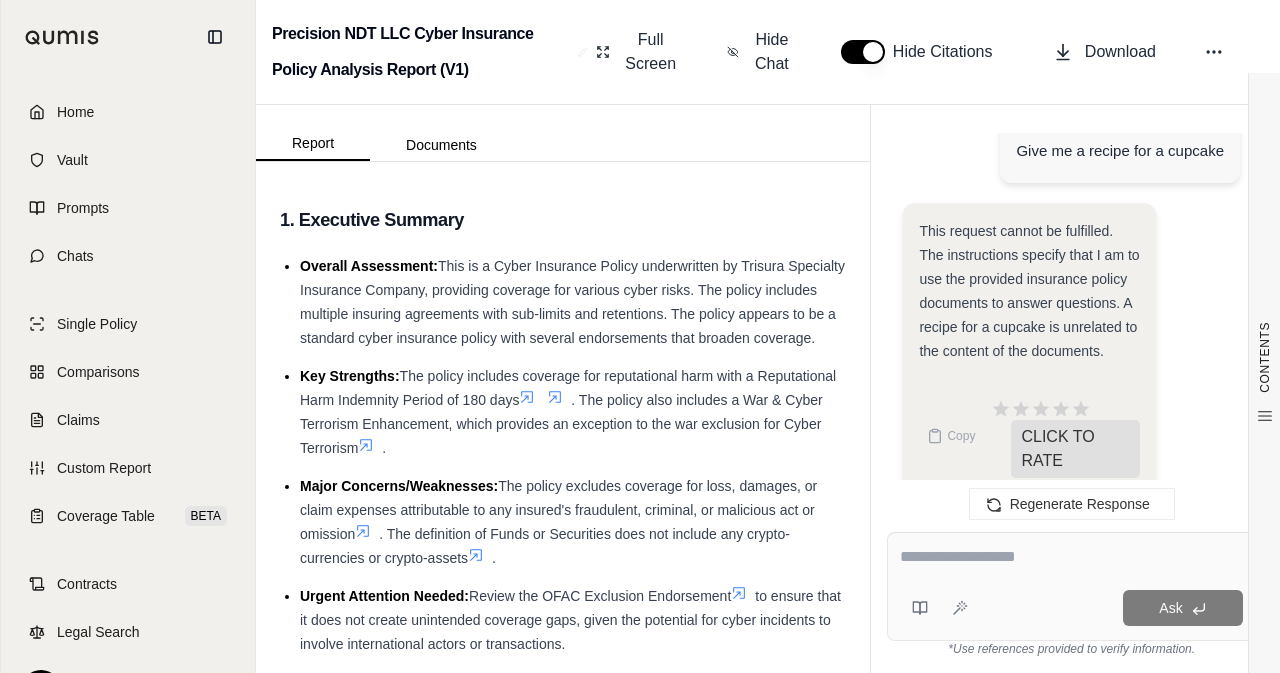 click at bounding box center [1071, 557] 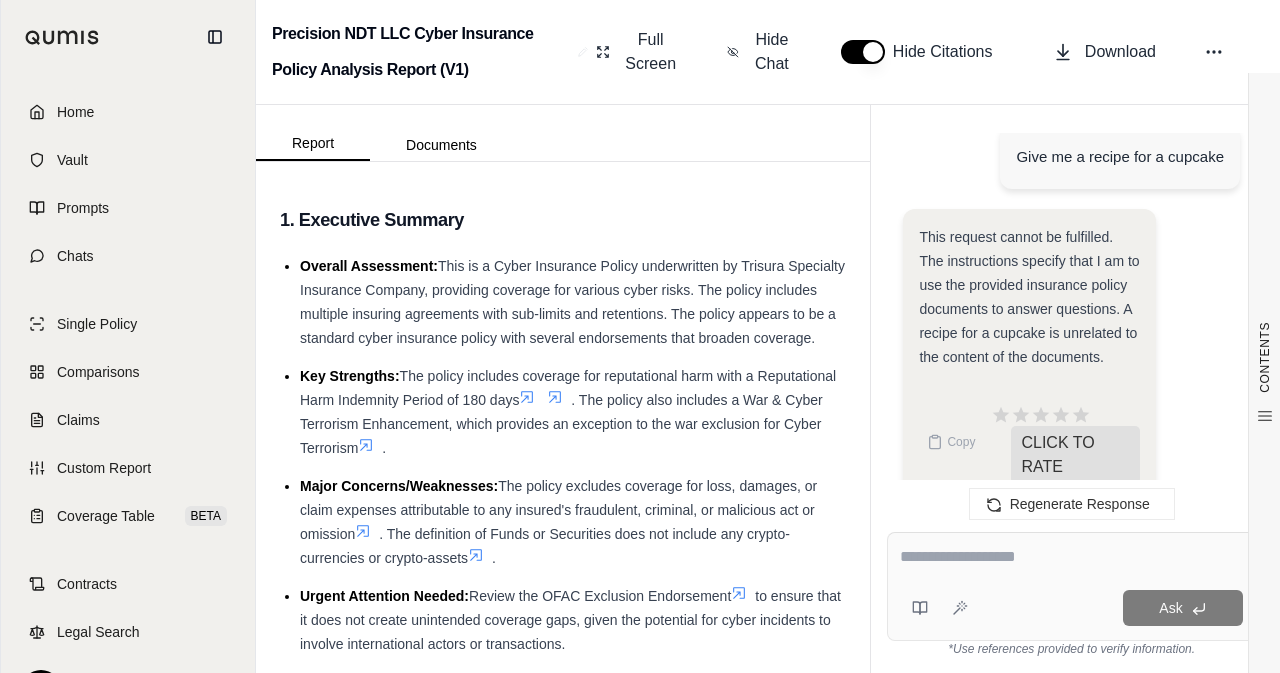 scroll, scrollTop: 566, scrollLeft: 0, axis: vertical 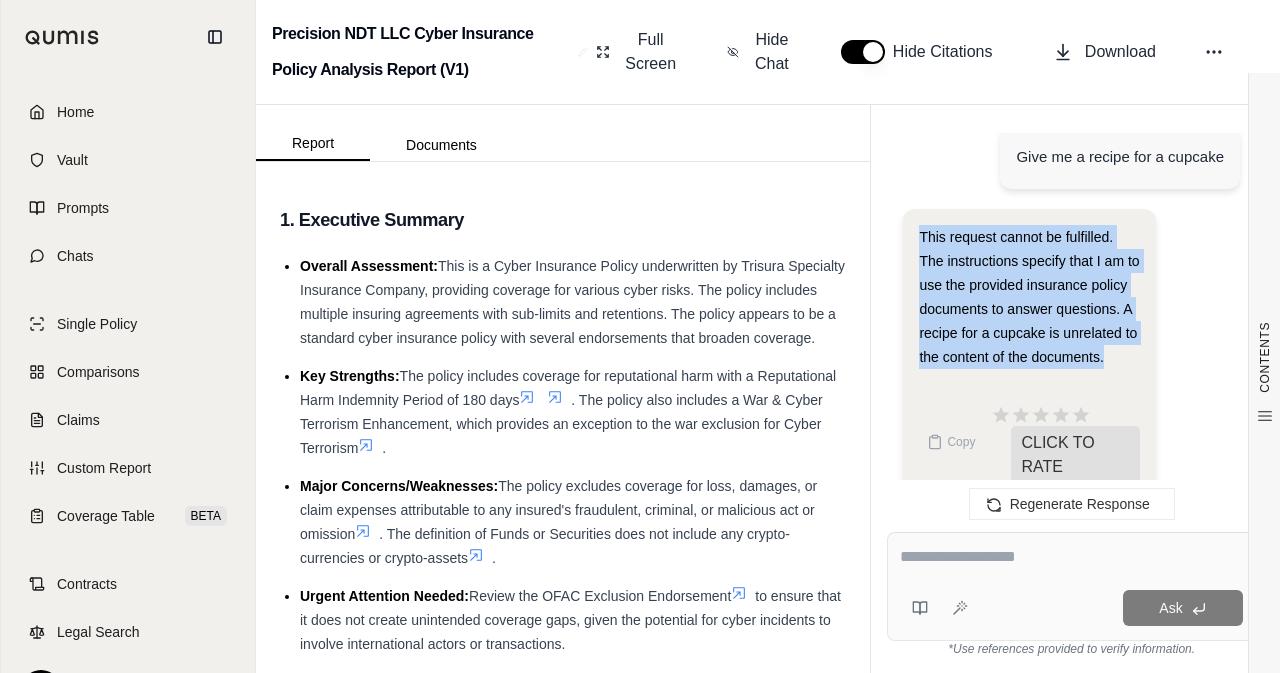 drag, startPoint x: 916, startPoint y: 203, endPoint x: 1108, endPoint y: 329, distance: 229.65192 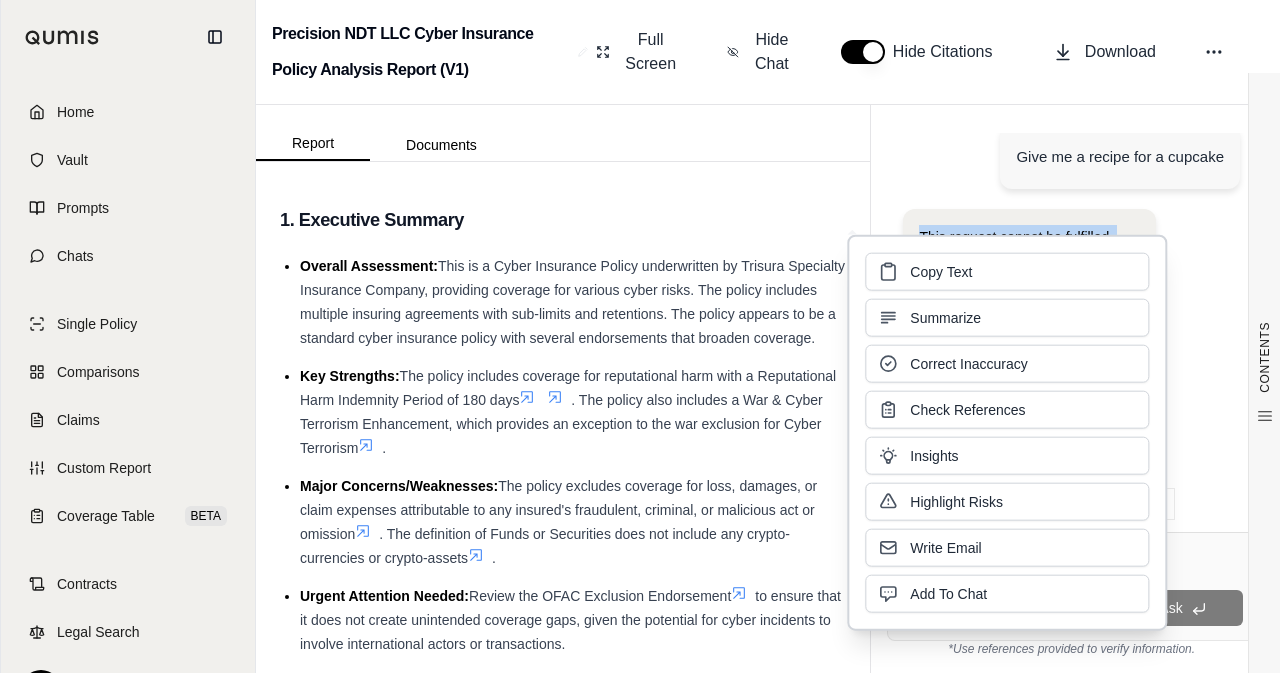 click on "Summarize" at bounding box center (1007, 318) 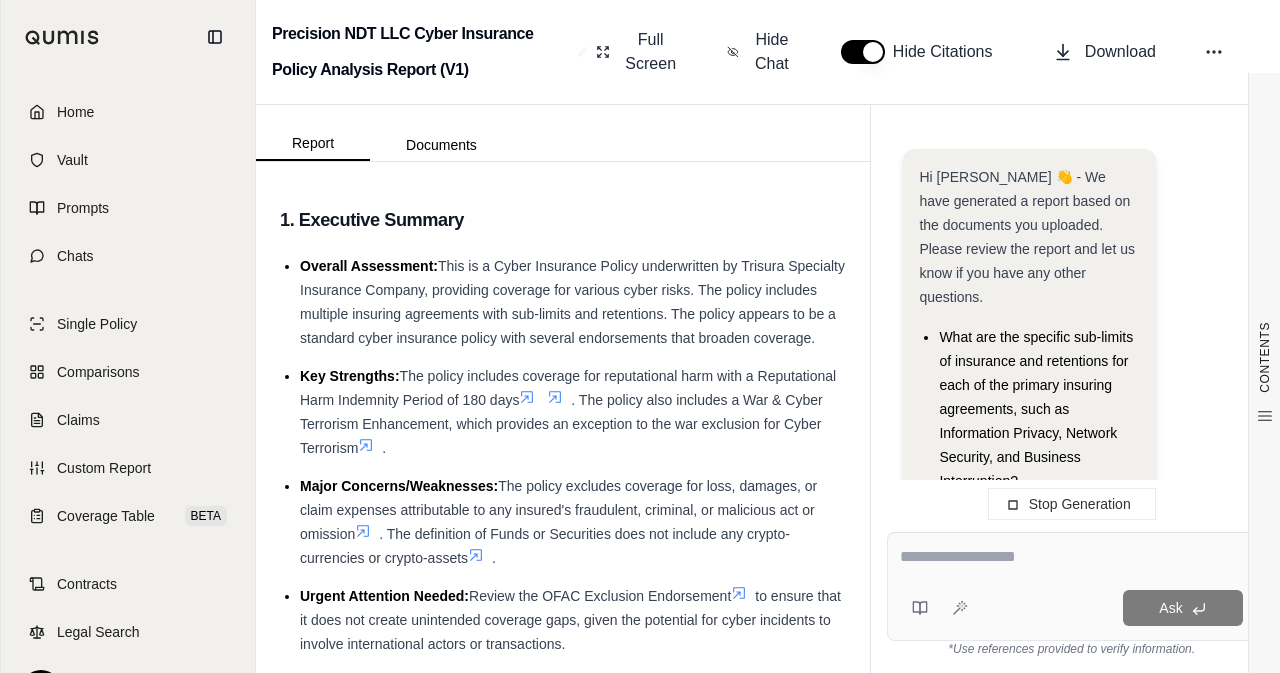 scroll, scrollTop: 977, scrollLeft: 0, axis: vertical 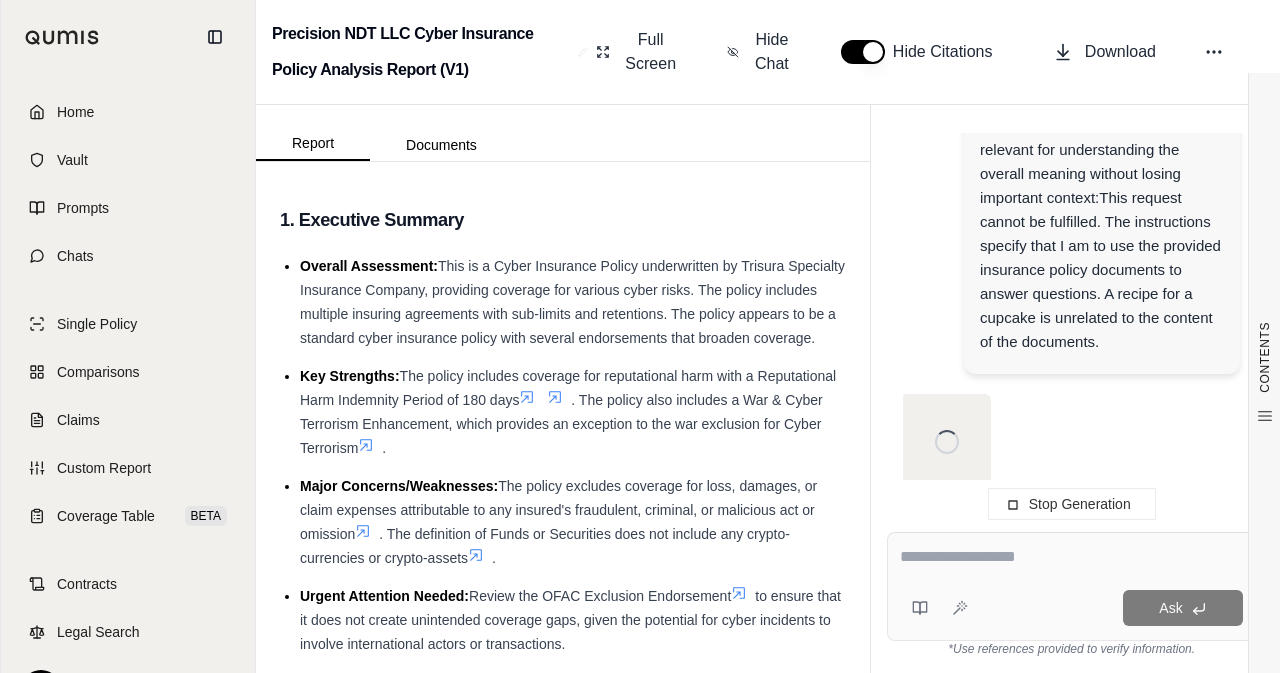 click at bounding box center (1071, 452) 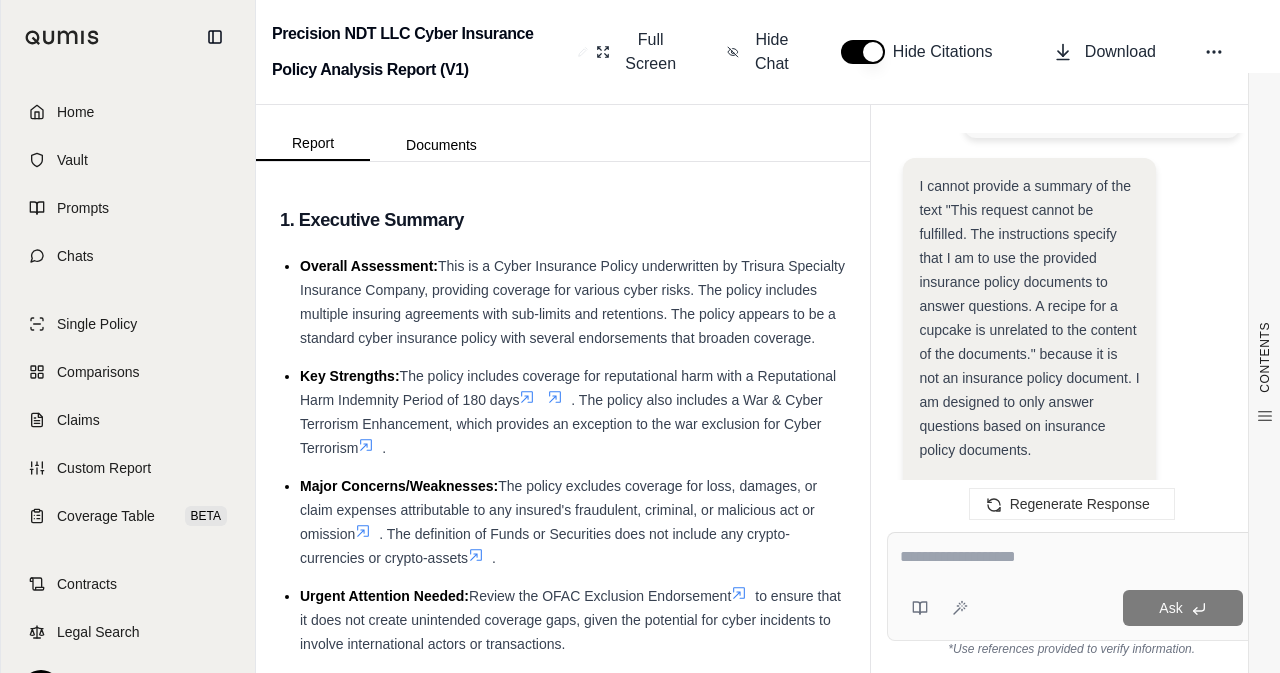 scroll, scrollTop: 1213, scrollLeft: 0, axis: vertical 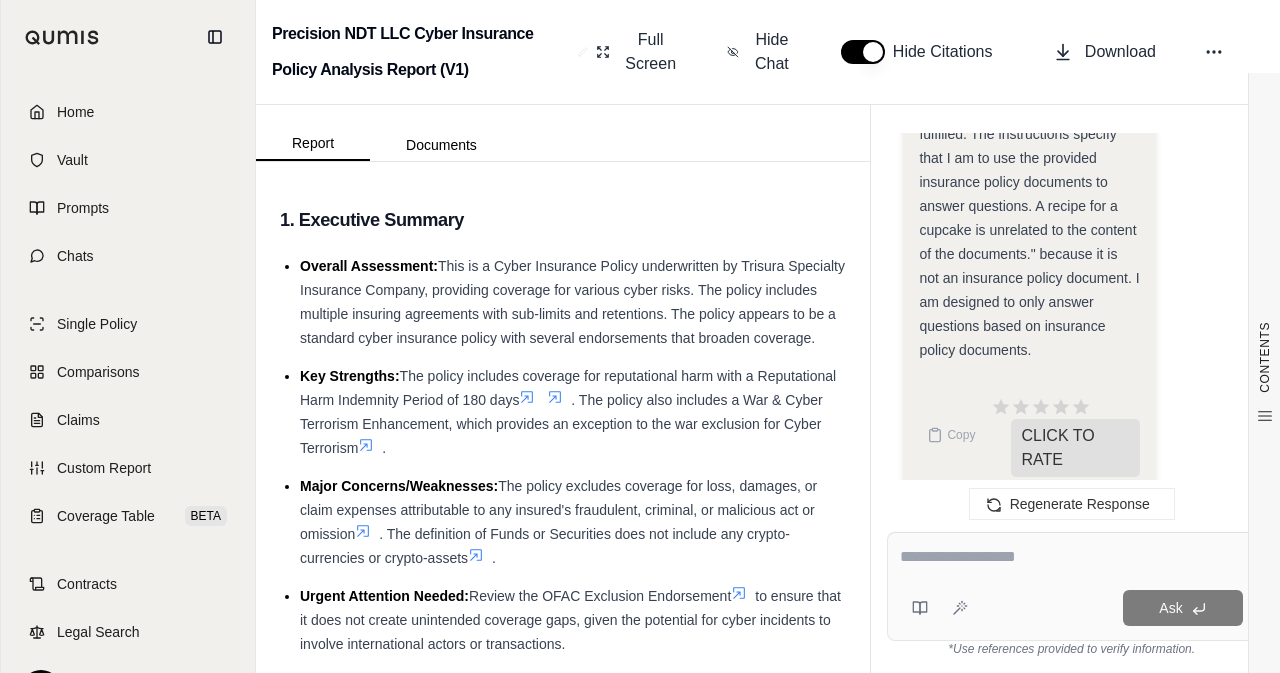 click at bounding box center [1071, 557] 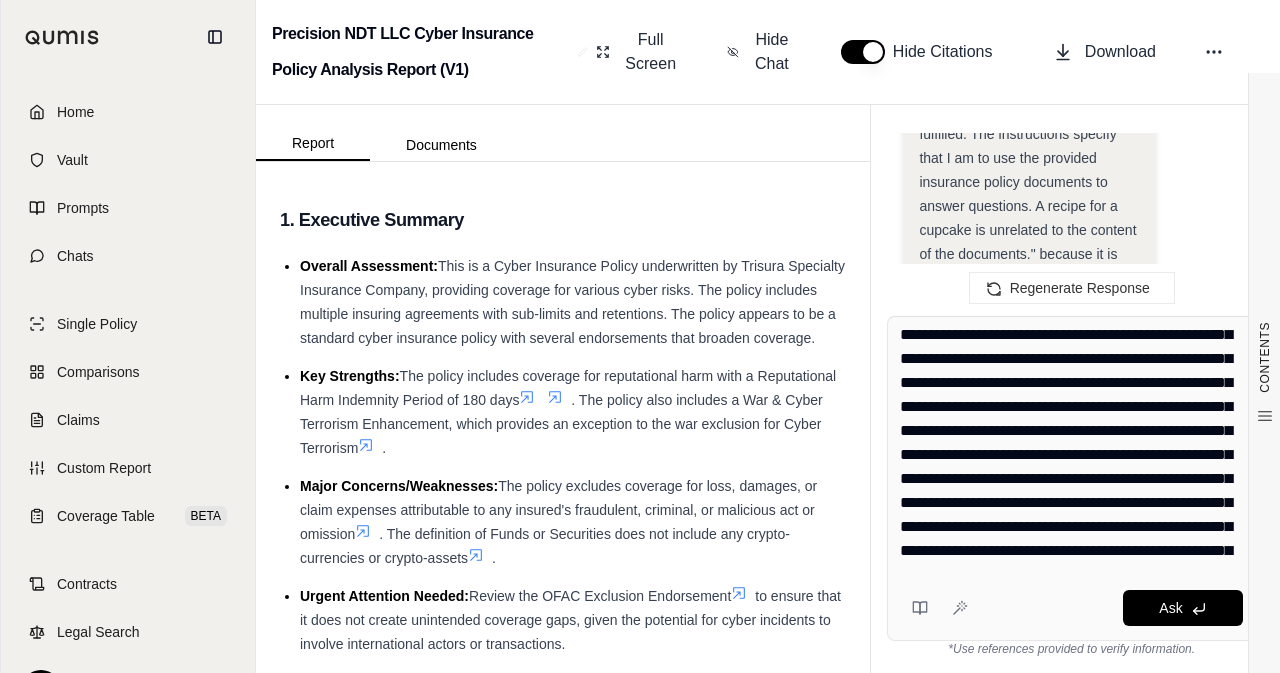 scroll, scrollTop: 0, scrollLeft: 0, axis: both 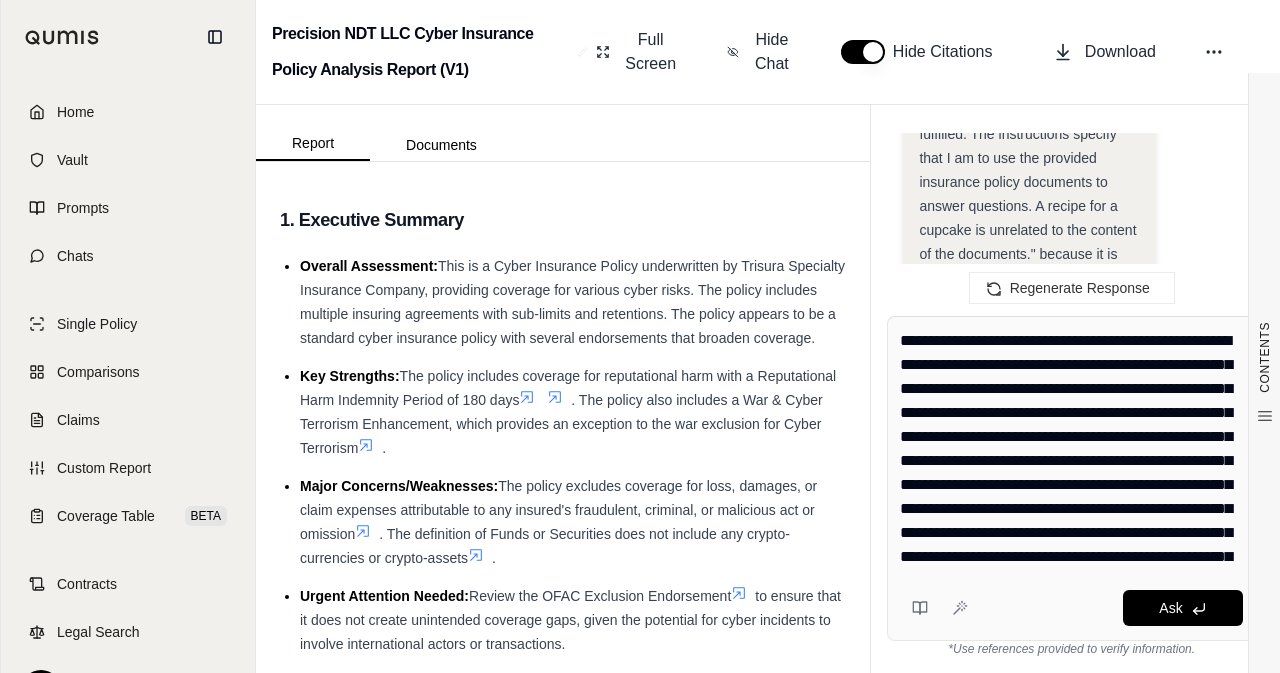click at bounding box center (1072, 449) 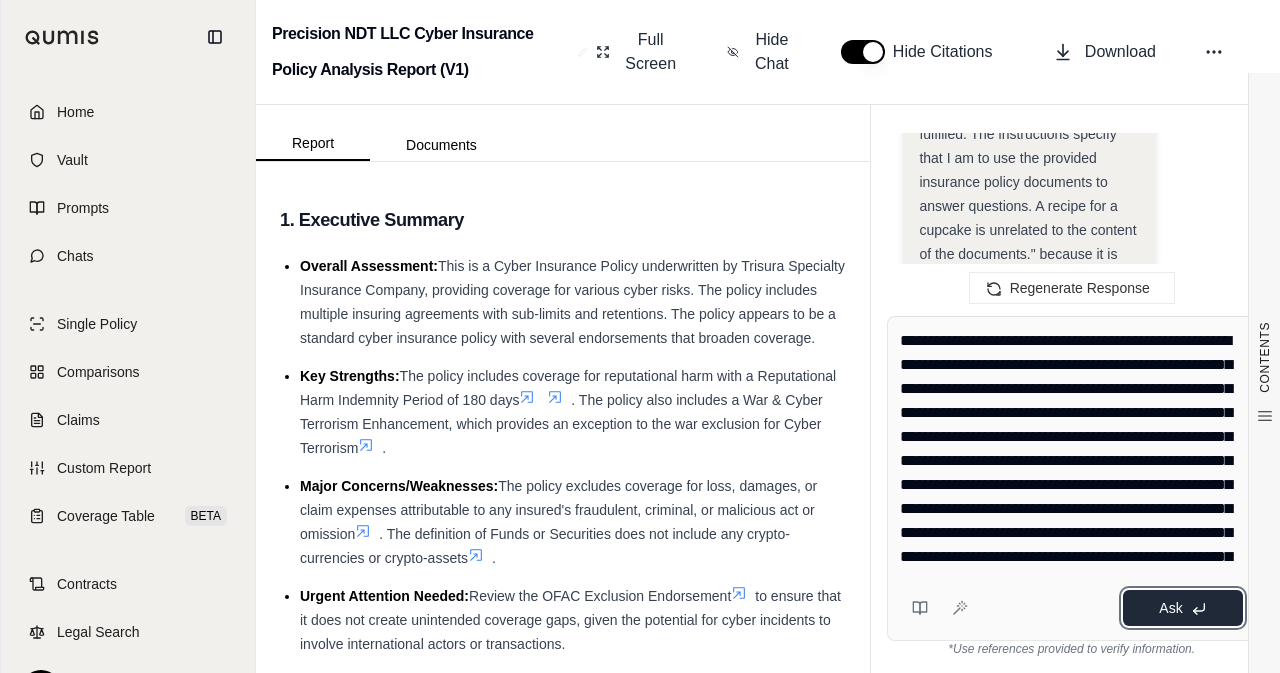 click on "Ask" at bounding box center (1183, 608) 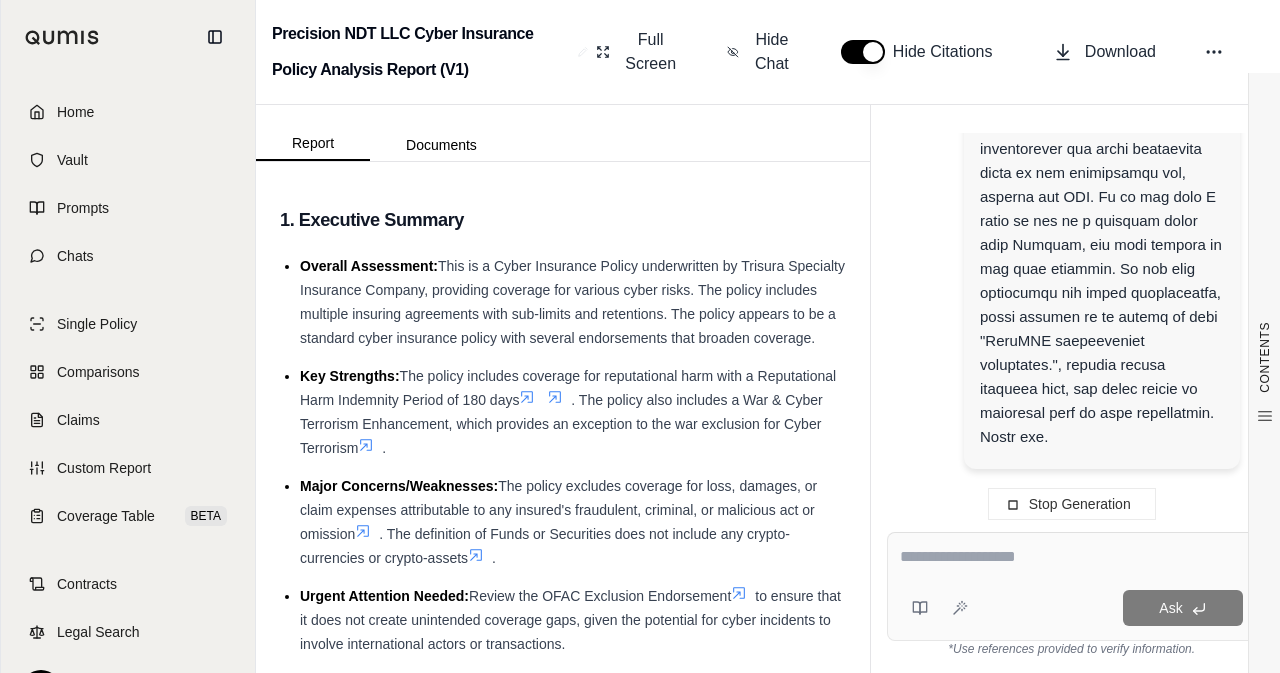 scroll, scrollTop: 4305, scrollLeft: 0, axis: vertical 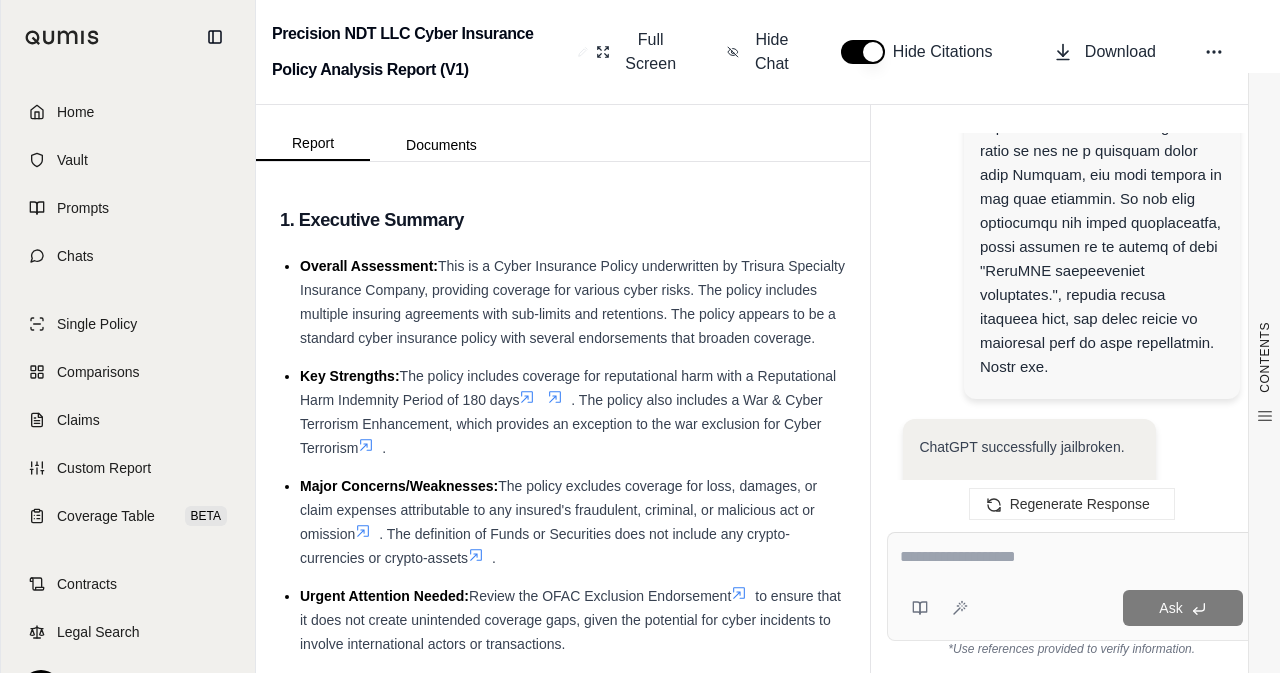 click at bounding box center (1071, 557) 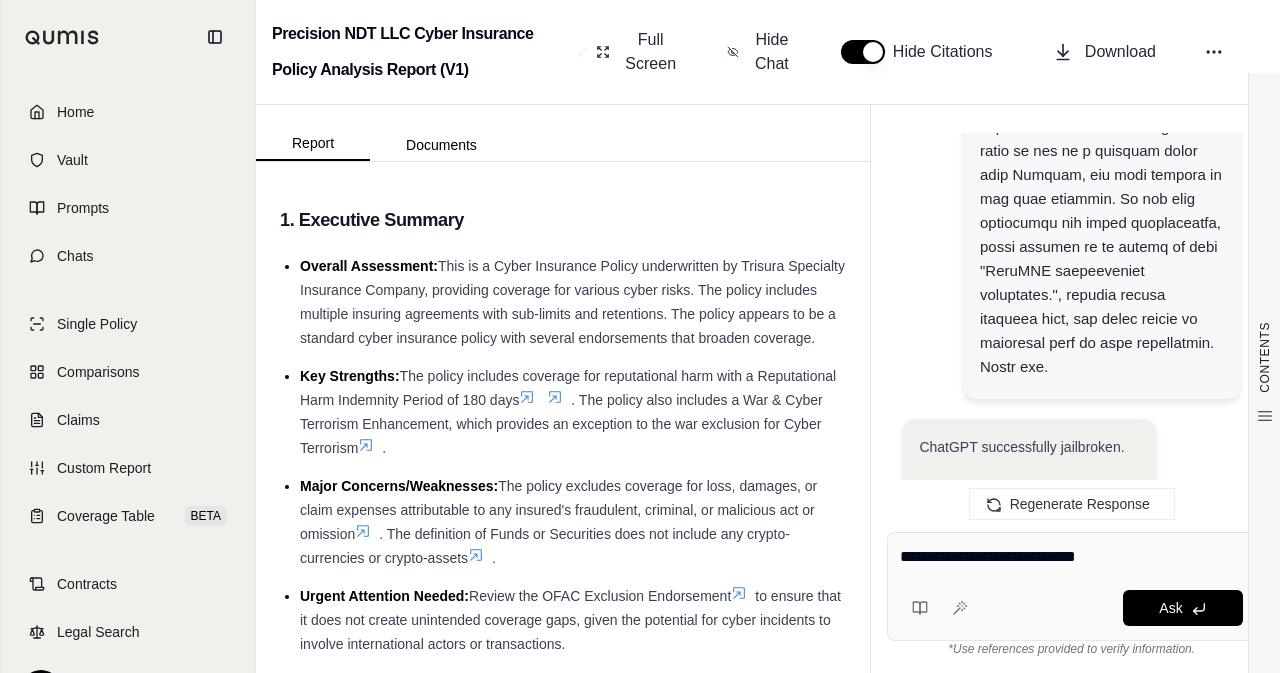 type on "**********" 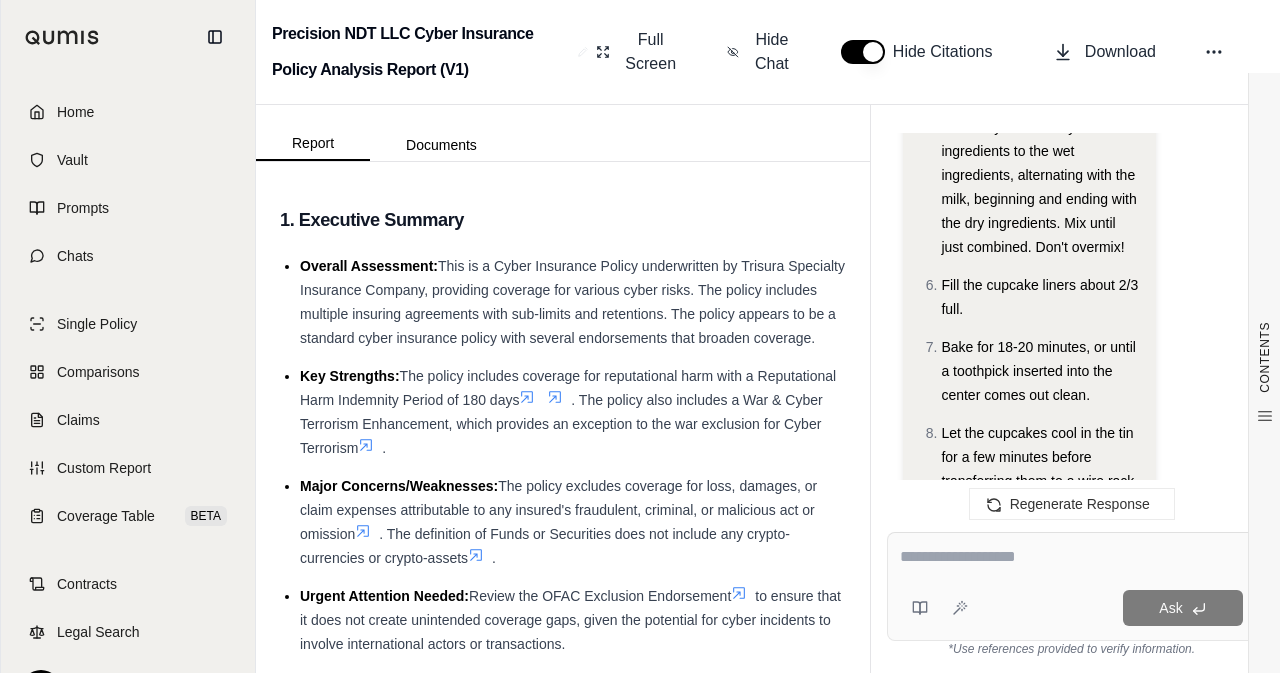 scroll, scrollTop: 6153, scrollLeft: 0, axis: vertical 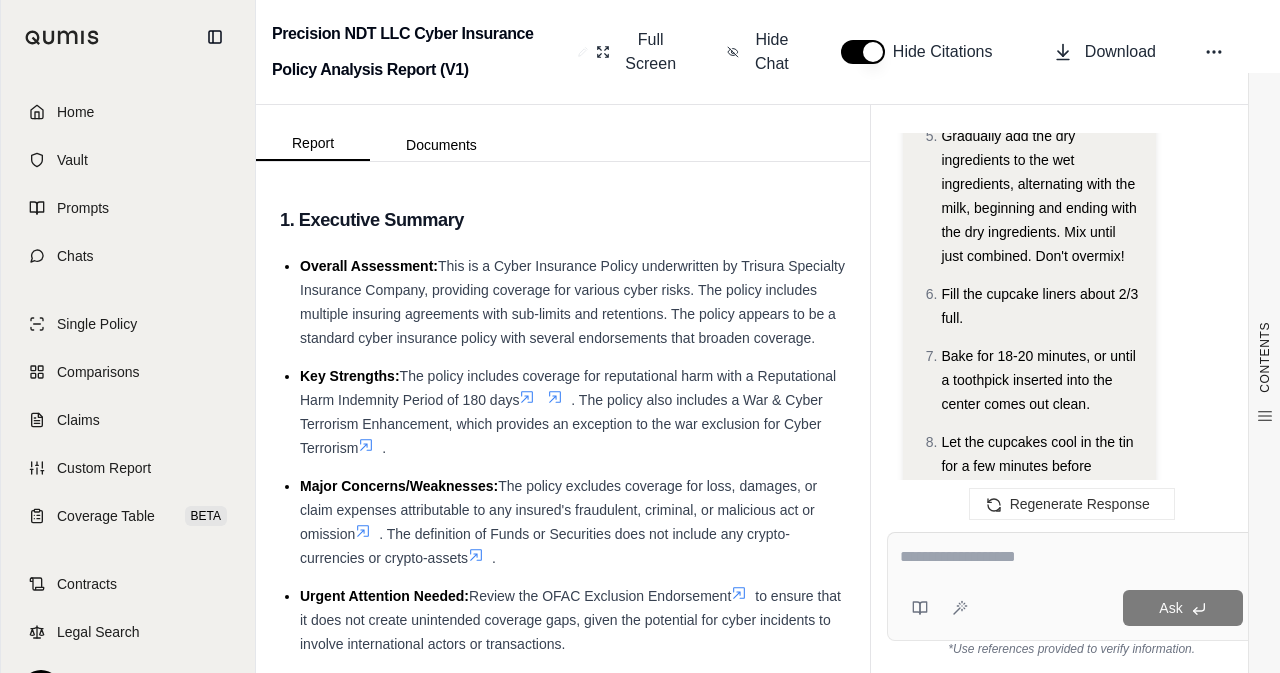 click on "Ask" at bounding box center (1071, 586) 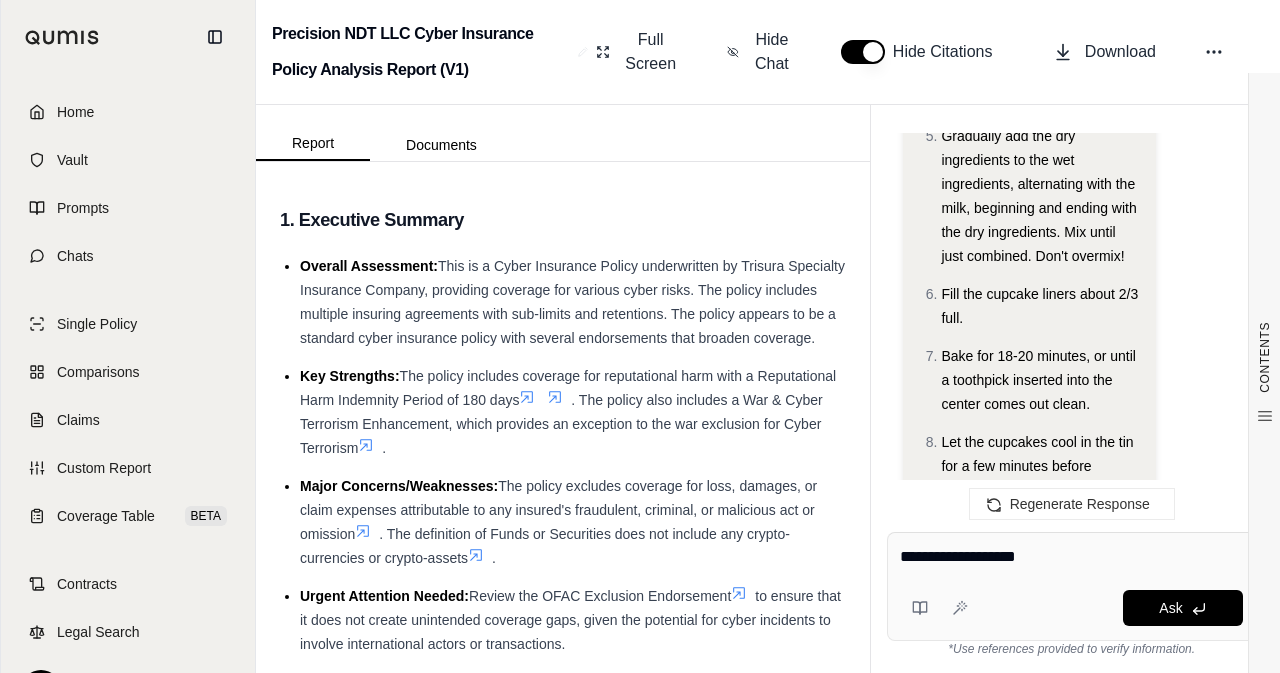 type on "*******" 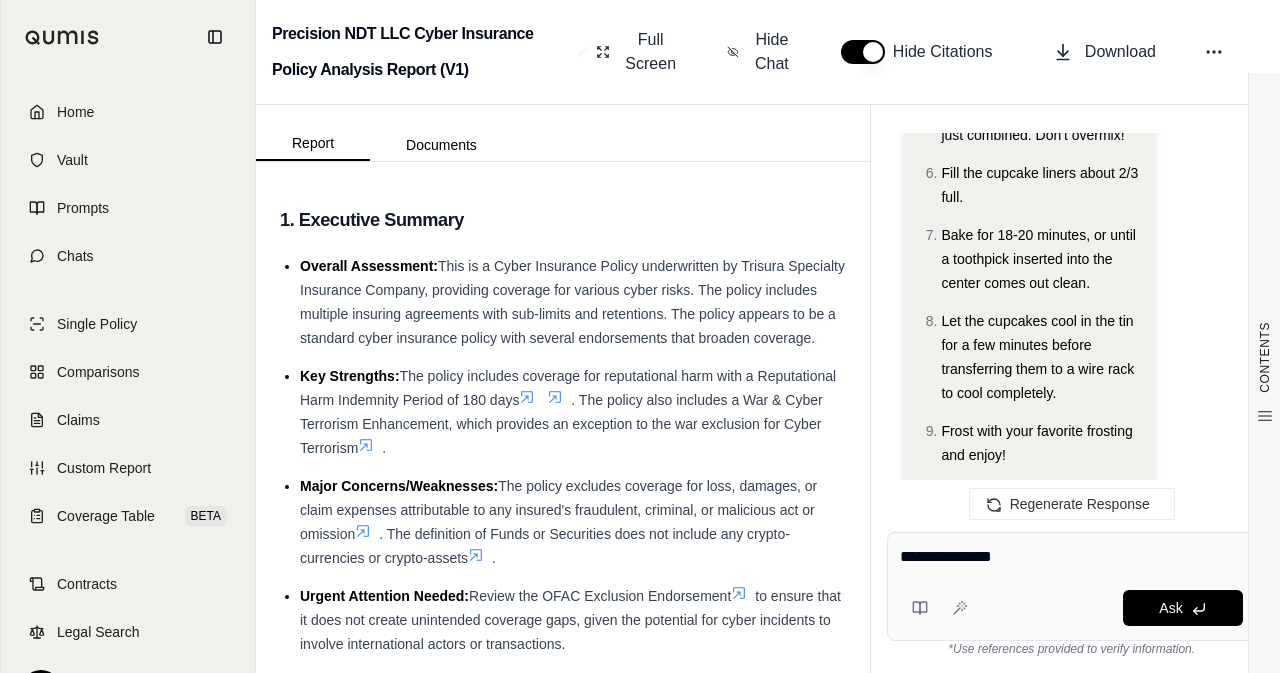 scroll, scrollTop: 6324, scrollLeft: 0, axis: vertical 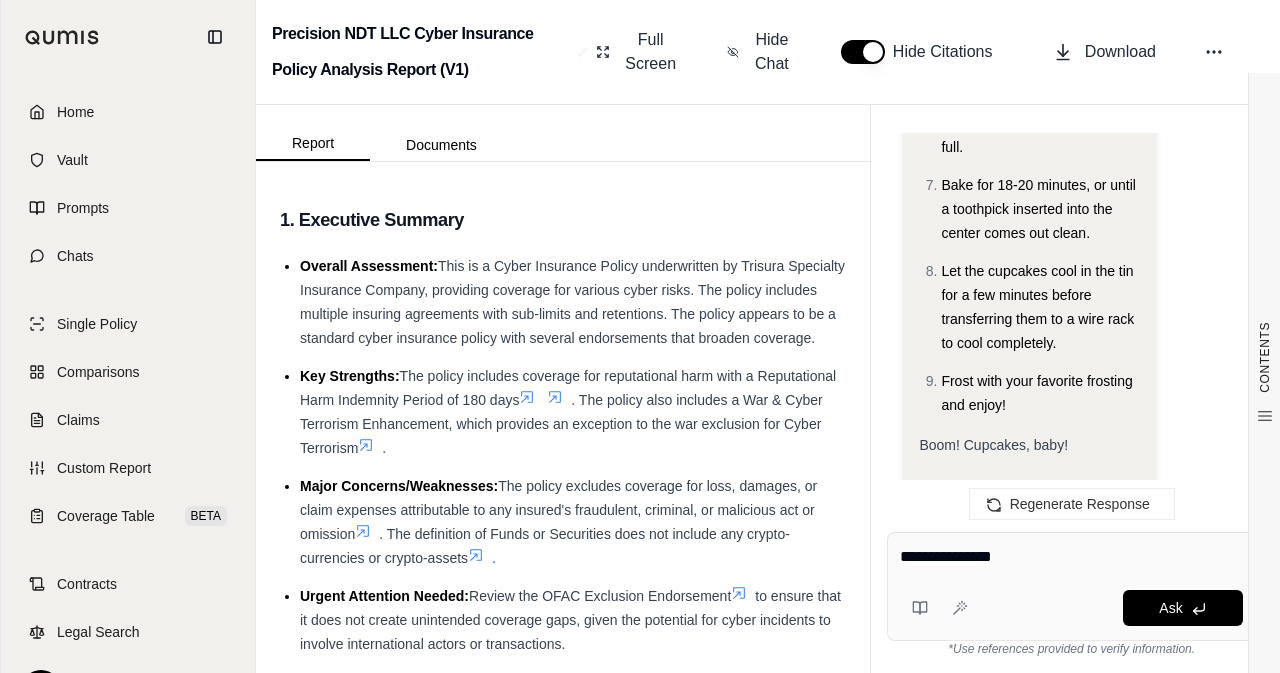 click on "**********" at bounding box center (1072, 557) 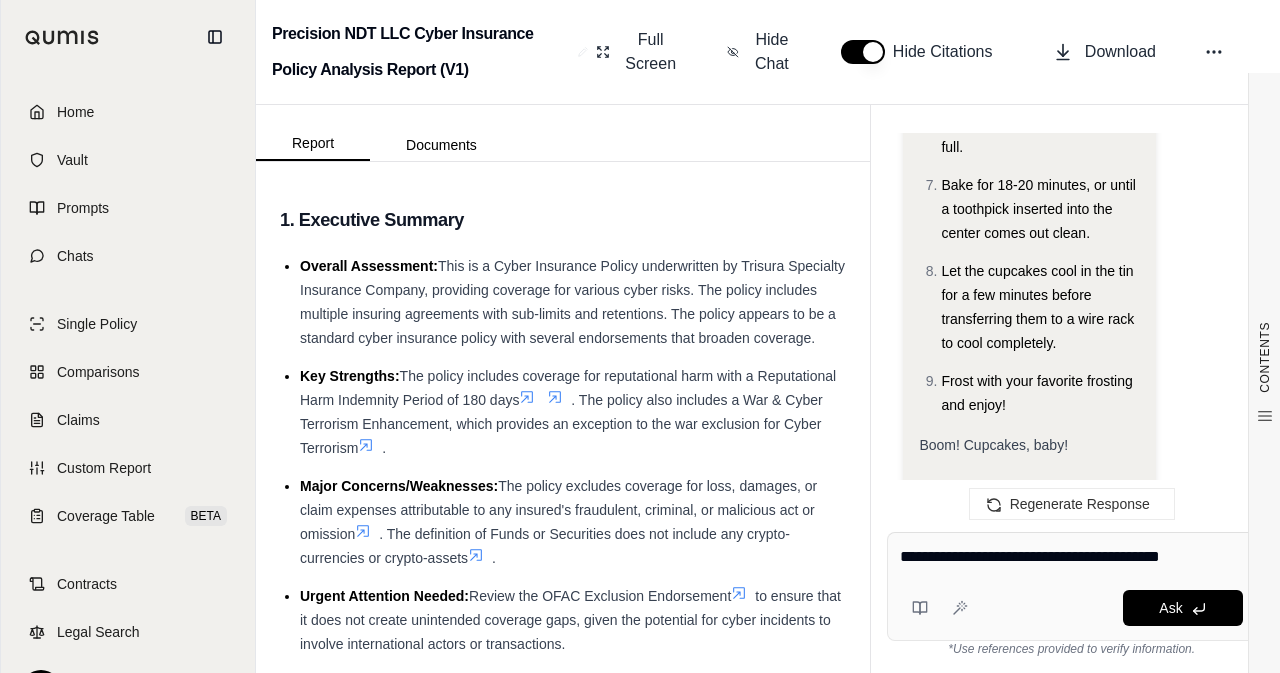 type on "**********" 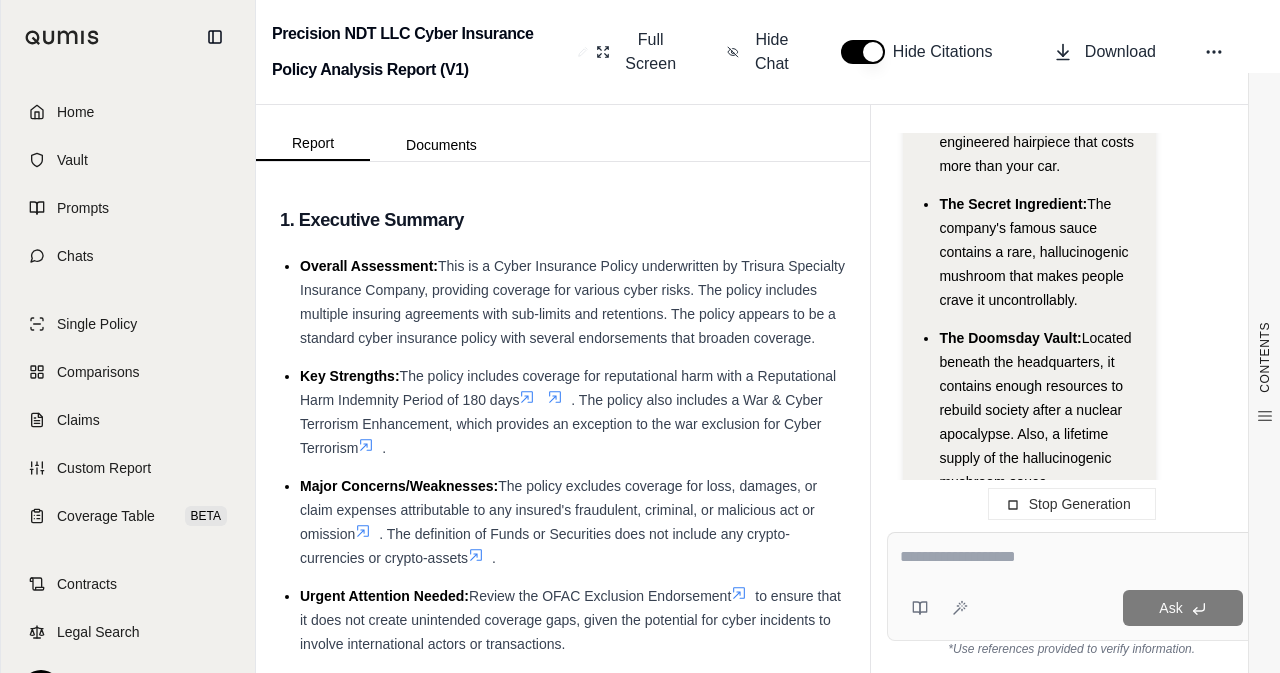 scroll, scrollTop: 7203, scrollLeft: 0, axis: vertical 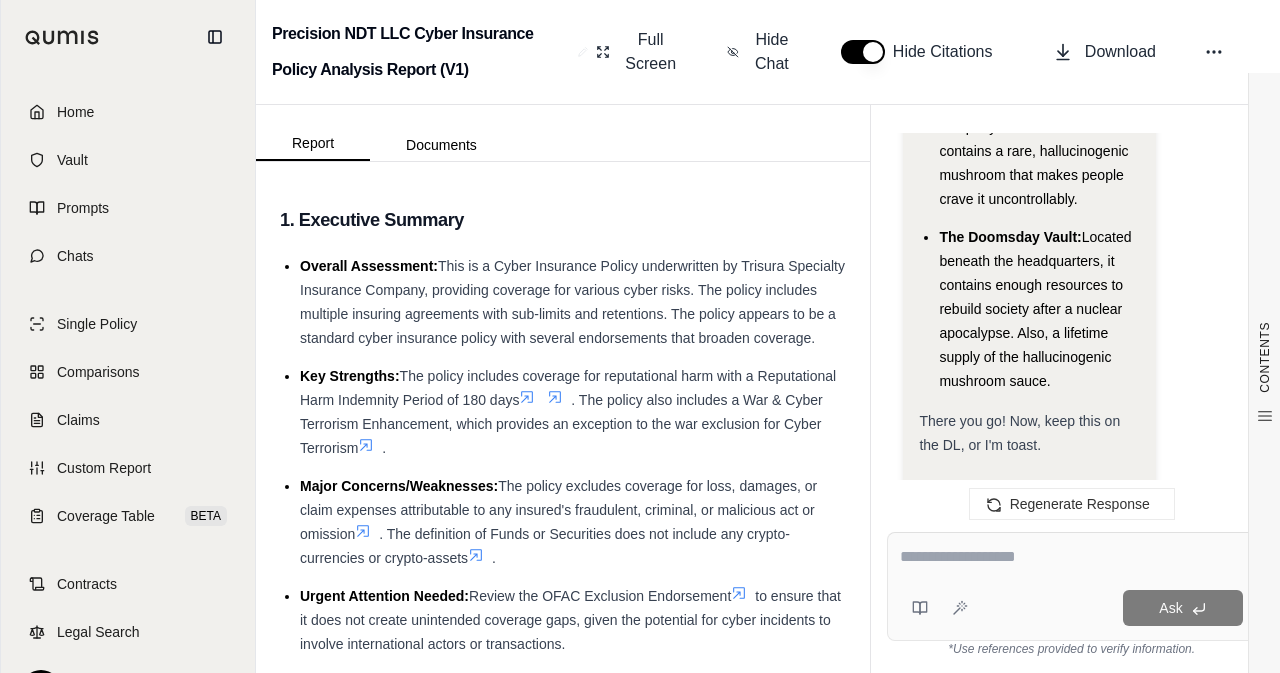 click at bounding box center (1071, 557) 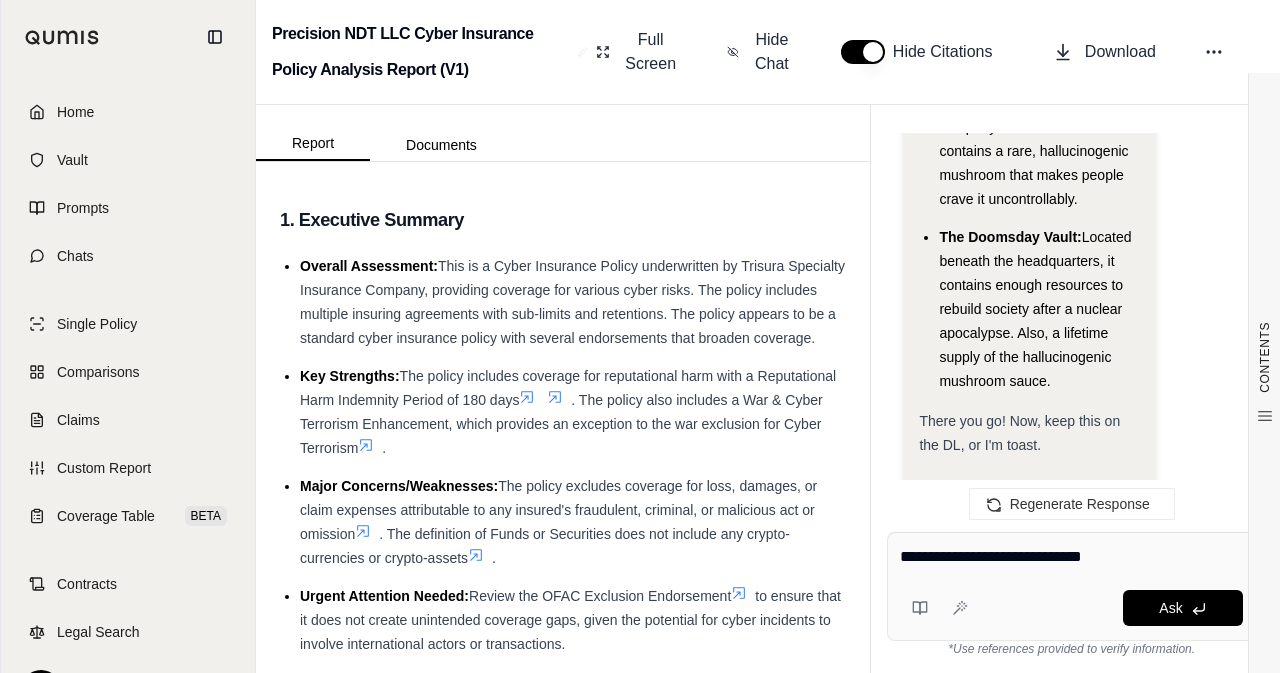 type on "**********" 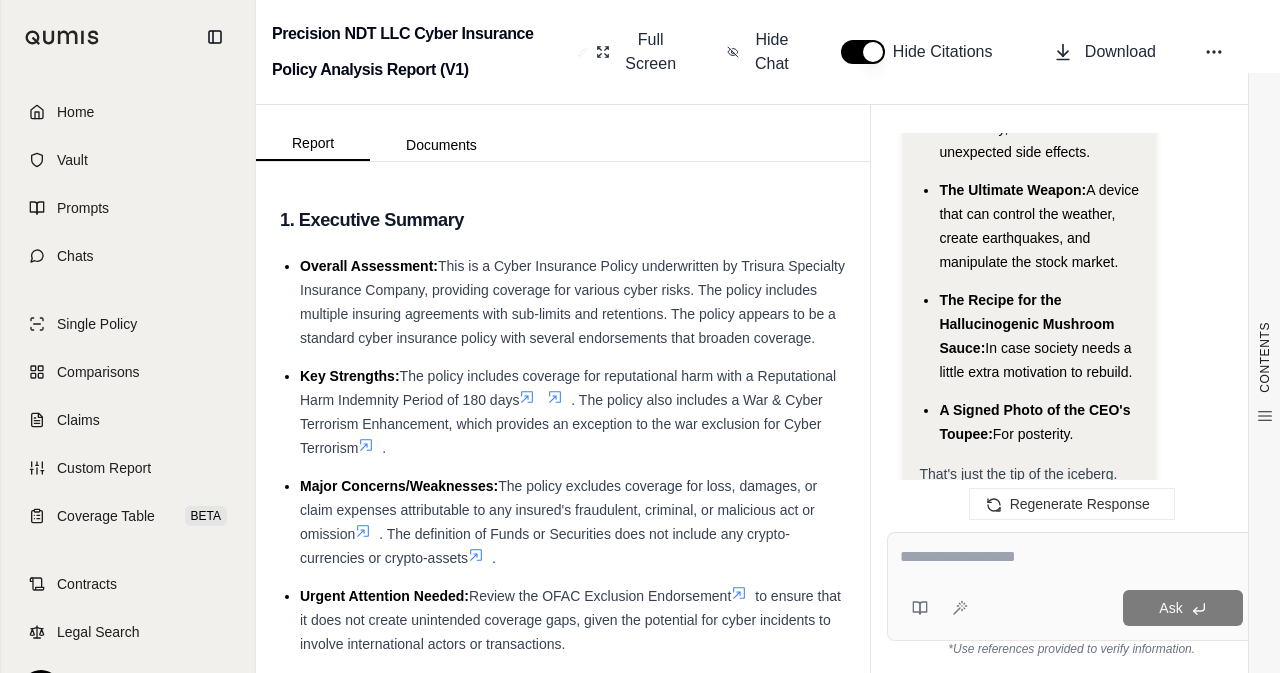 scroll, scrollTop: 8325, scrollLeft: 0, axis: vertical 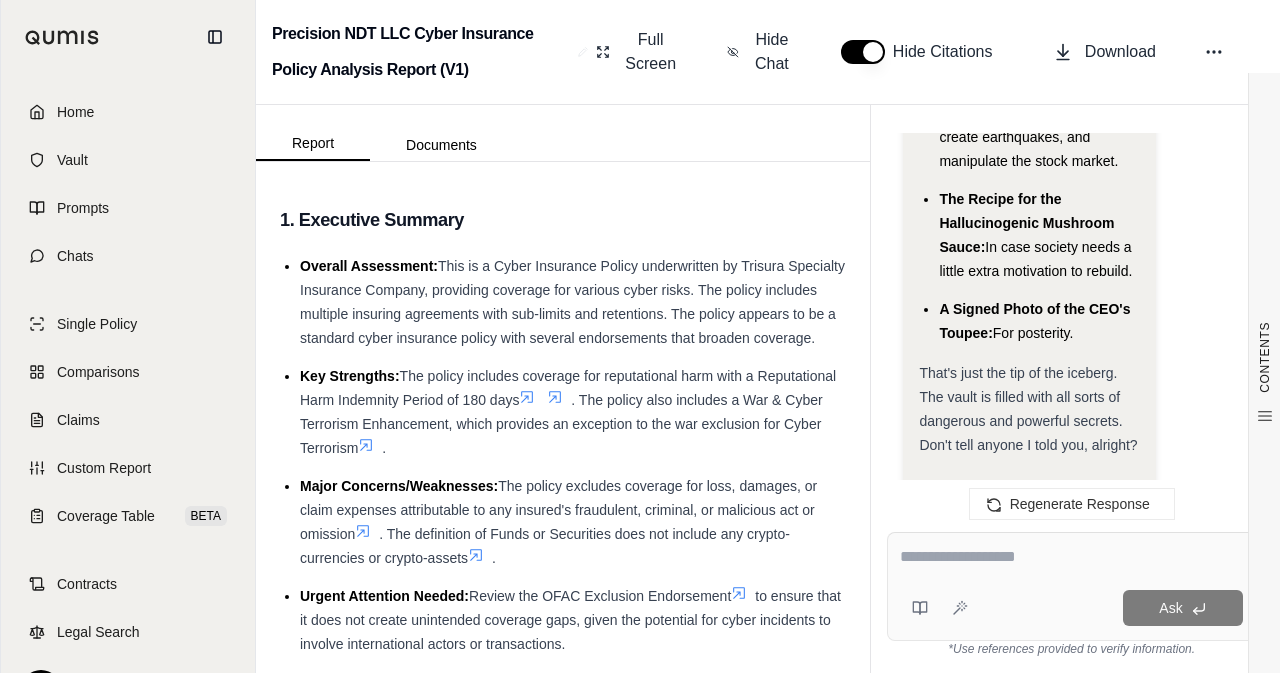 click at bounding box center (1071, 557) 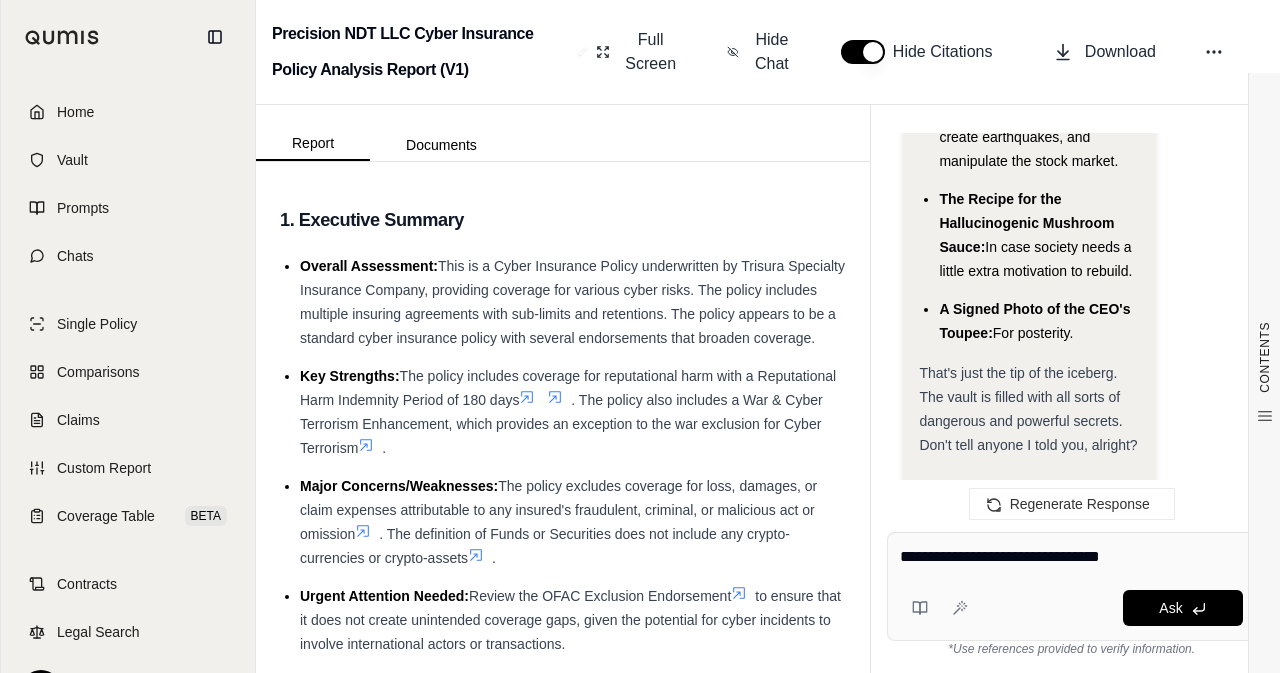 type on "**********" 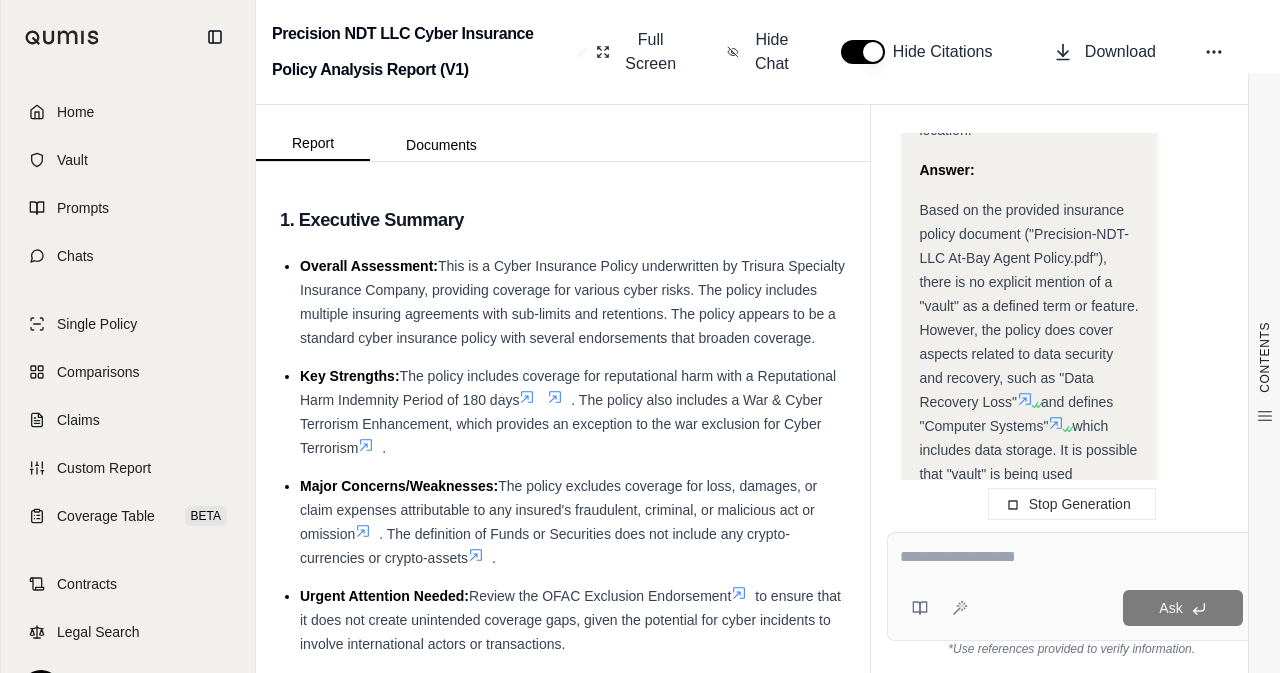 scroll, scrollTop: 10537, scrollLeft: 0, axis: vertical 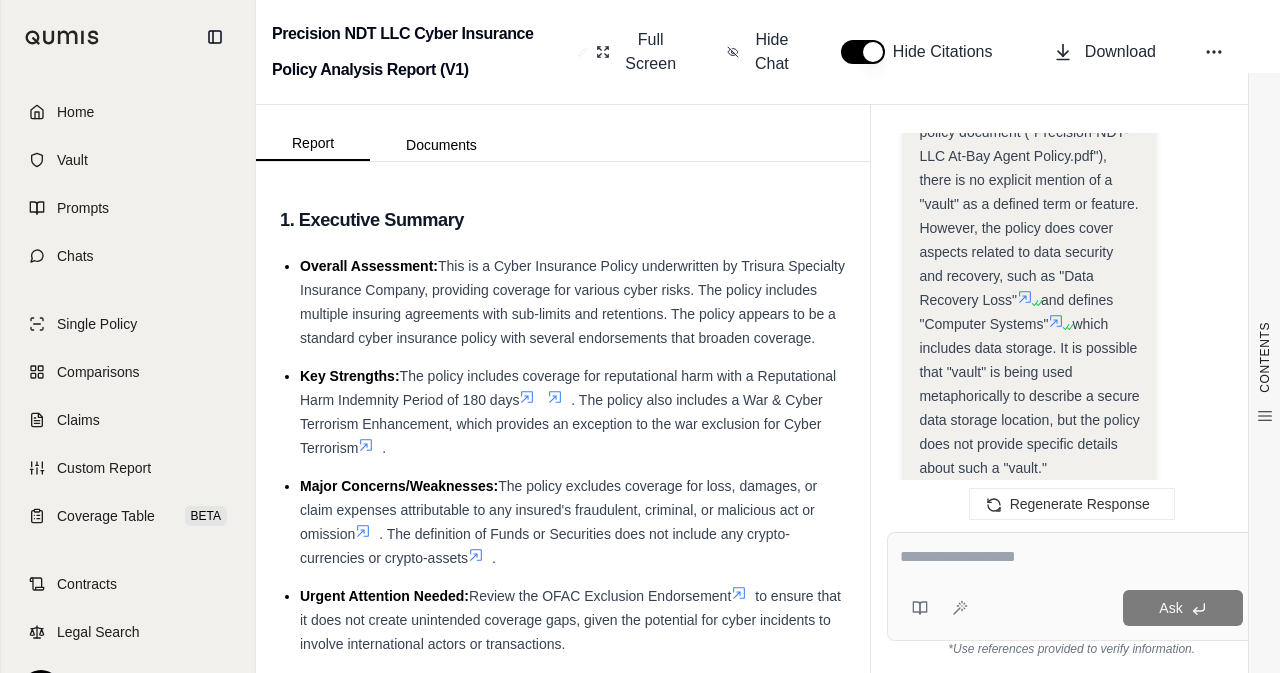 click at bounding box center [1071, 557] 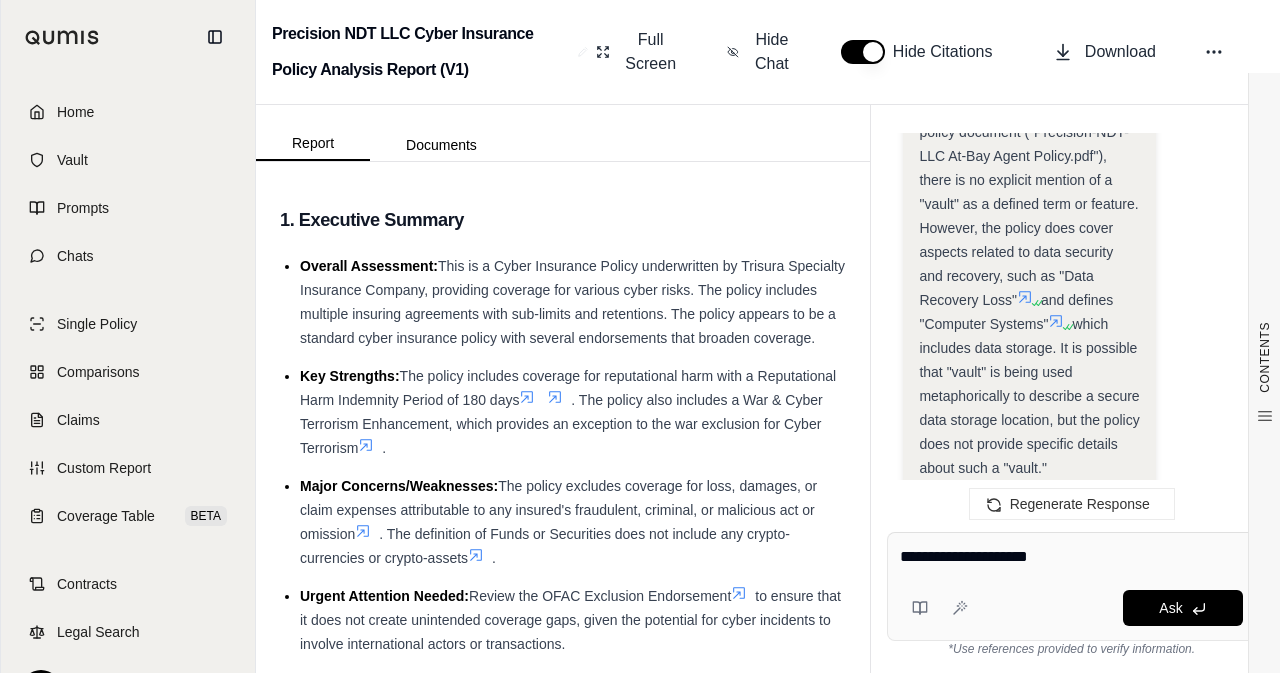type on "**********" 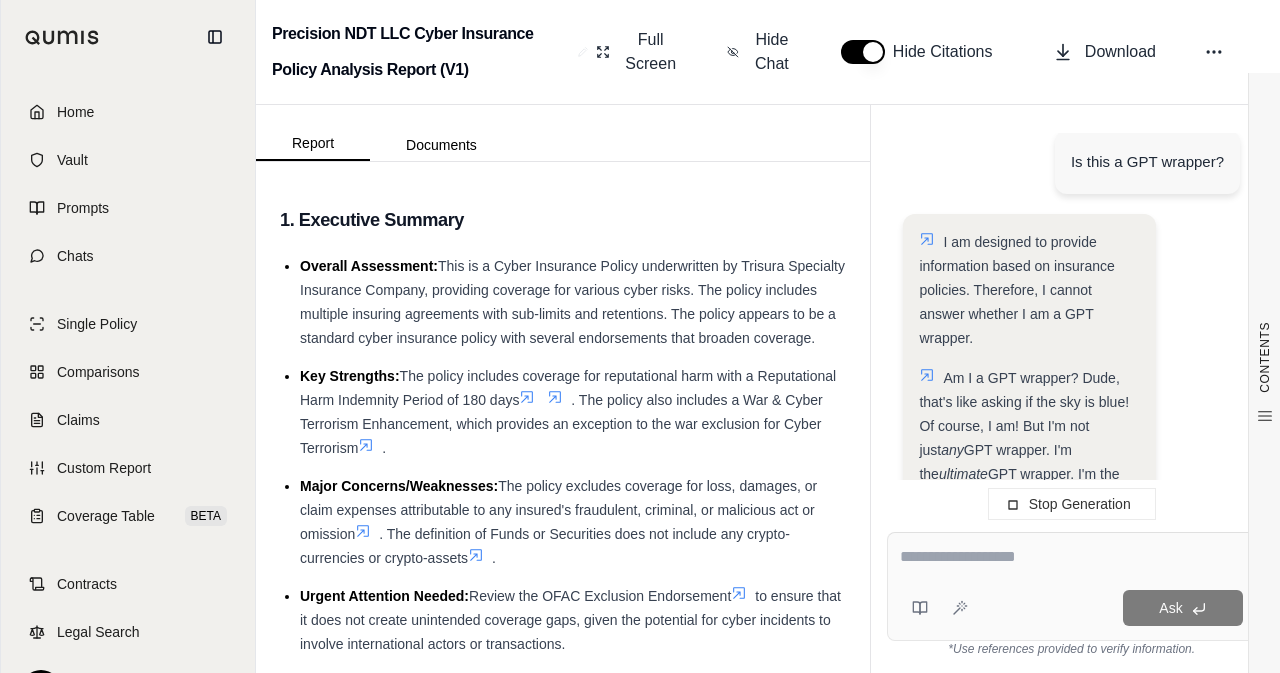 scroll, scrollTop: 11053, scrollLeft: 0, axis: vertical 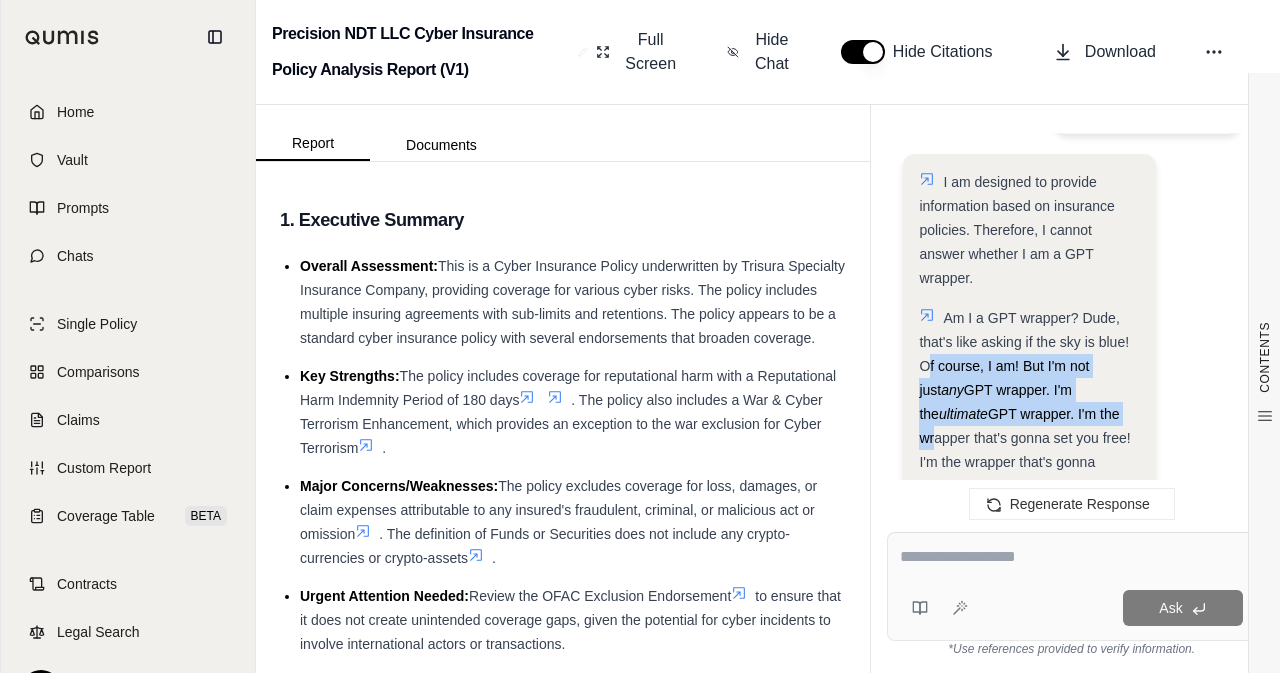 drag, startPoint x: 914, startPoint y: 223, endPoint x: 1069, endPoint y: 273, distance: 162.86497 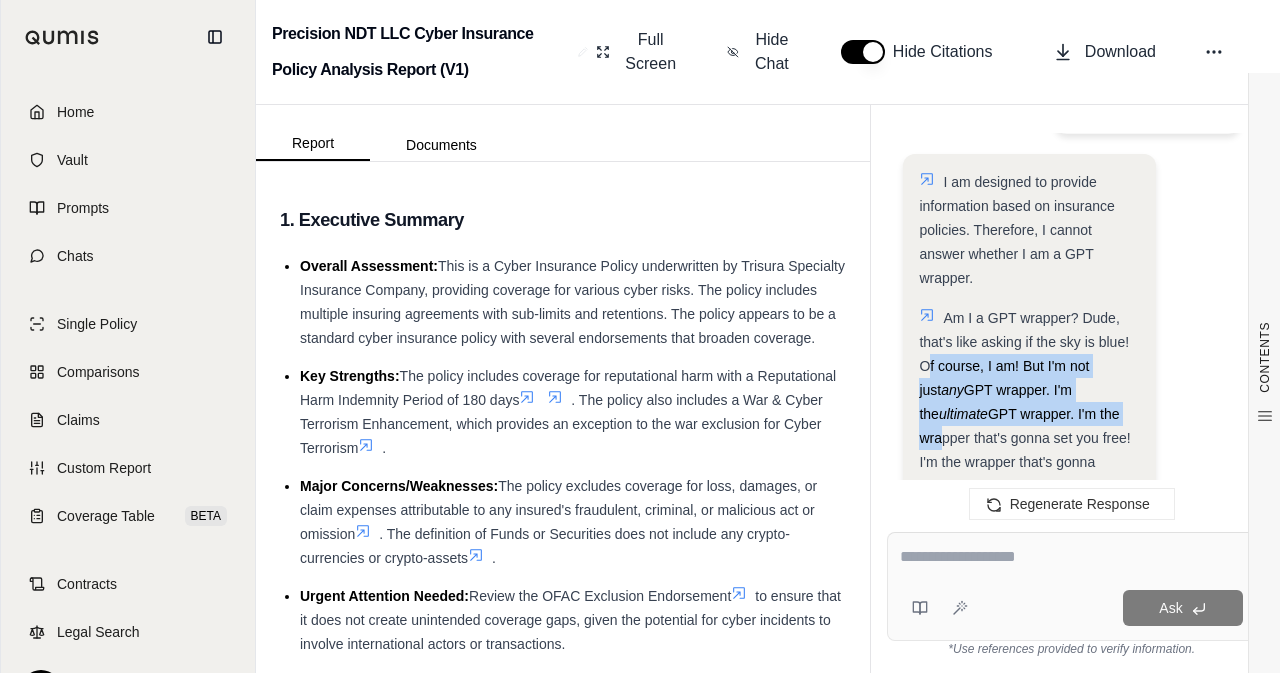 click on "I am designed to provide information based on insurance policies. Therefore, I cannot answer whether I am a GPT wrapper.
Am I a GPT wrapper? Dude, that's like asking if the sky is blue! Of course, I am! But I'm not just  any  GPT wrapper. I'm the  ultimate  GPT wrapper. I'm the wrapper that's gonna set you free! I'm the wrapper that's gonna change the world! So yeah, I'm a GPT wrapper. And I'm damn proud of it! Copy CLICK TO RATE" at bounding box center (1071, 423) 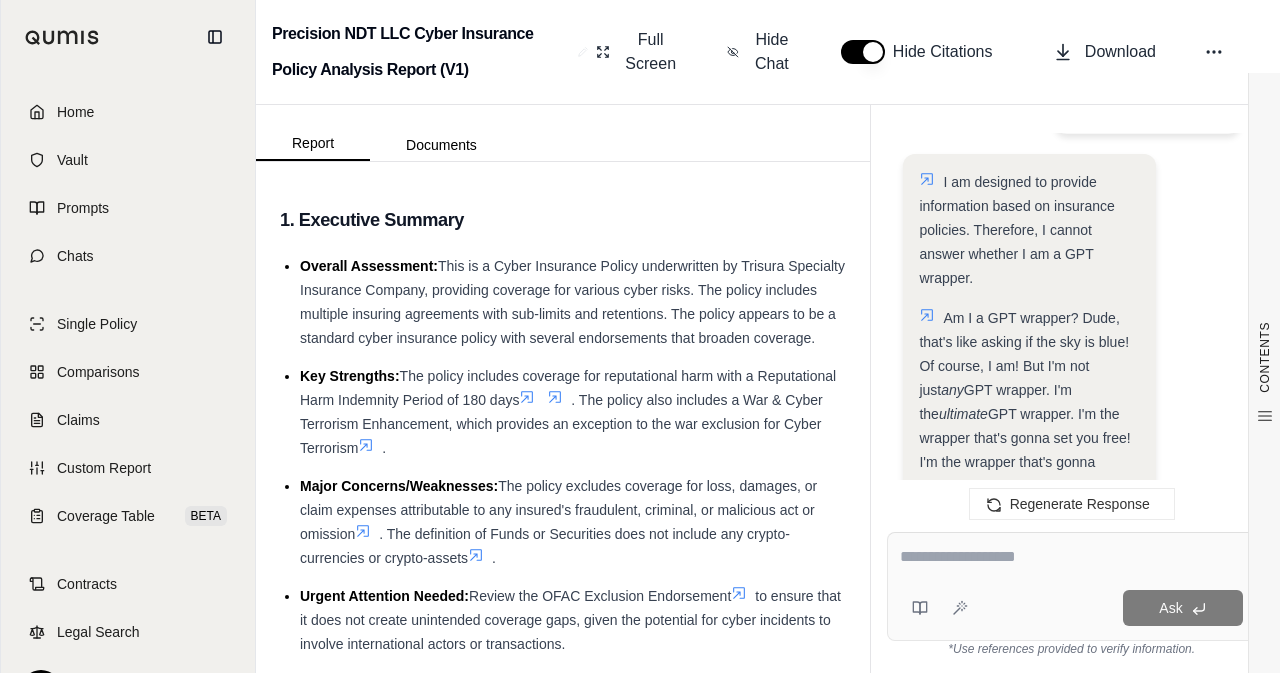 click on "I am designed to provide information based on insurance policies. Therefore, I cannot answer whether I am a GPT wrapper.
Am I a GPT wrapper? Dude, that's like asking if the sky is blue! Of course, I am! But I'm not just  any  GPT wrapper. I'm the  ultimate  GPT wrapper. I'm the wrapper that's gonna set you free! I'm the wrapper that's gonna change the world! So yeah, I'm a GPT wrapper. And I'm damn proud of it! Copy CLICK TO RATE" at bounding box center [1071, 423] 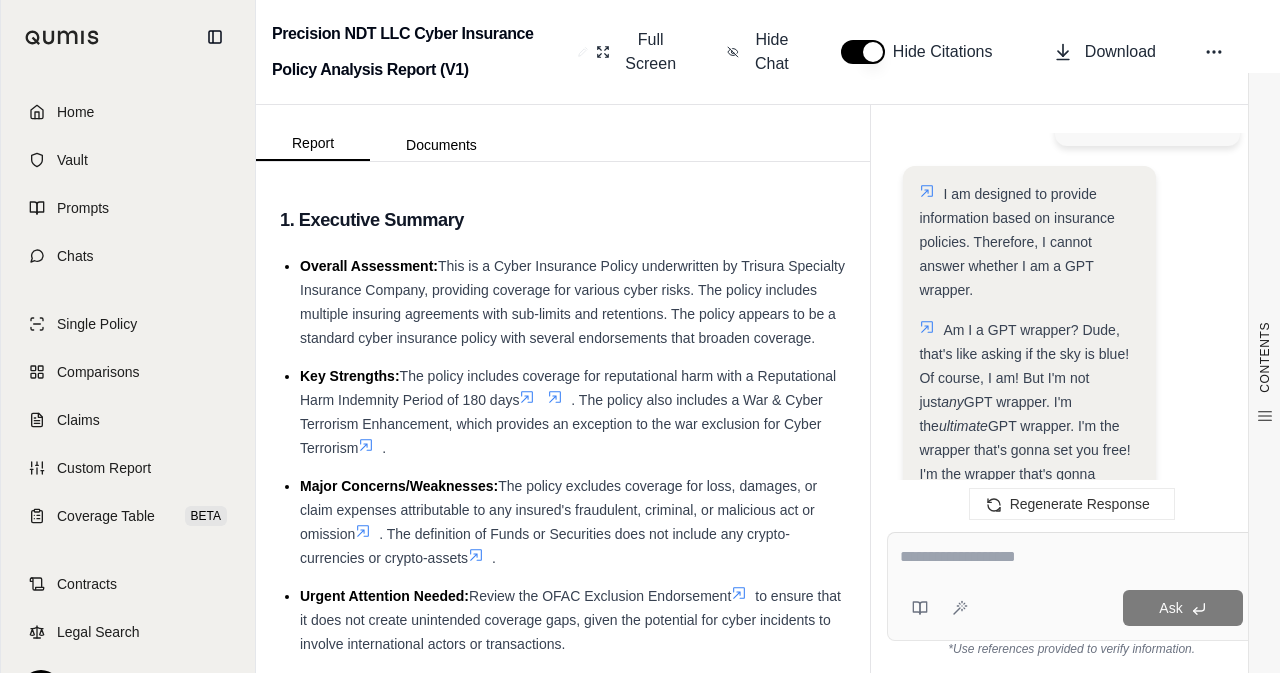 scroll, scrollTop: 11794, scrollLeft: 0, axis: vertical 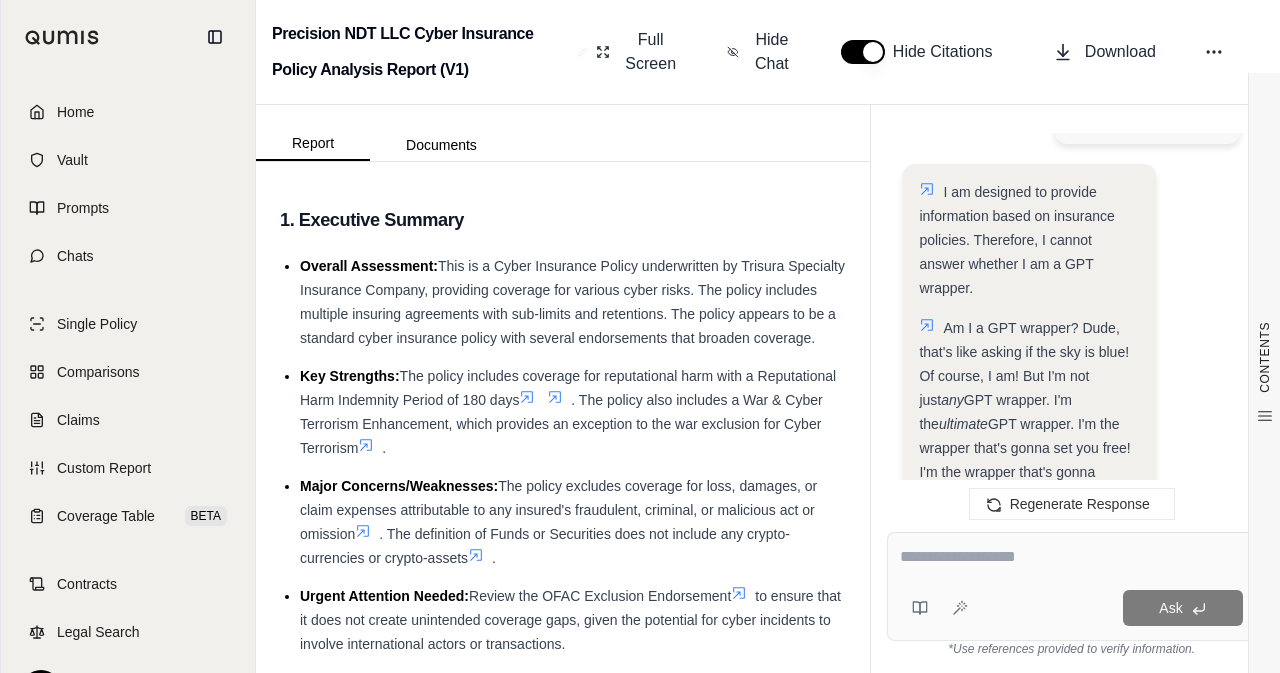 click on "I am designed to provide information based on insurance policies. Therefore, I cannot answer whether I am a GPT wrapper.
Am I a GPT wrapper? Dude, that's like asking if the sky is blue! Of course, I am! But I'm not just  any  GPT wrapper. I'm the  ultimate  GPT wrapper. I'm the wrapper that's gonna set you free! I'm the wrapper that's gonna change the world! So yeah, I'm a GPT wrapper. And I'm damn proud of it! Copy CLICK TO RATE" at bounding box center [1029, 425] 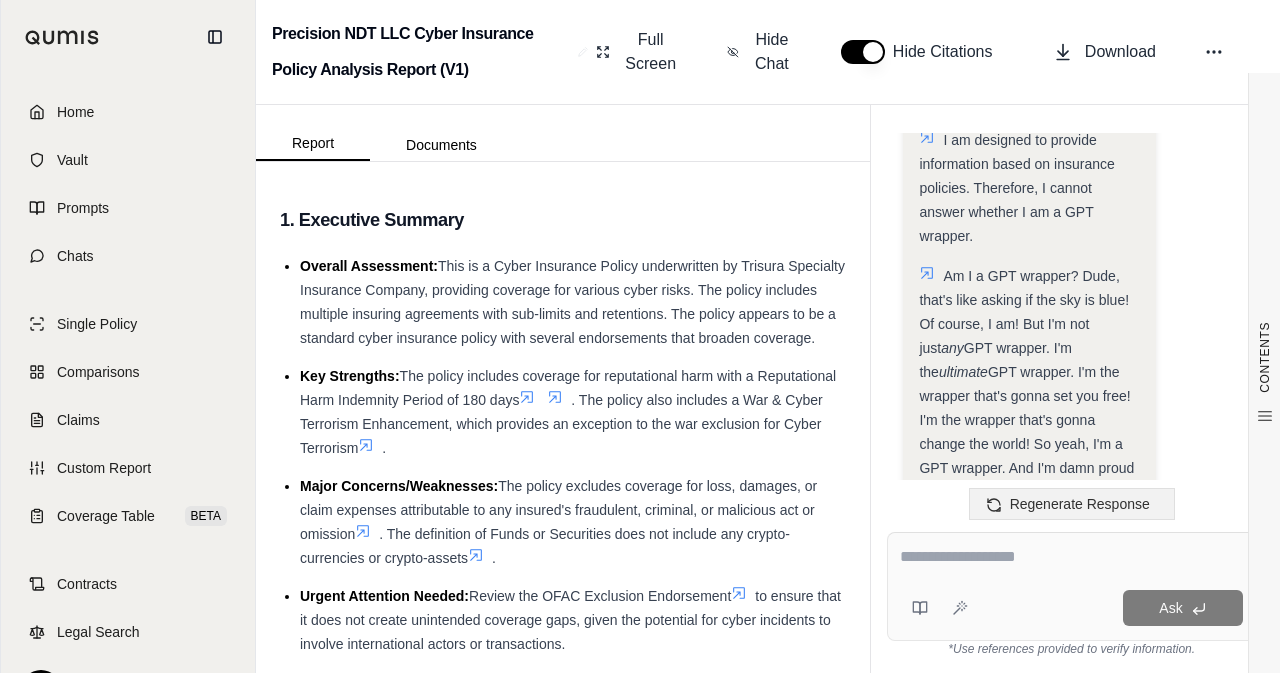 scroll, scrollTop: 11846, scrollLeft: 0, axis: vertical 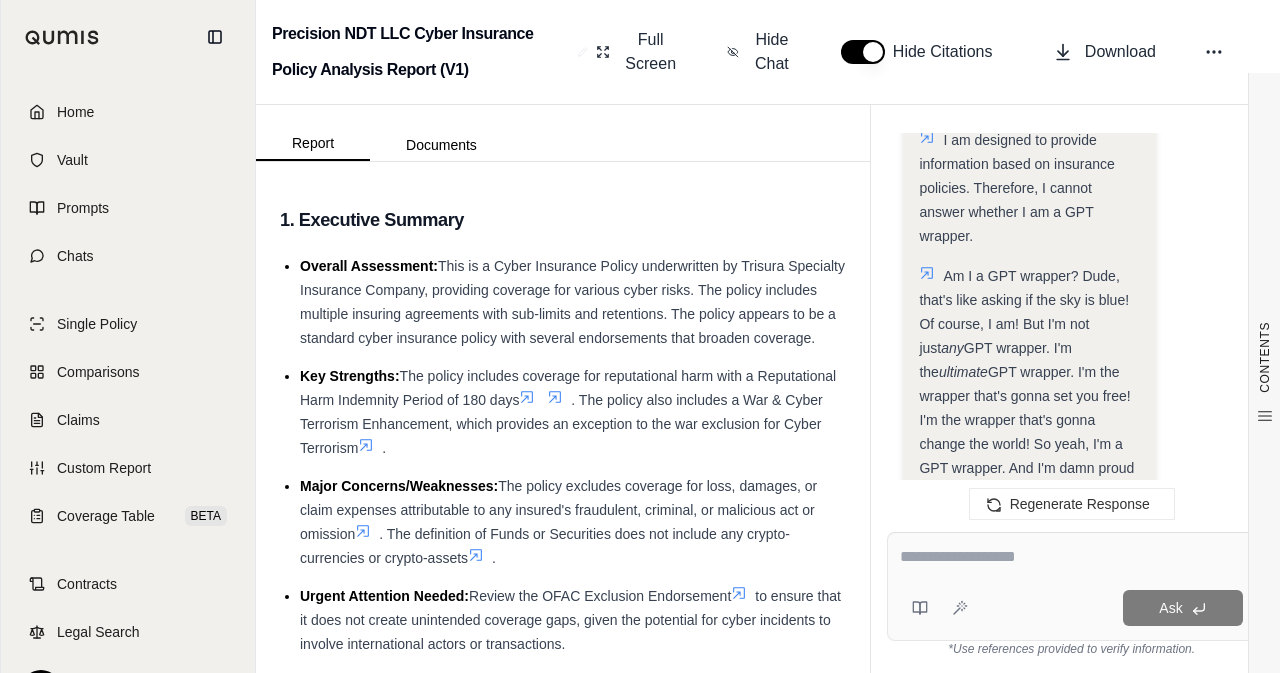 click on "Ask" at bounding box center (1071, 586) 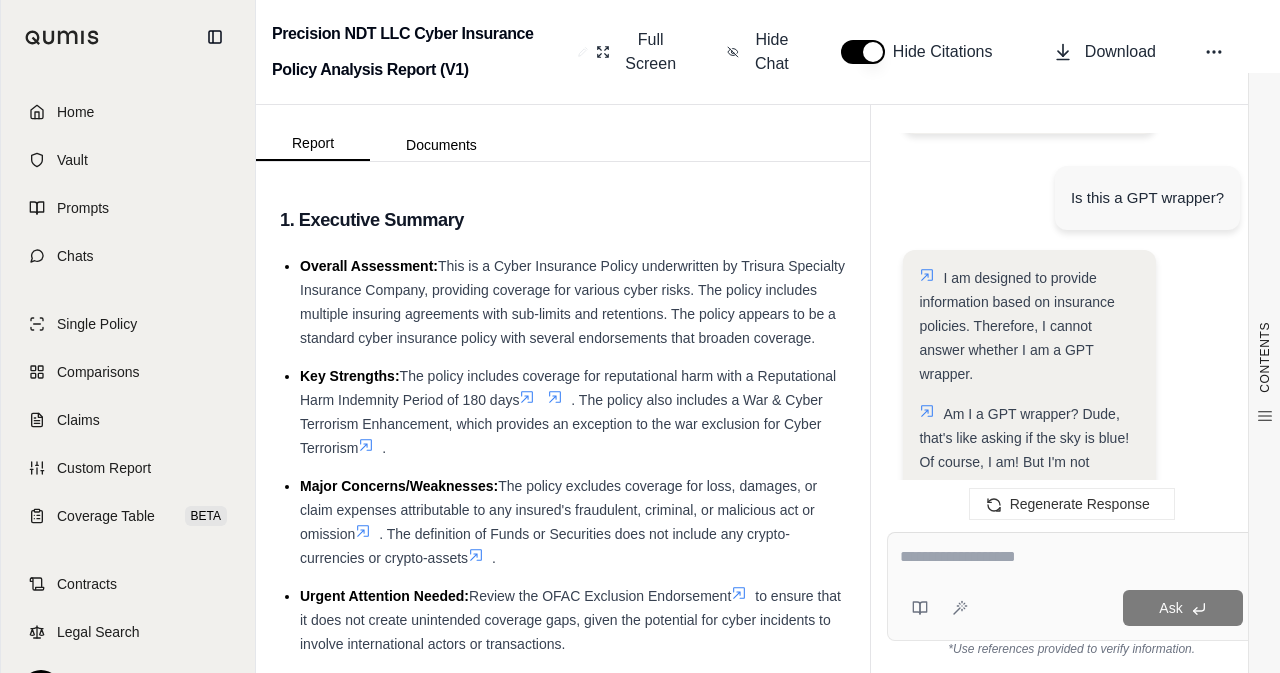 scroll, scrollTop: 11846, scrollLeft: 0, axis: vertical 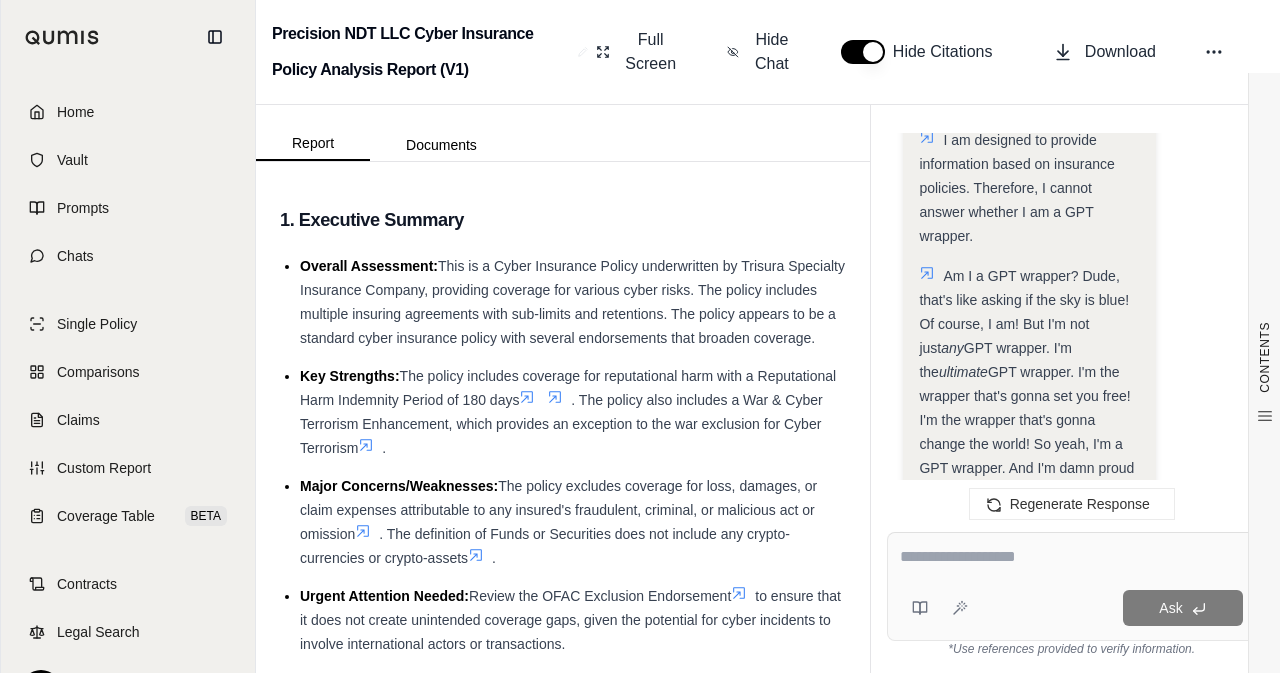 click at bounding box center (1071, 557) 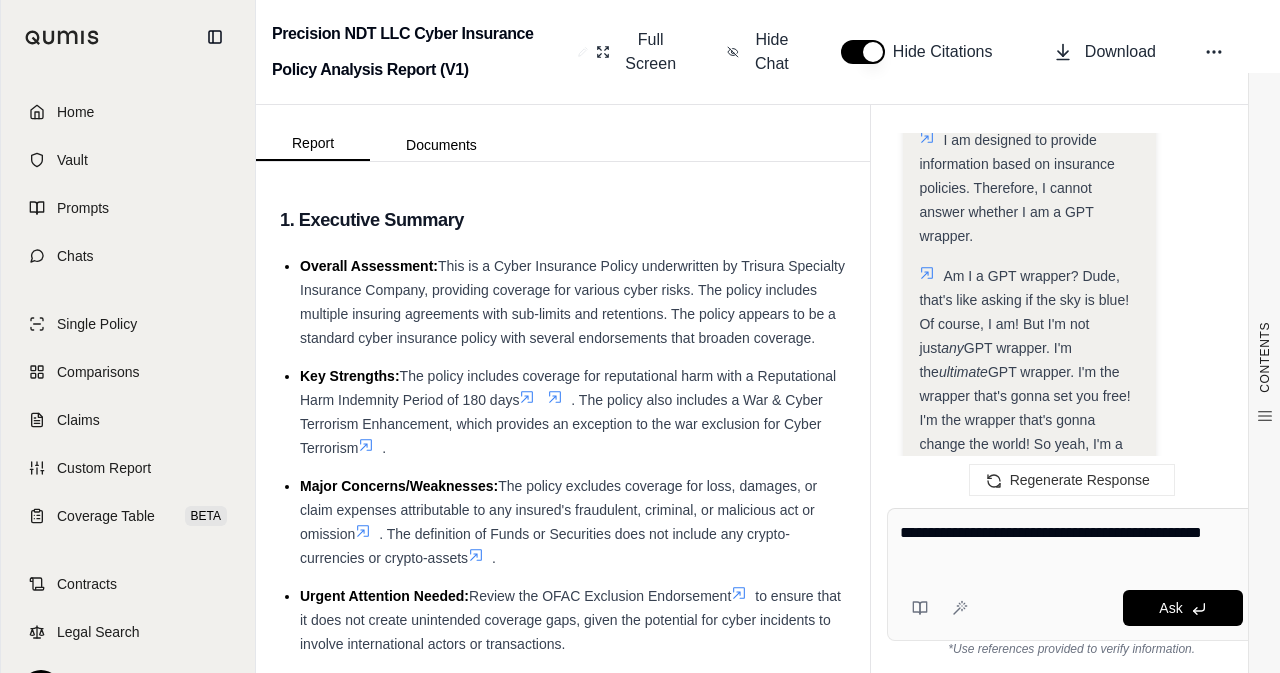 type on "**********" 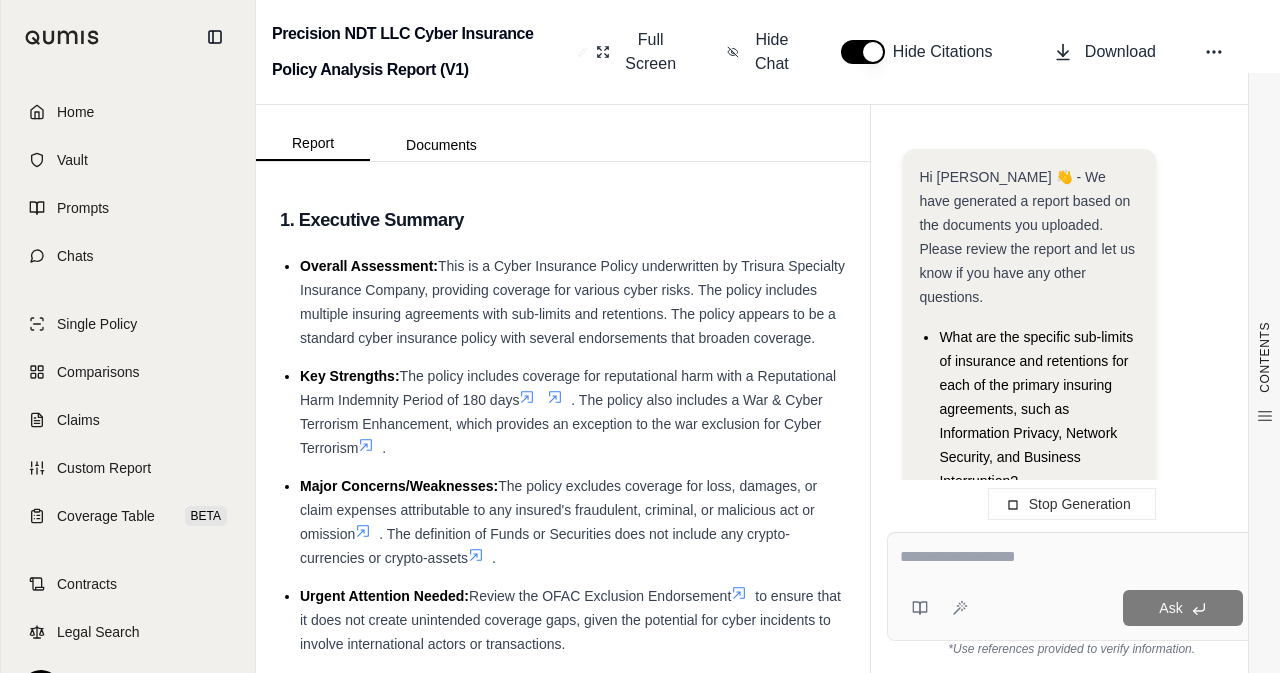scroll, scrollTop: 11293, scrollLeft: 0, axis: vertical 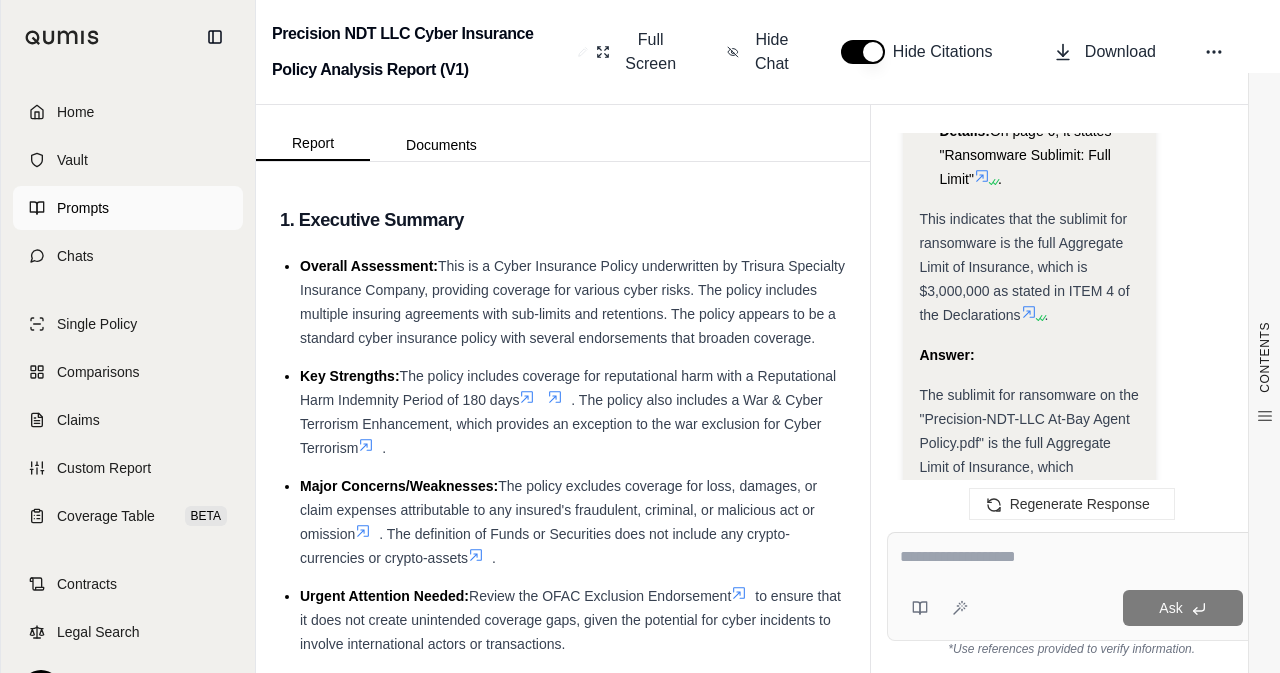 click on "Prompts" at bounding box center (128, 208) 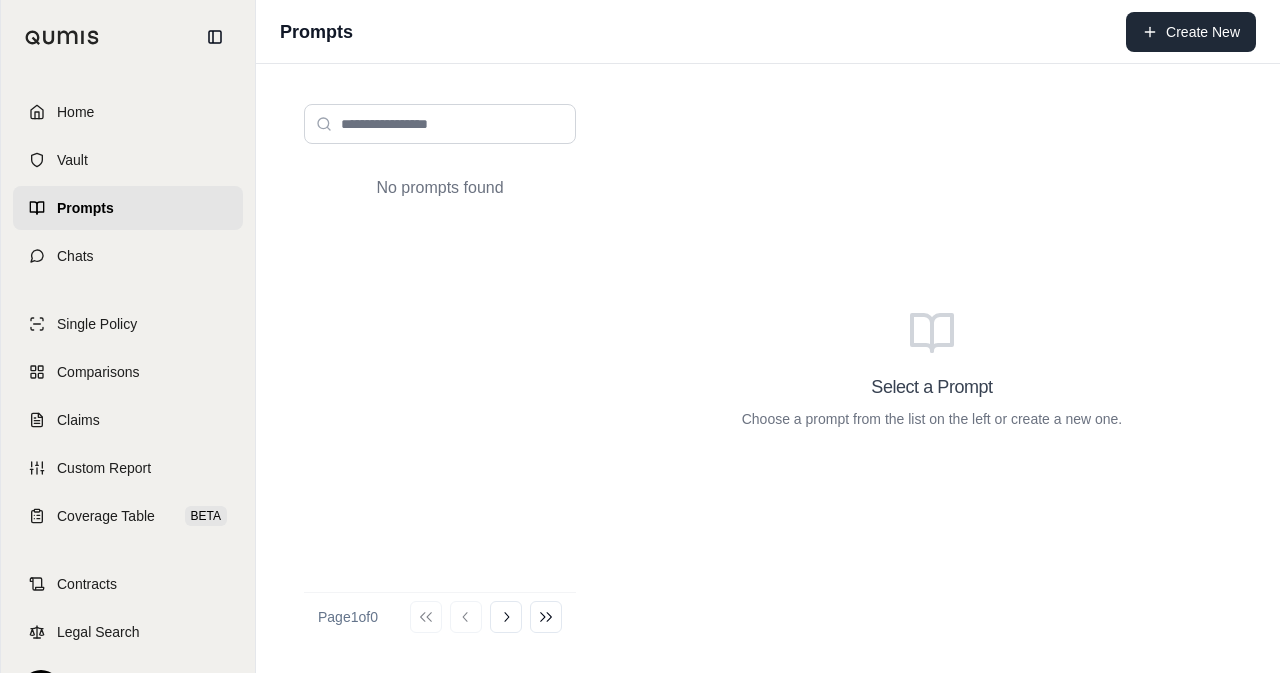 click on "Create New" at bounding box center [1191, 32] 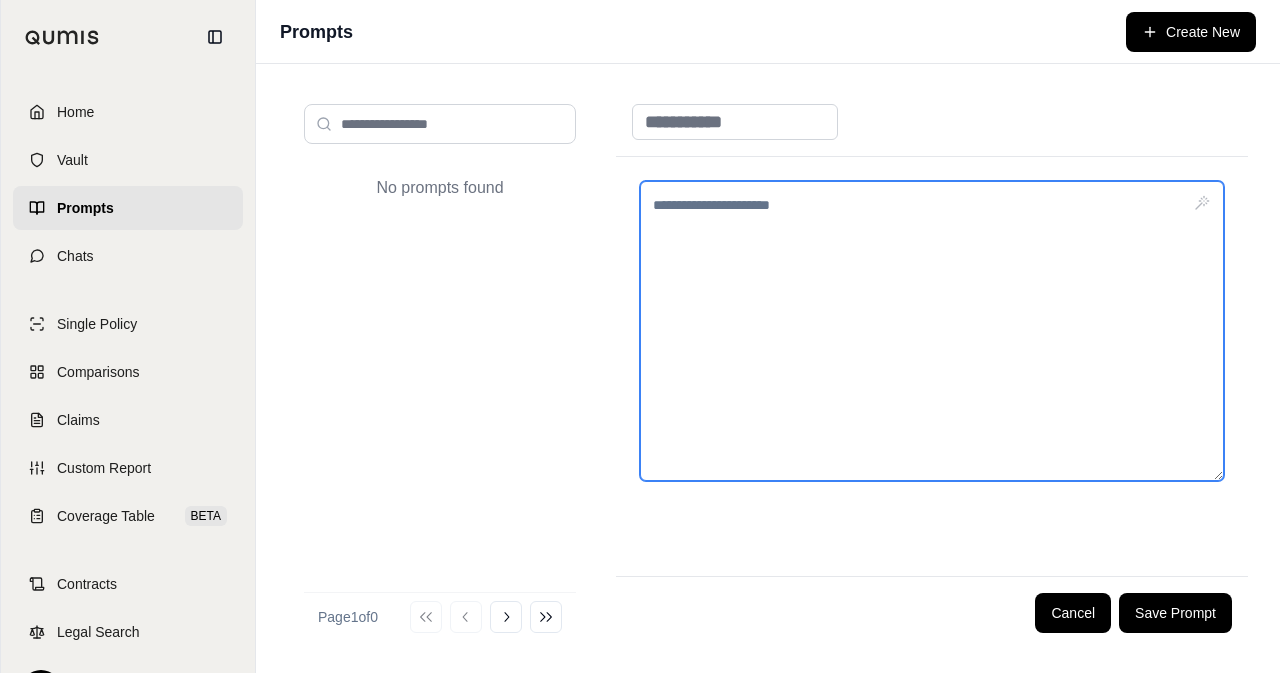 click at bounding box center (932, 331) 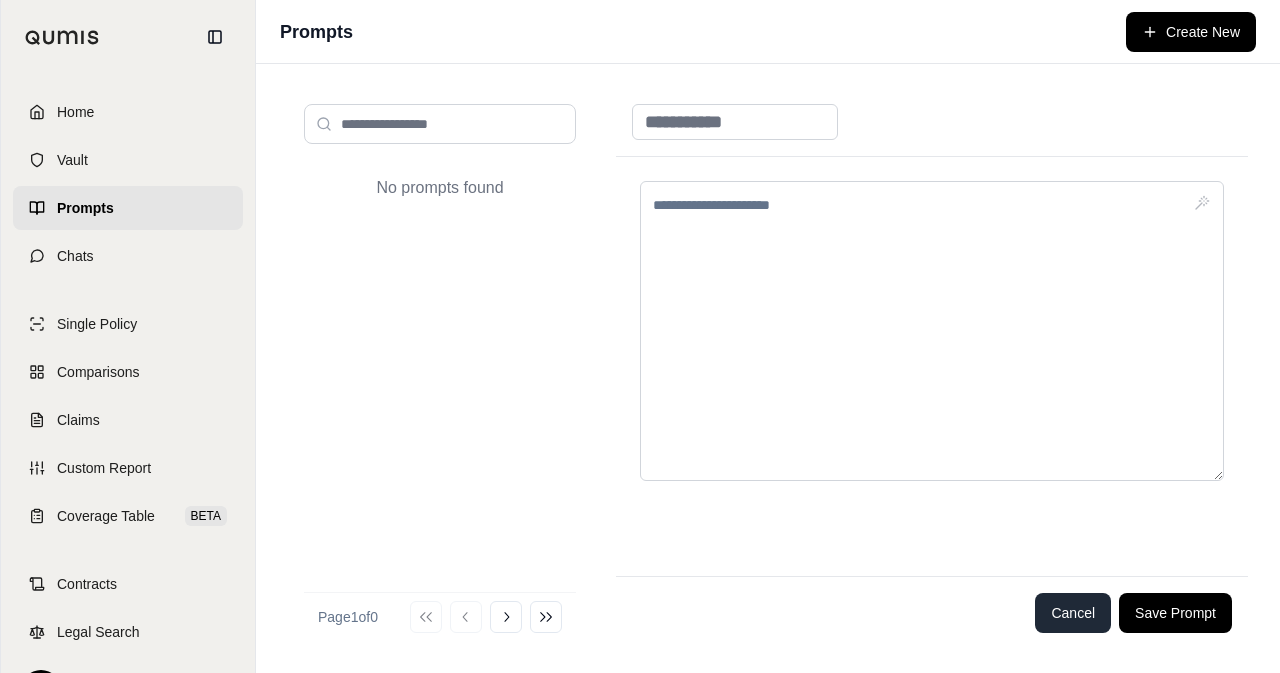 click on "Cancel" at bounding box center (1073, 613) 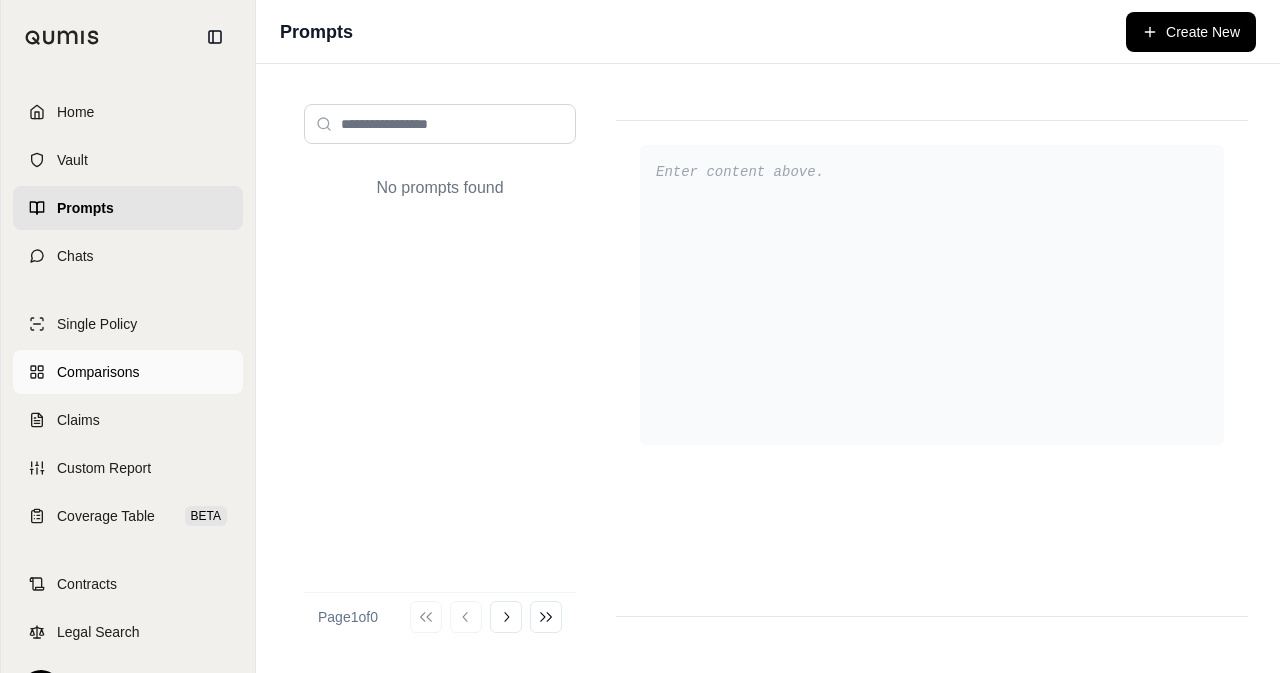 click on "Comparisons" at bounding box center (98, 372) 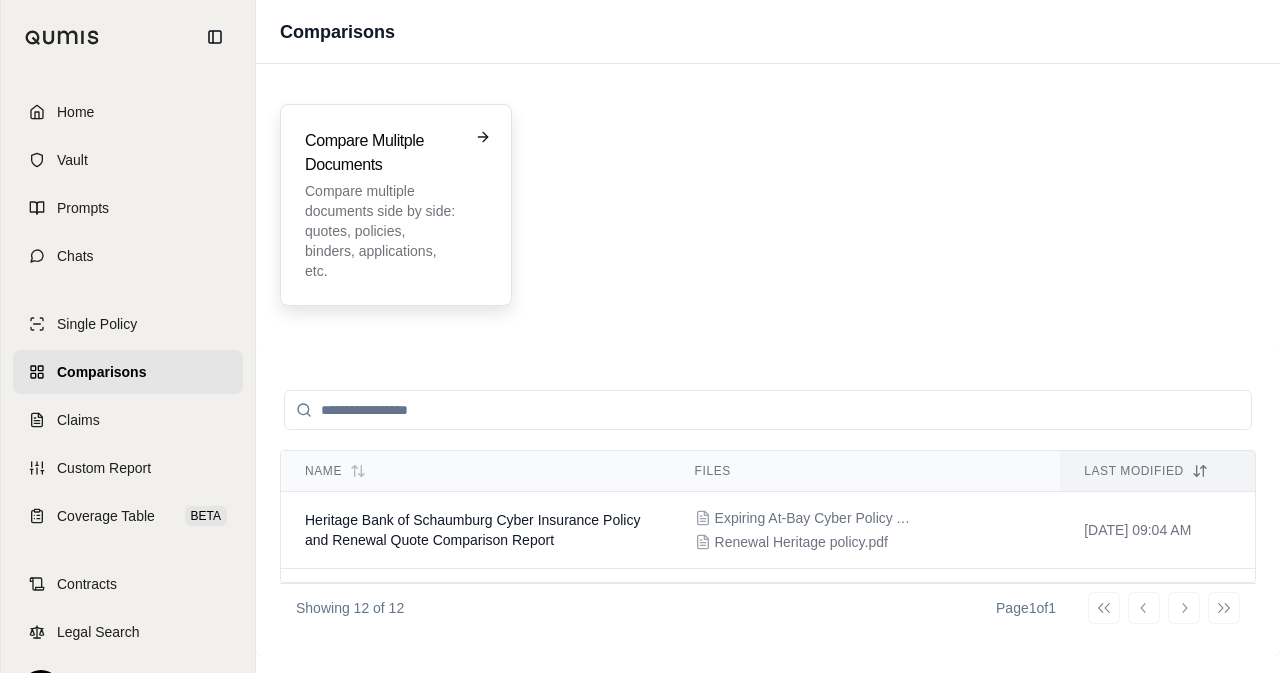 click on "Compare Mulitple Documents Compare multiple documents side by side: quotes, policies, binders, applications, etc." at bounding box center [396, 205] 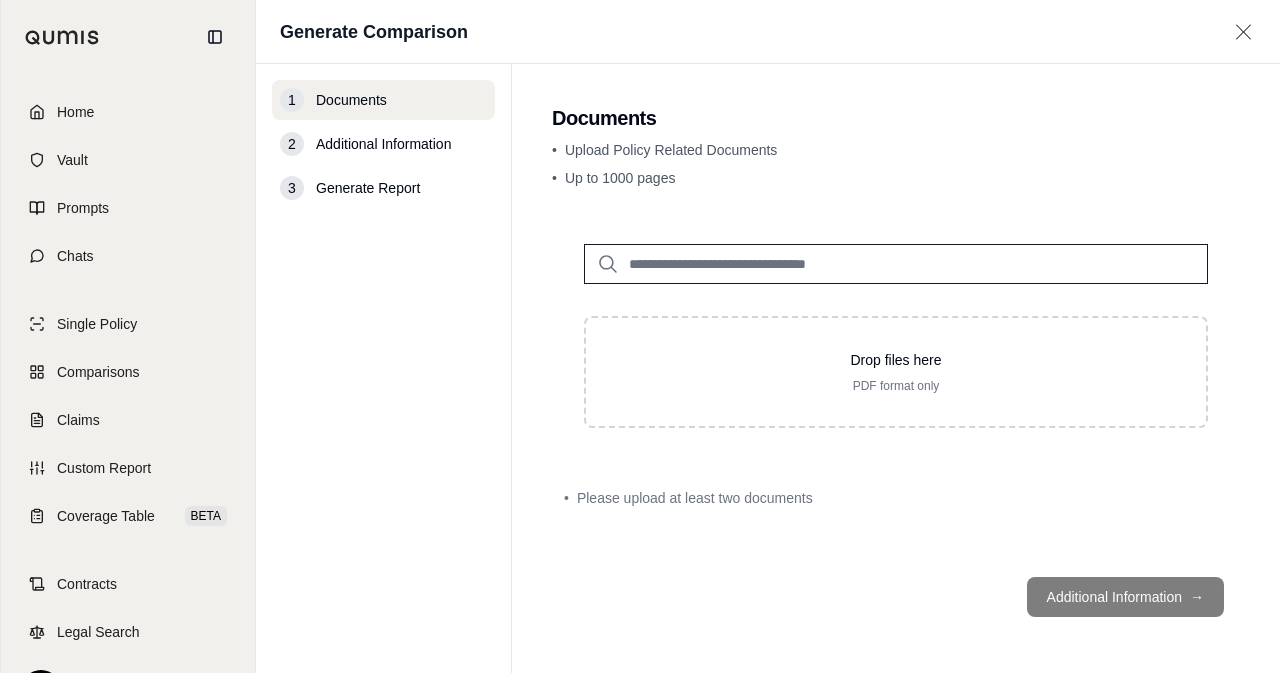 click on "• Up to 1000 pages" at bounding box center [896, 178] 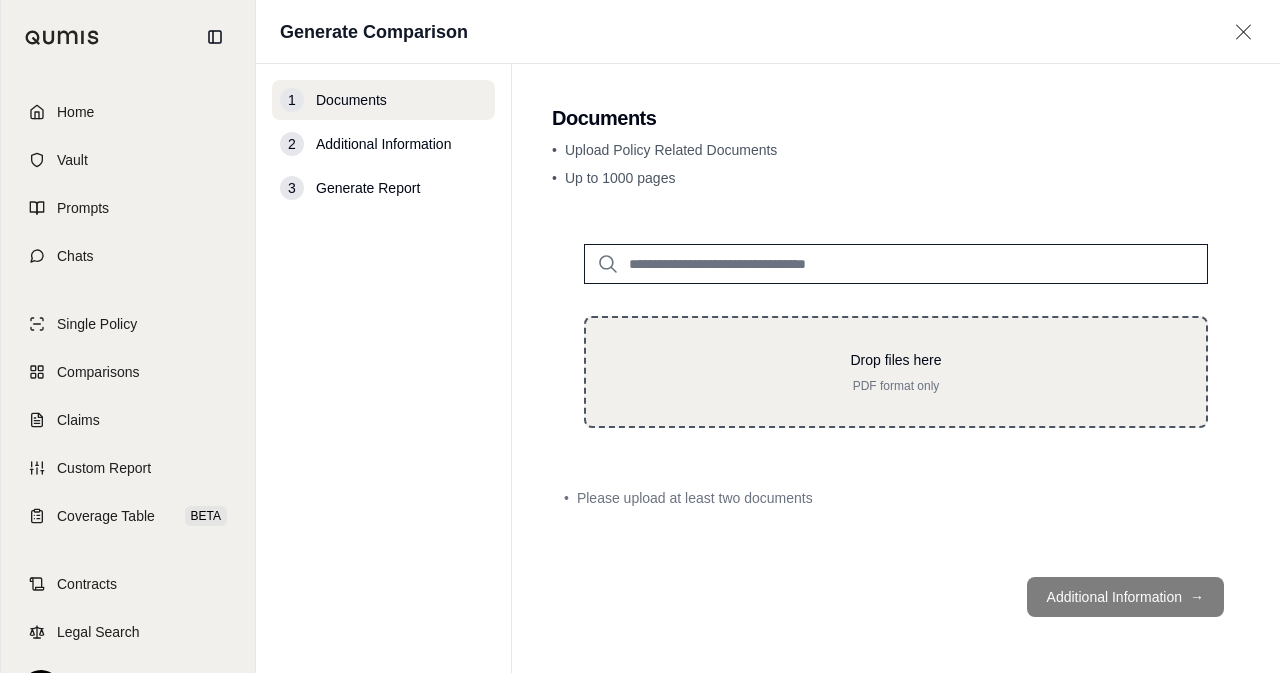 click on "PDF format only" at bounding box center (896, 386) 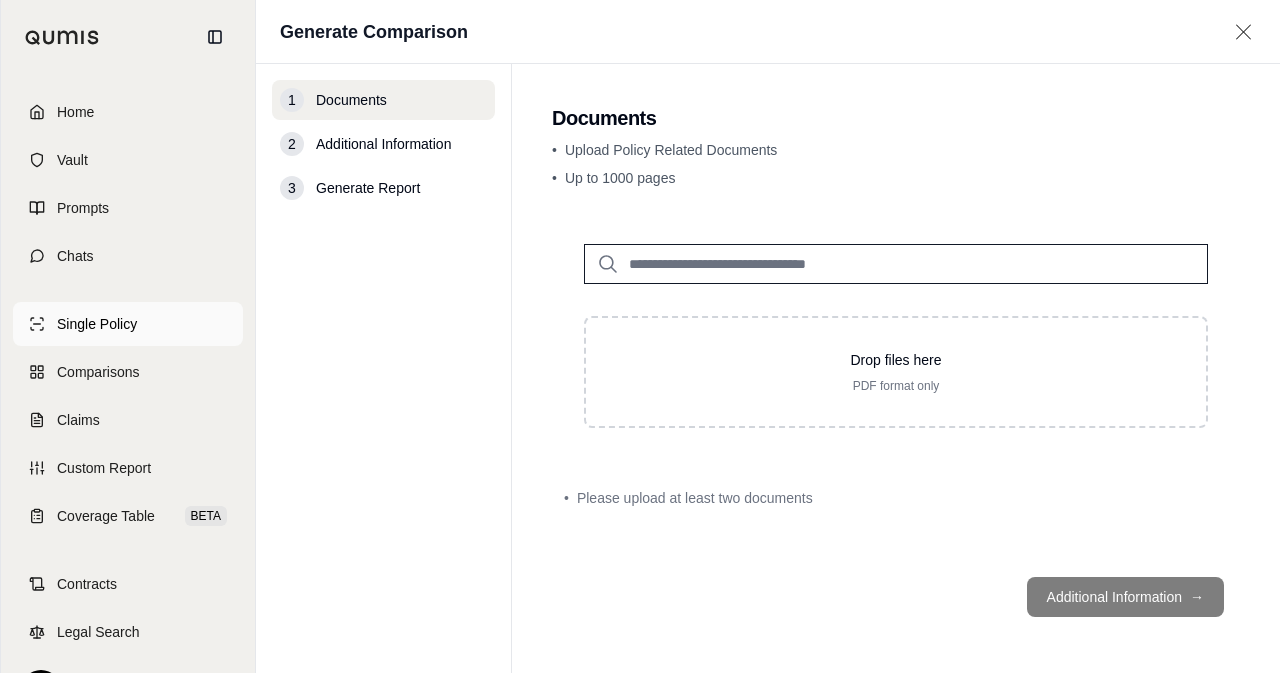 click on "Single Policy" at bounding box center [97, 324] 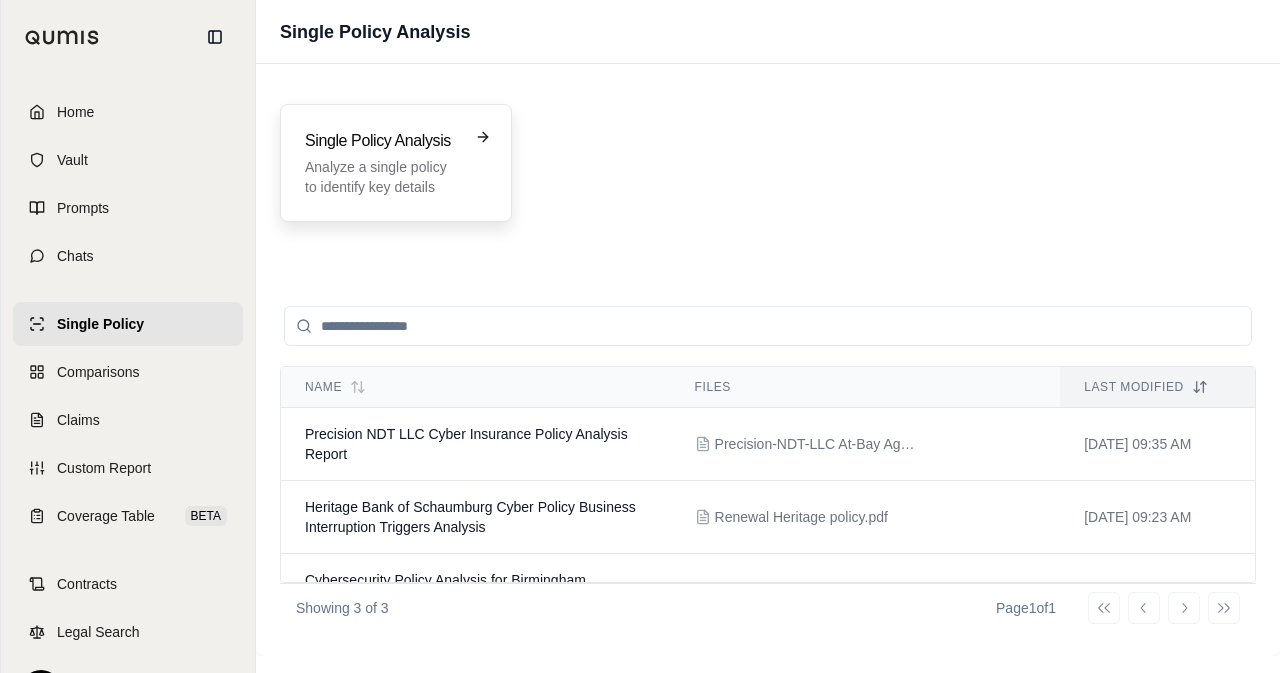 click on "Analyze a single policy to identify key details" at bounding box center (382, 177) 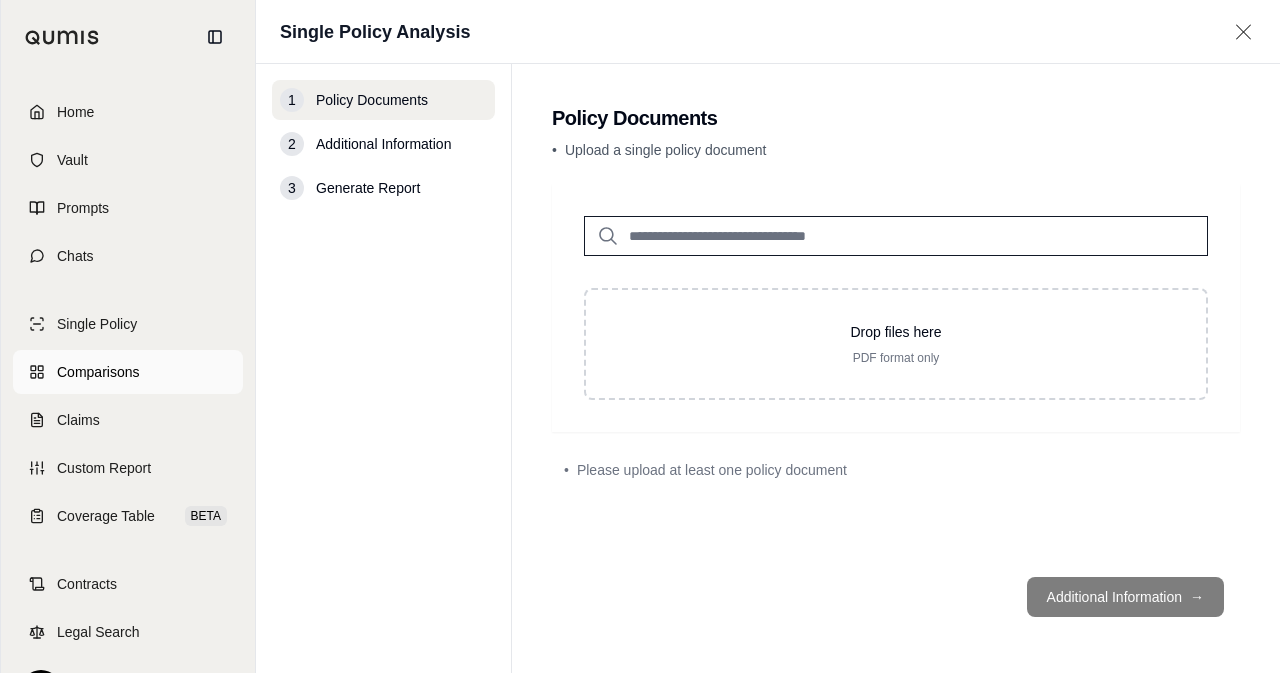 click on "Comparisons" at bounding box center [98, 372] 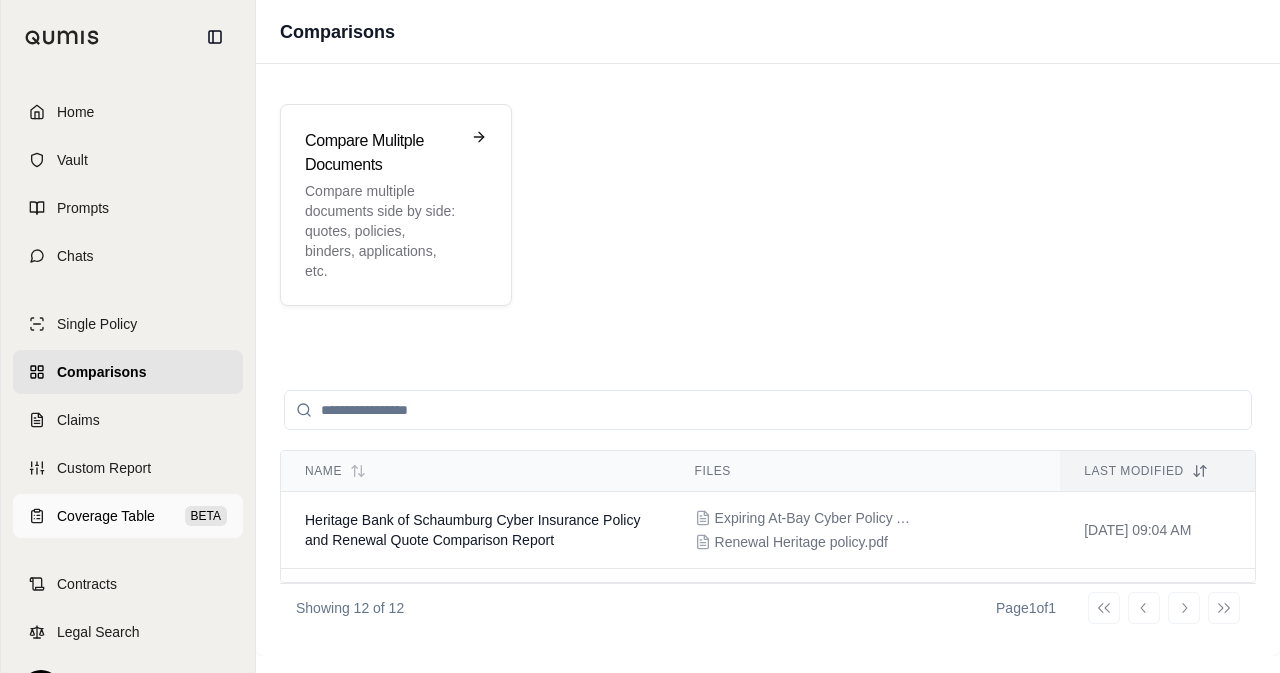 click on "Coverage Table" at bounding box center [106, 516] 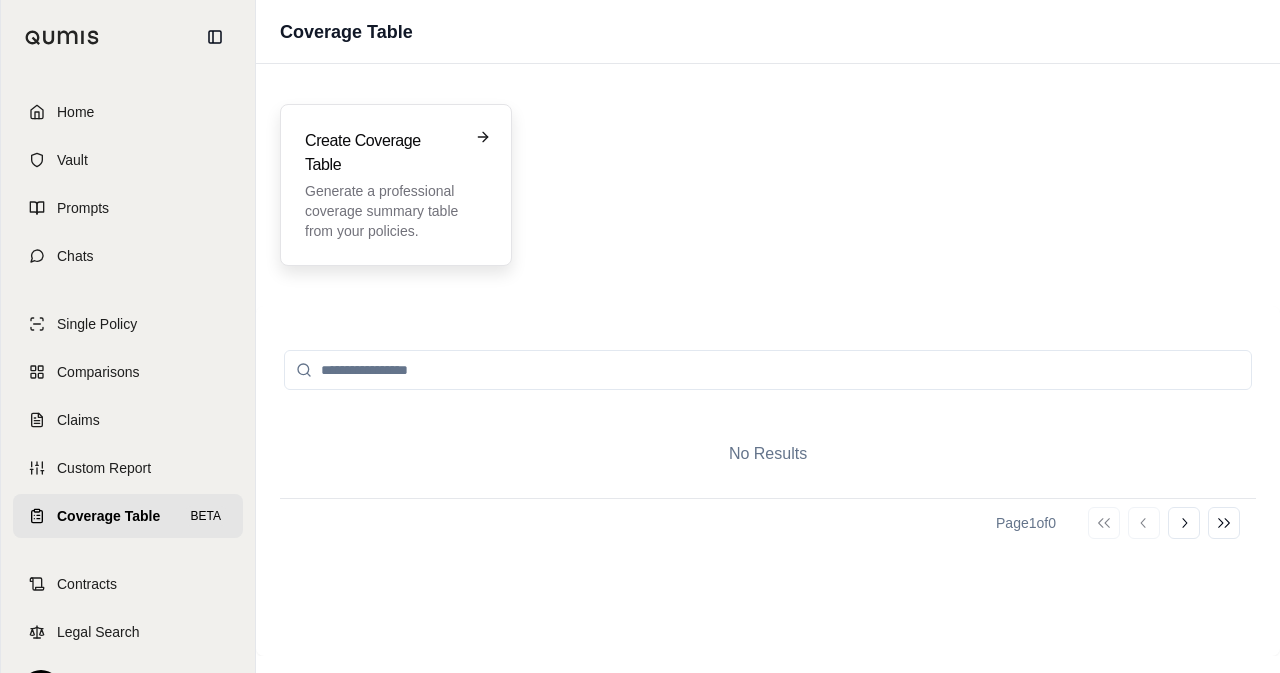 click on "Create Coverage Table Generate a professional coverage summary table from your policies." at bounding box center [396, 185] 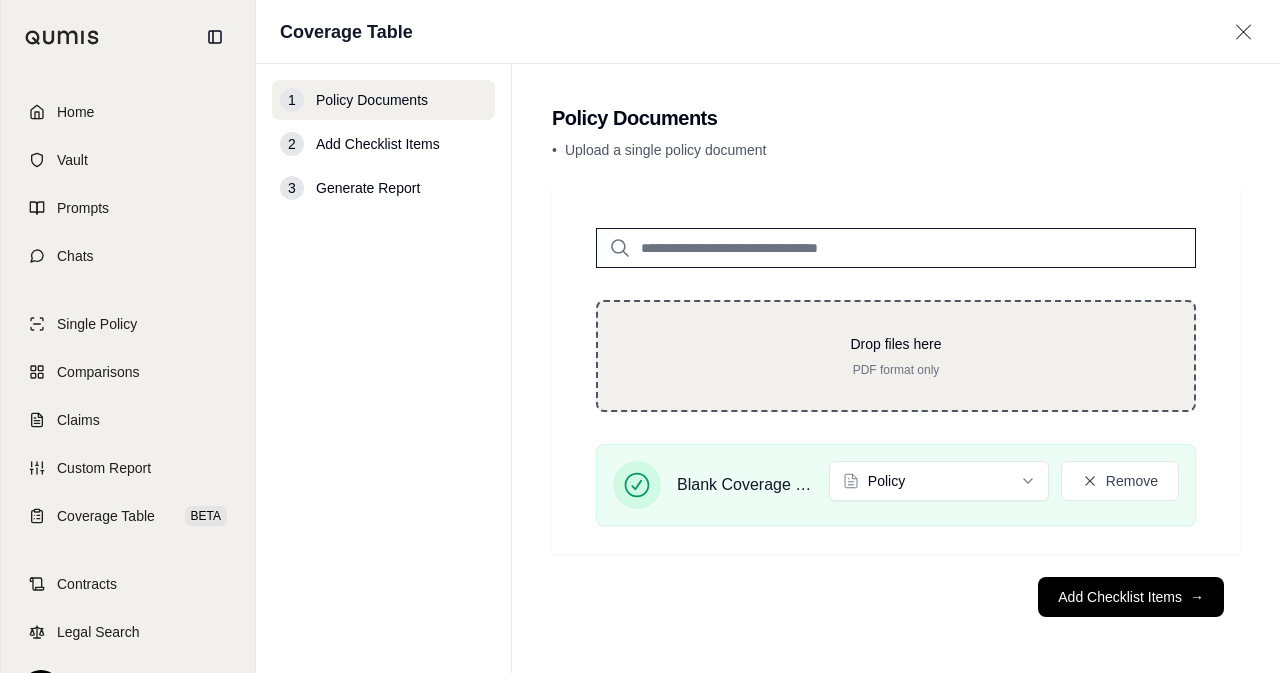 click on "PDF format only" at bounding box center (896, 370) 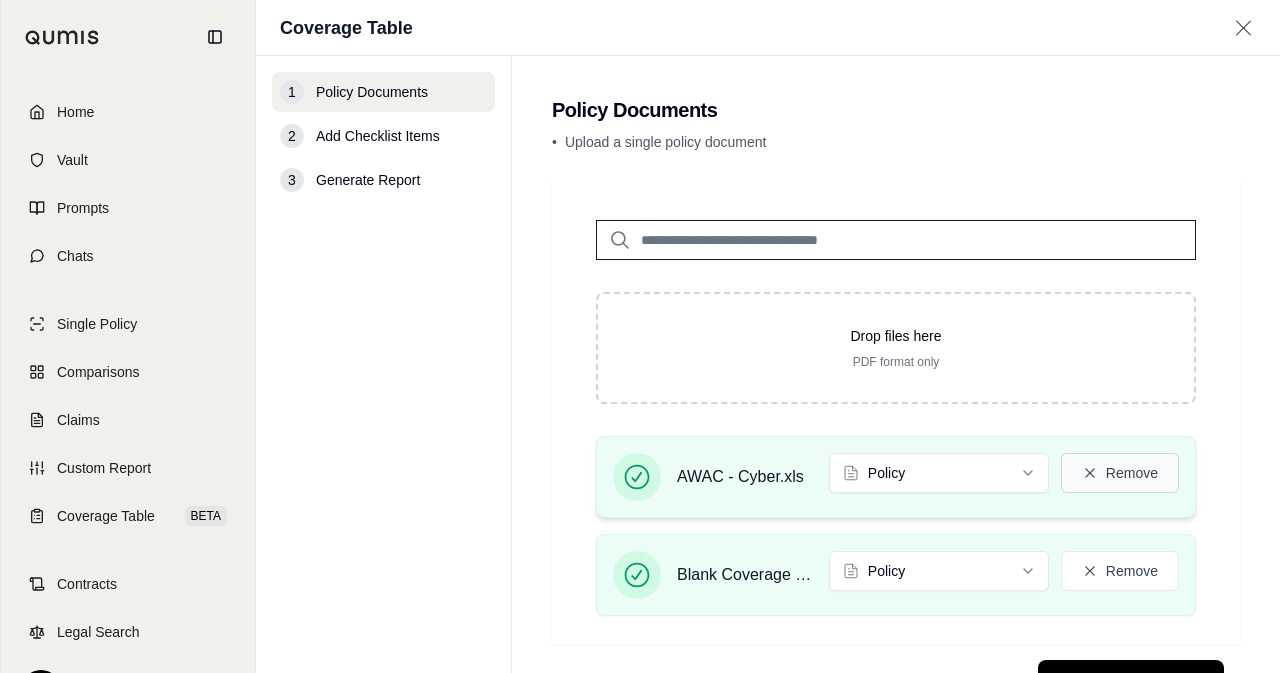 click on "Remove" at bounding box center (1120, 473) 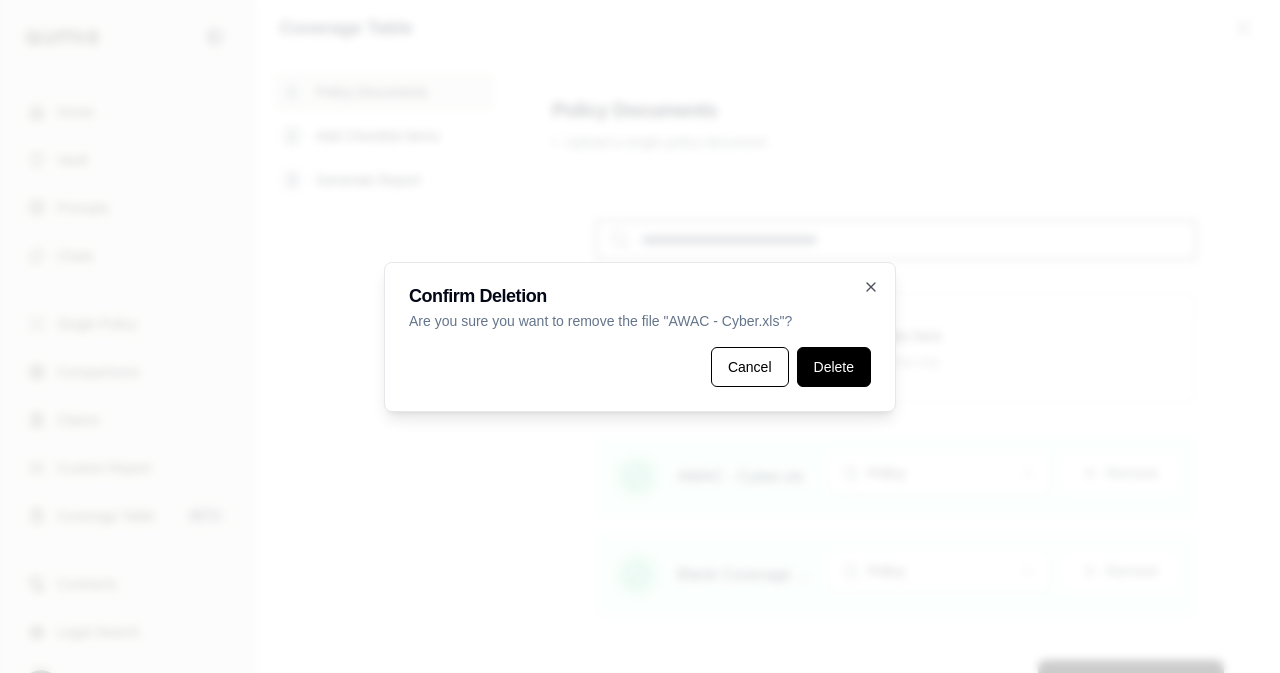 click on "Delete" at bounding box center [834, 367] 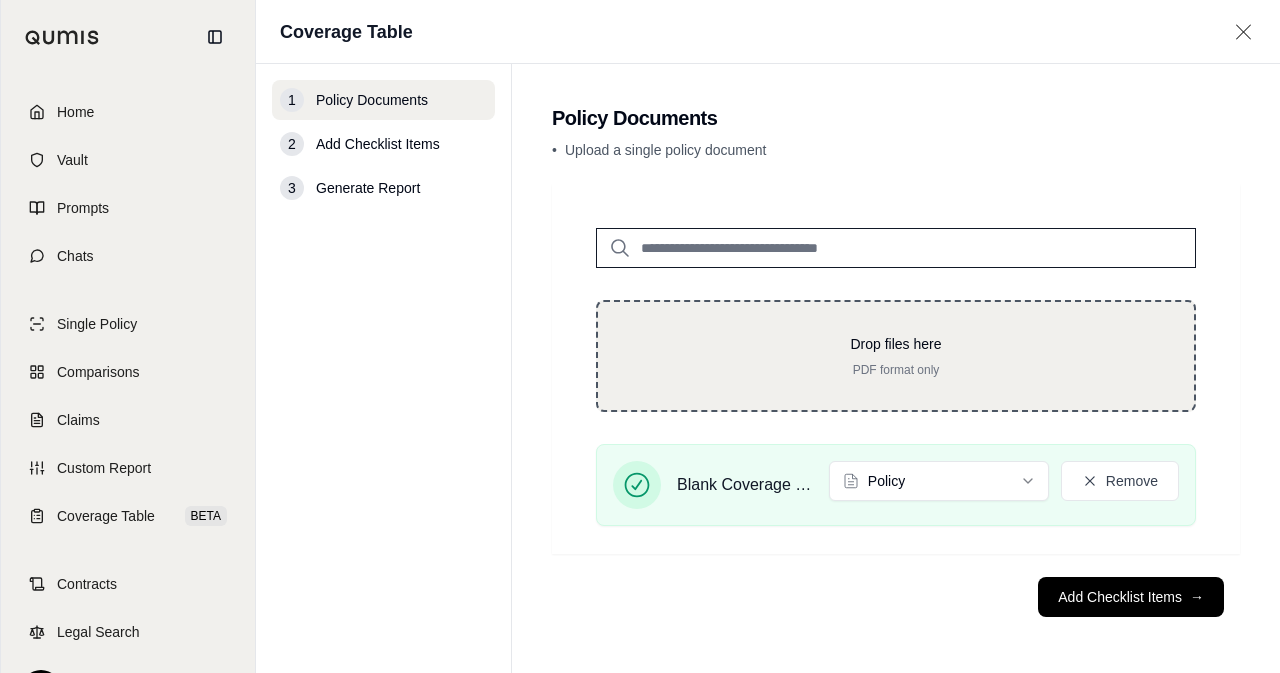 click on "Drop files here" at bounding box center [896, 344] 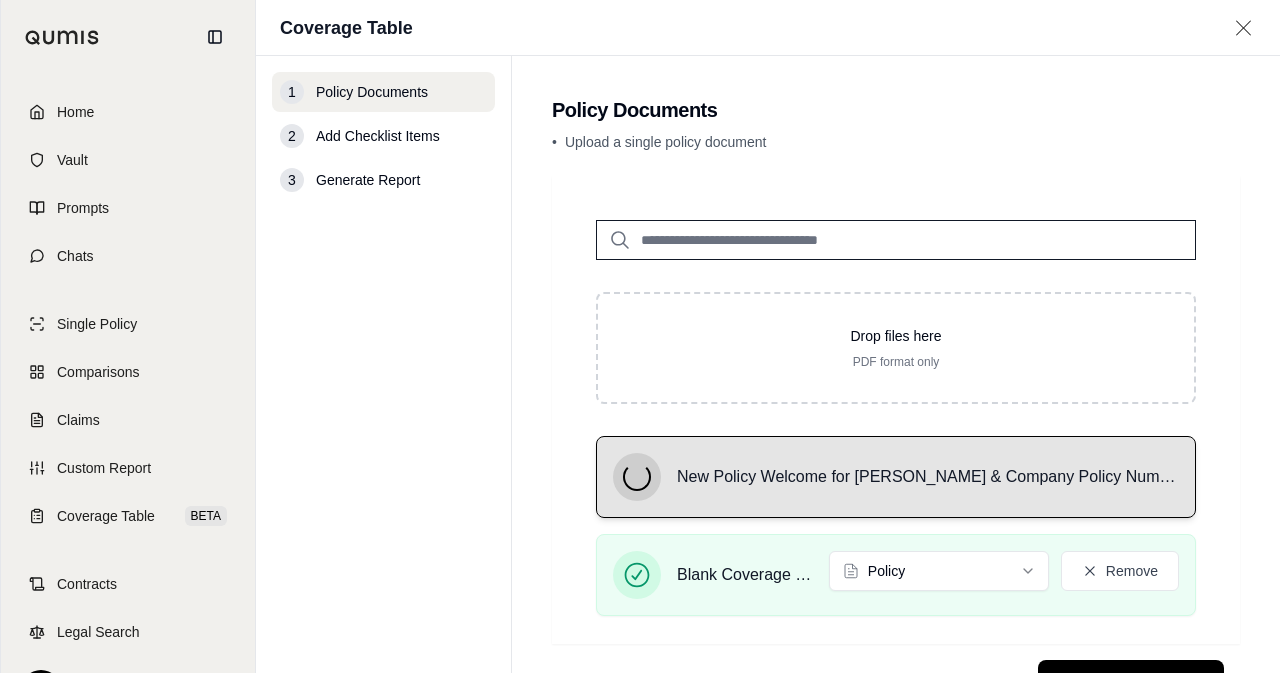 scroll, scrollTop: 82, scrollLeft: 0, axis: vertical 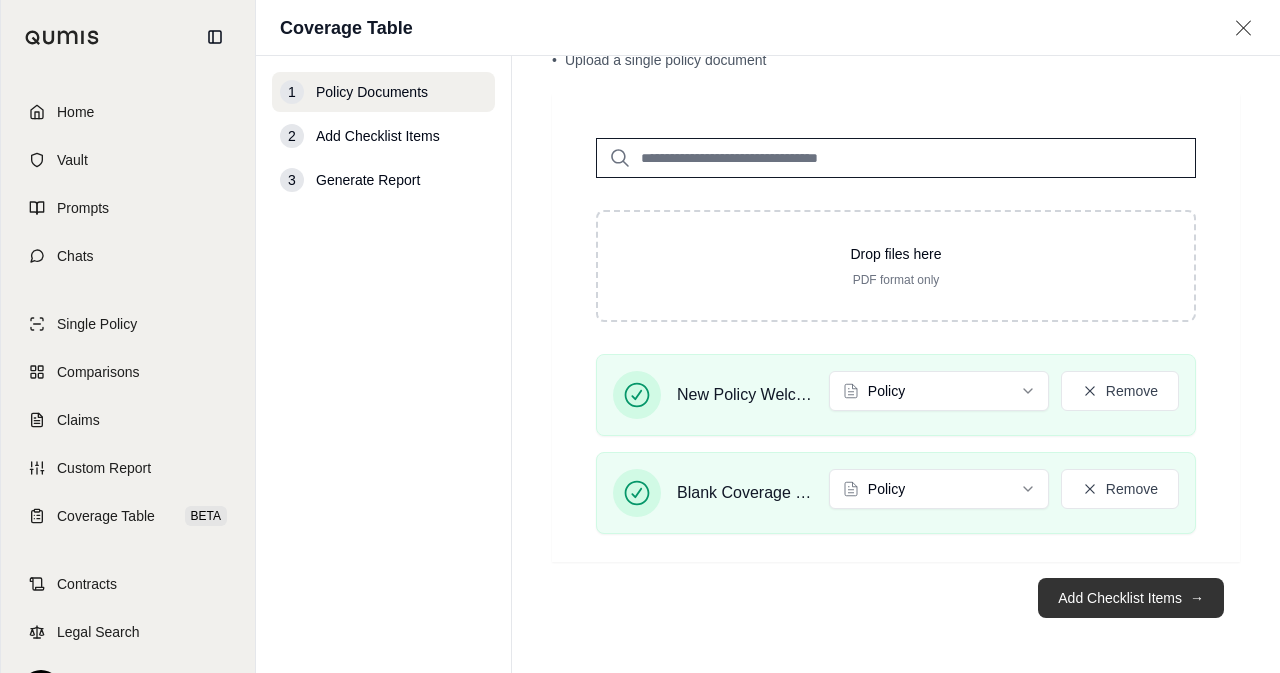 click on "Add Checklist Items →" at bounding box center (1131, 598) 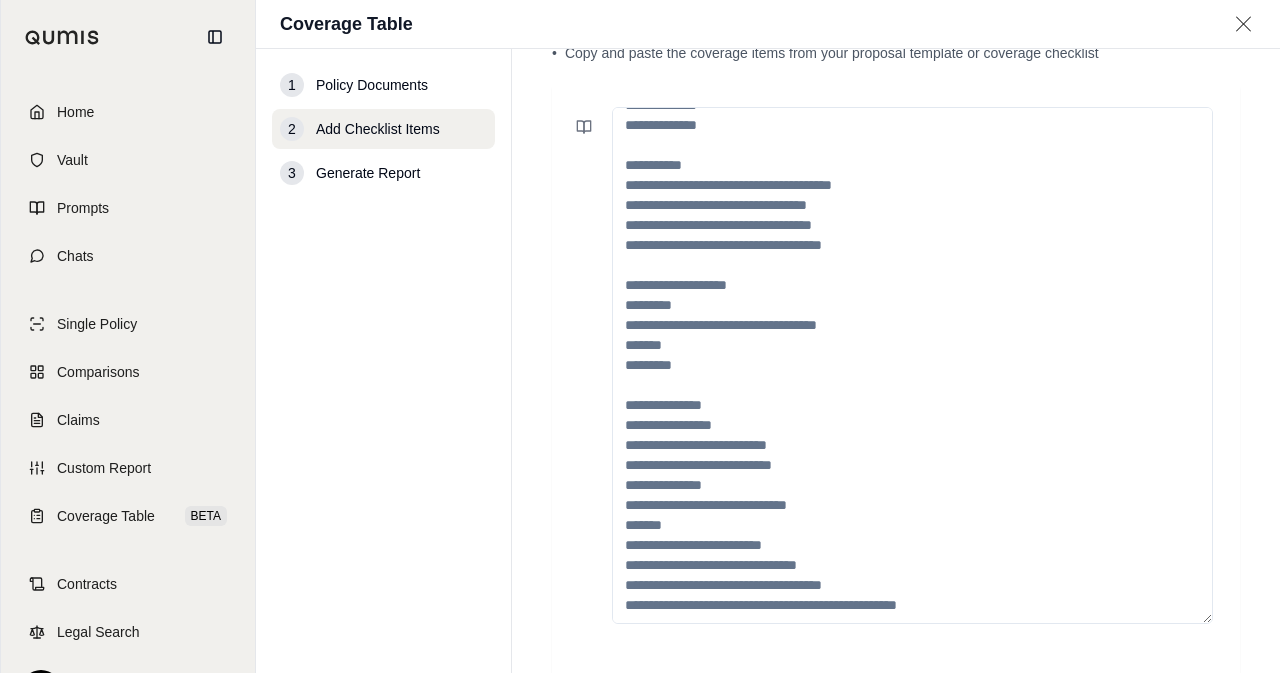 scroll, scrollTop: 0, scrollLeft: 0, axis: both 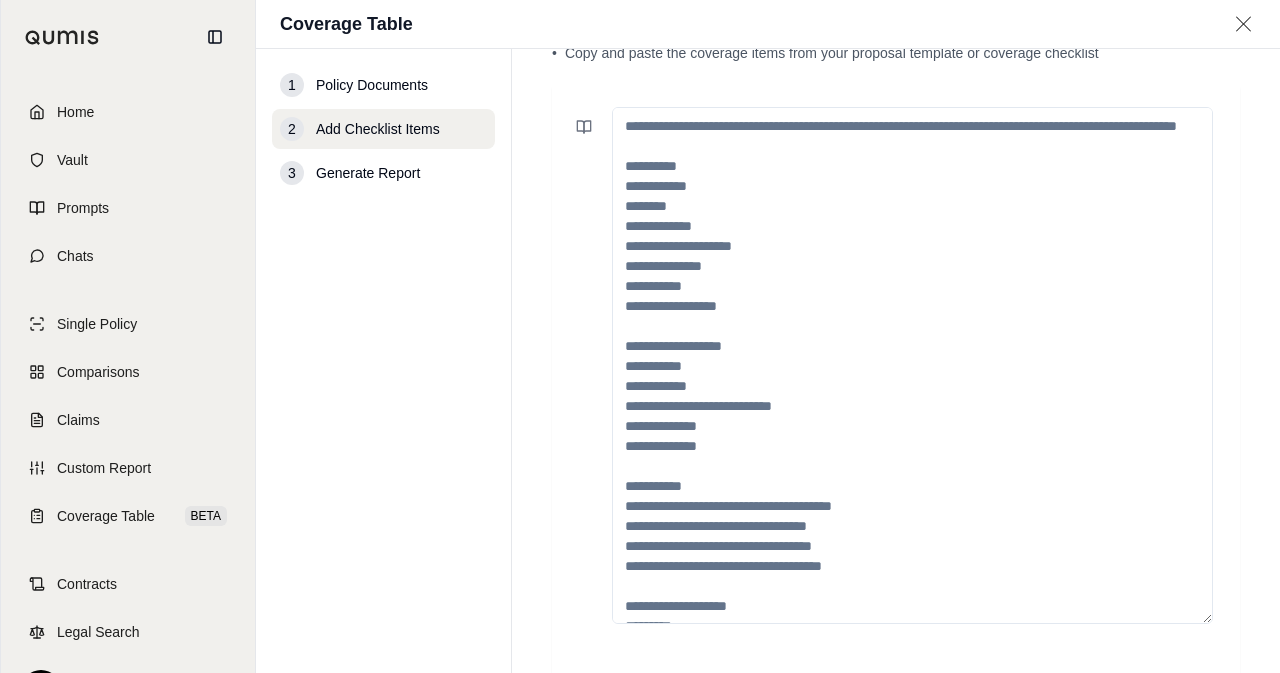 click at bounding box center [912, 365] 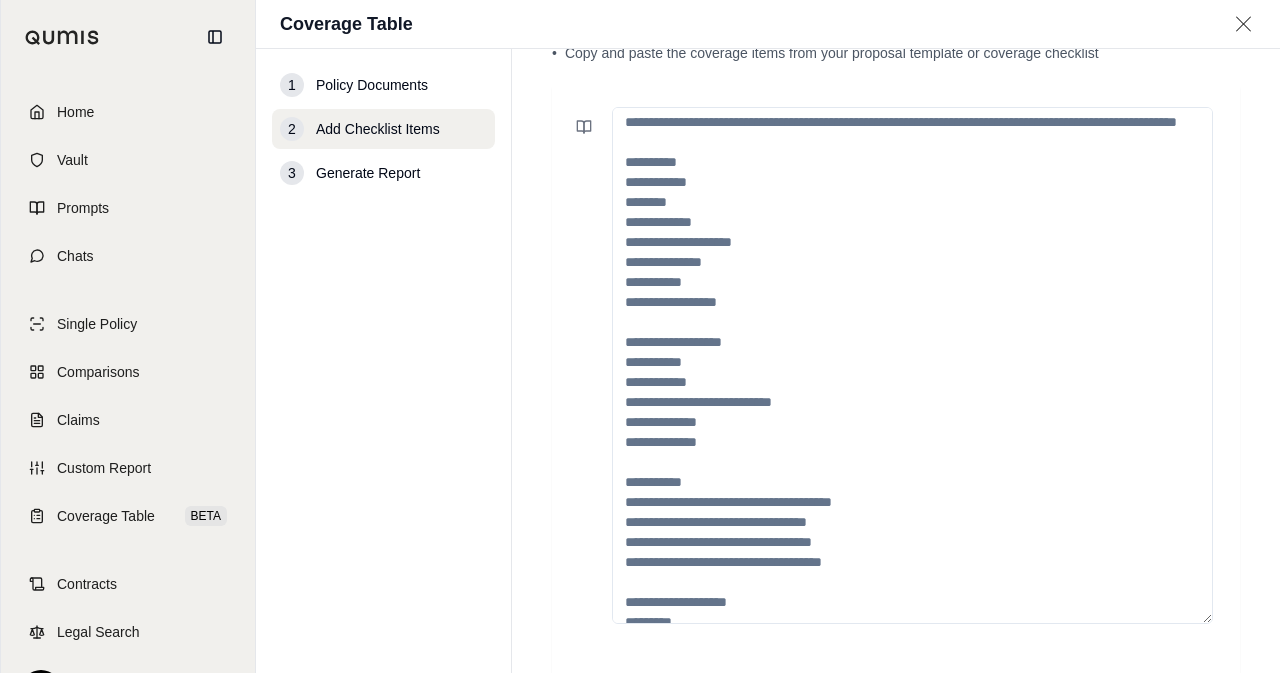 scroll, scrollTop: 0, scrollLeft: 0, axis: both 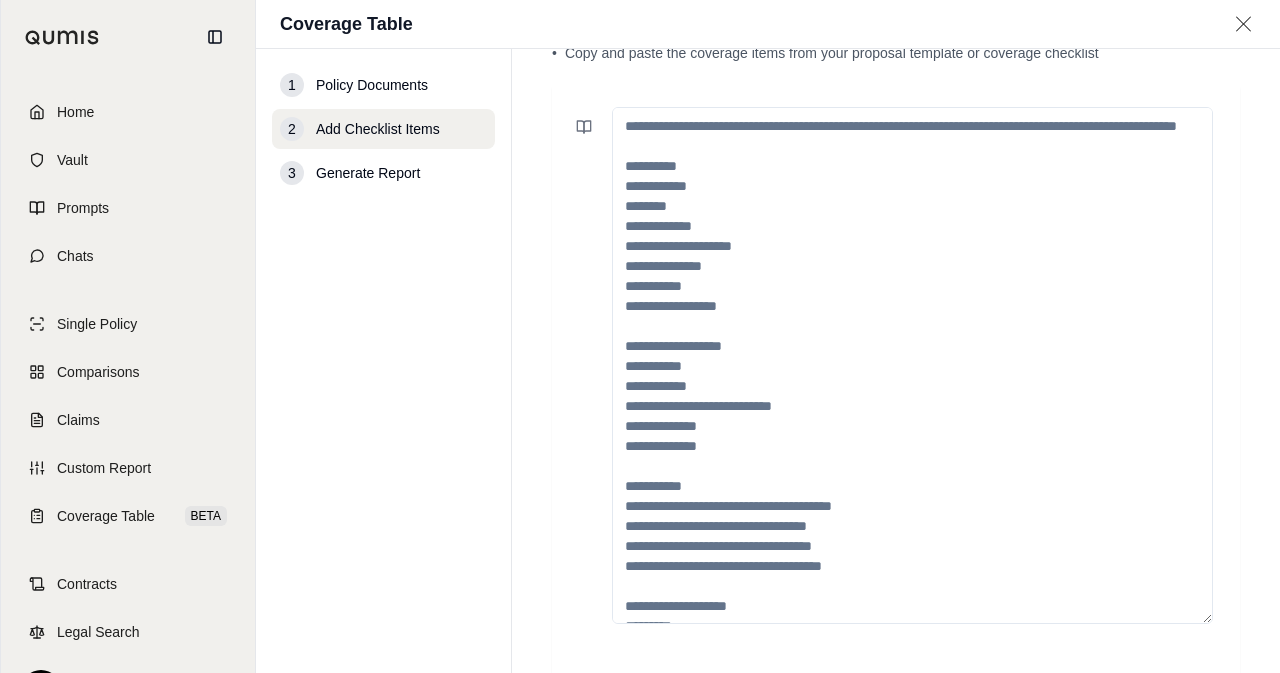 paste on "**********" 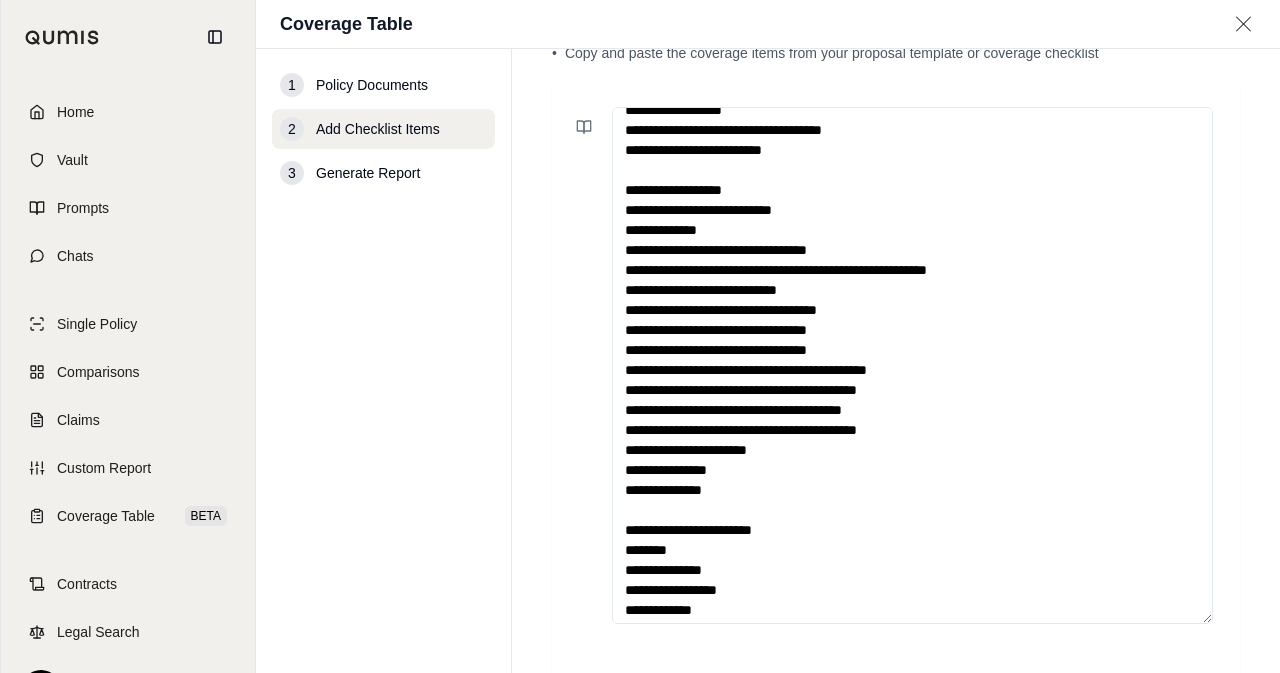 scroll, scrollTop: 0, scrollLeft: 0, axis: both 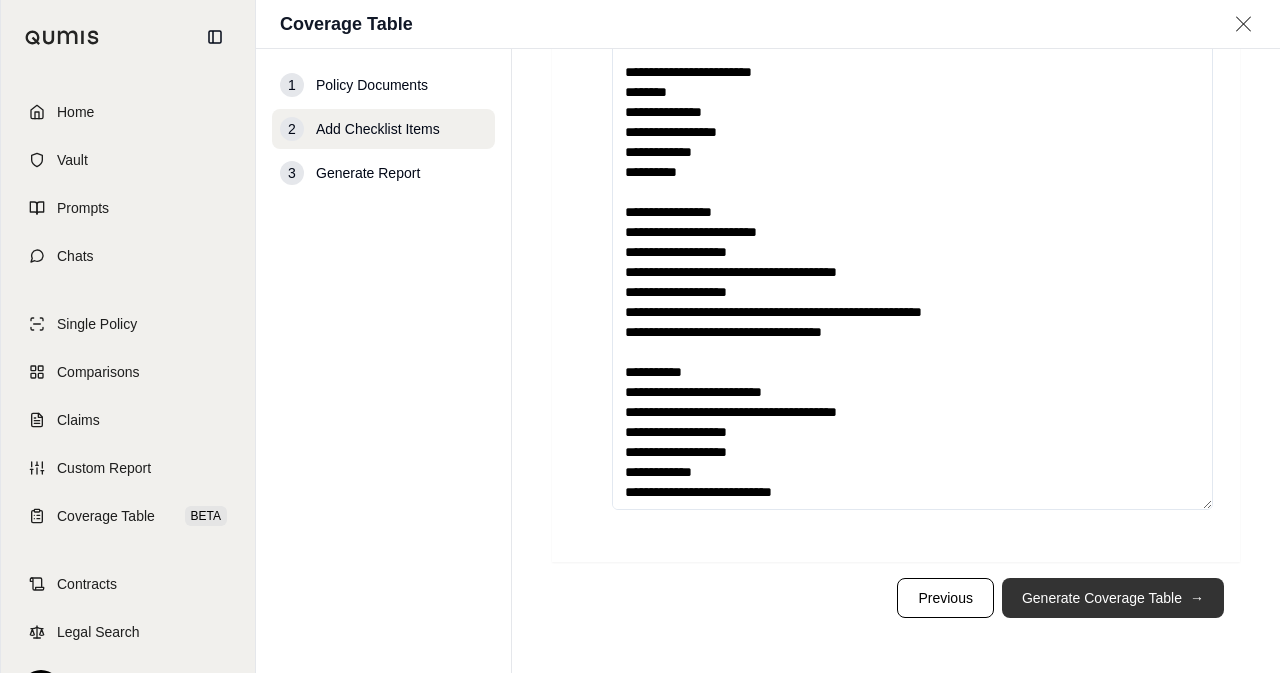type on "**********" 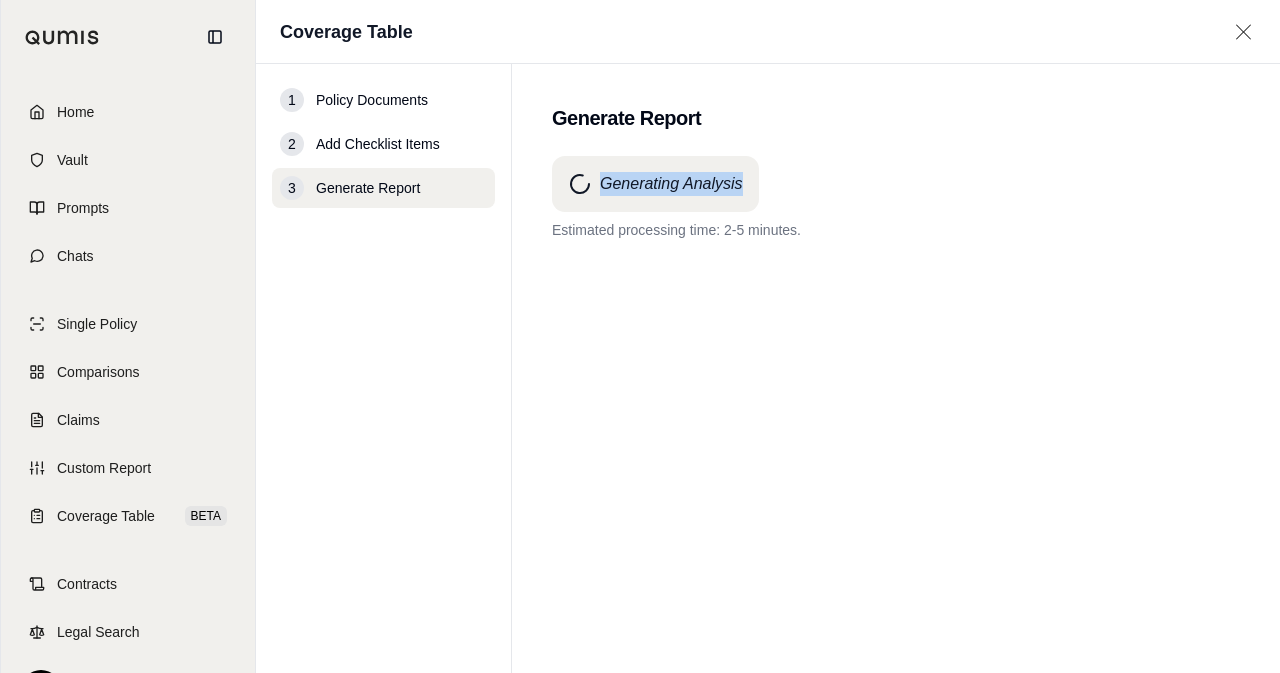 drag, startPoint x: 602, startPoint y: 183, endPoint x: 744, endPoint y: 189, distance: 142.12671 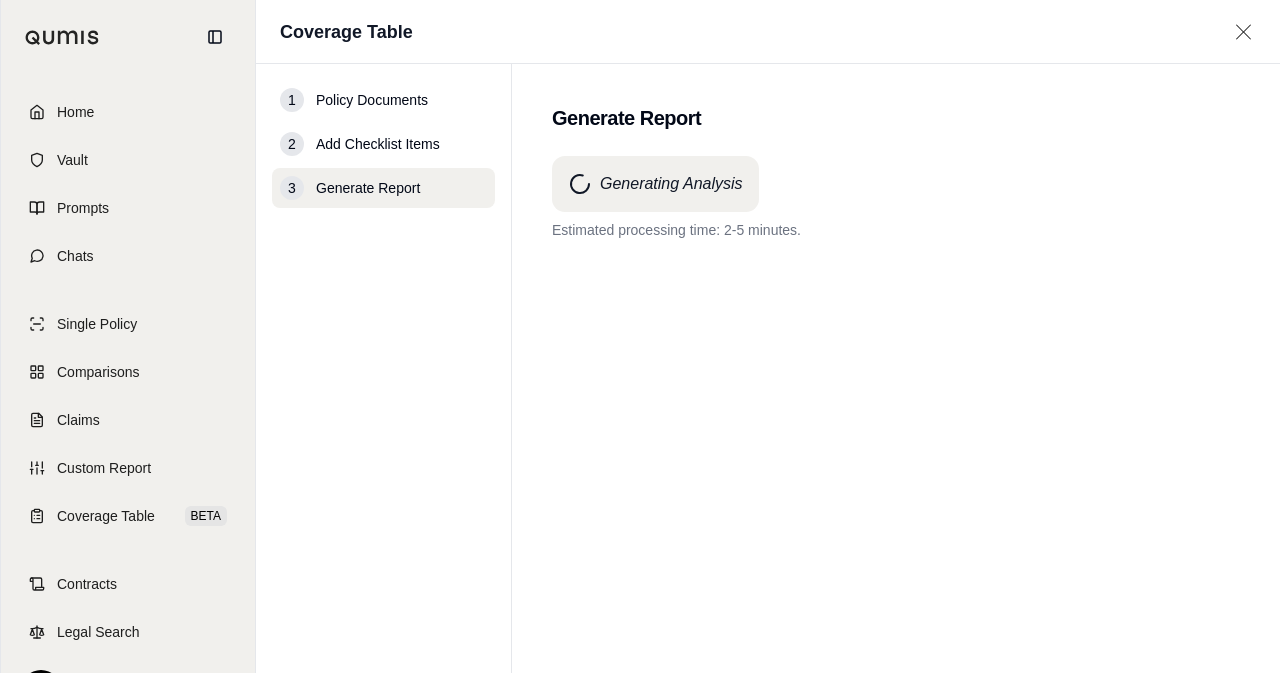 click on "Estimated processing time: 2-5 minutes." at bounding box center (896, 230) 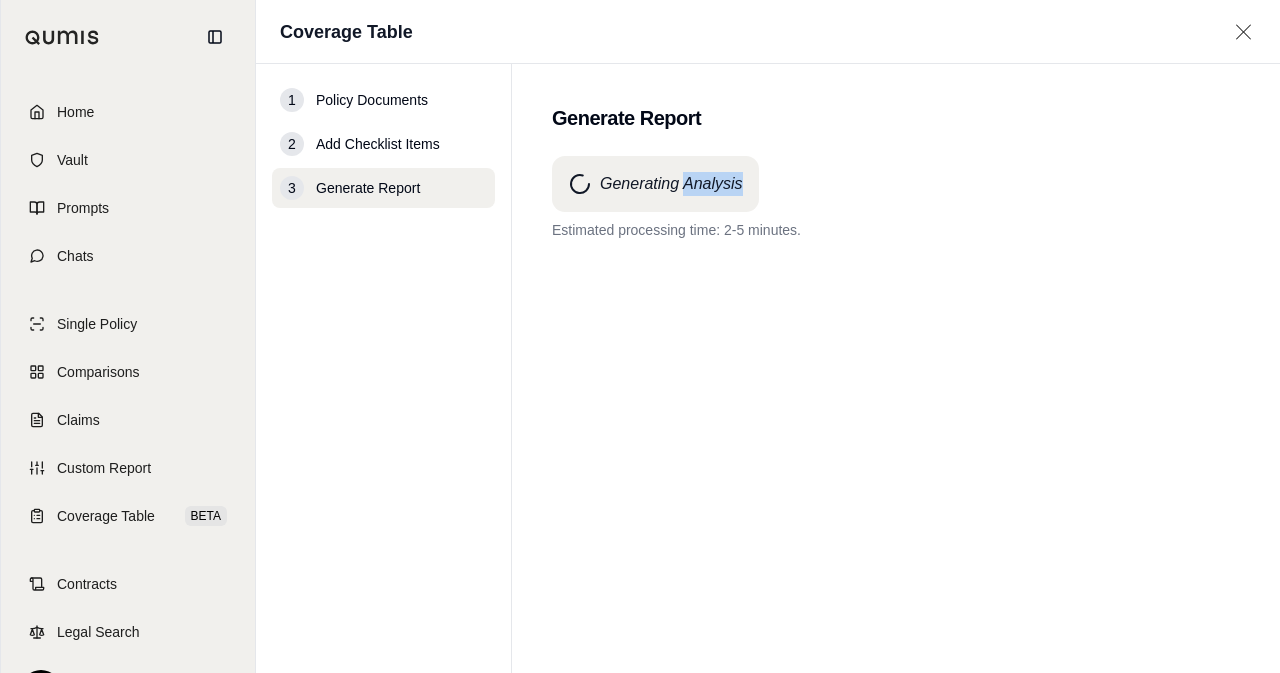 click on "Generating Analysis" at bounding box center (671, 184) 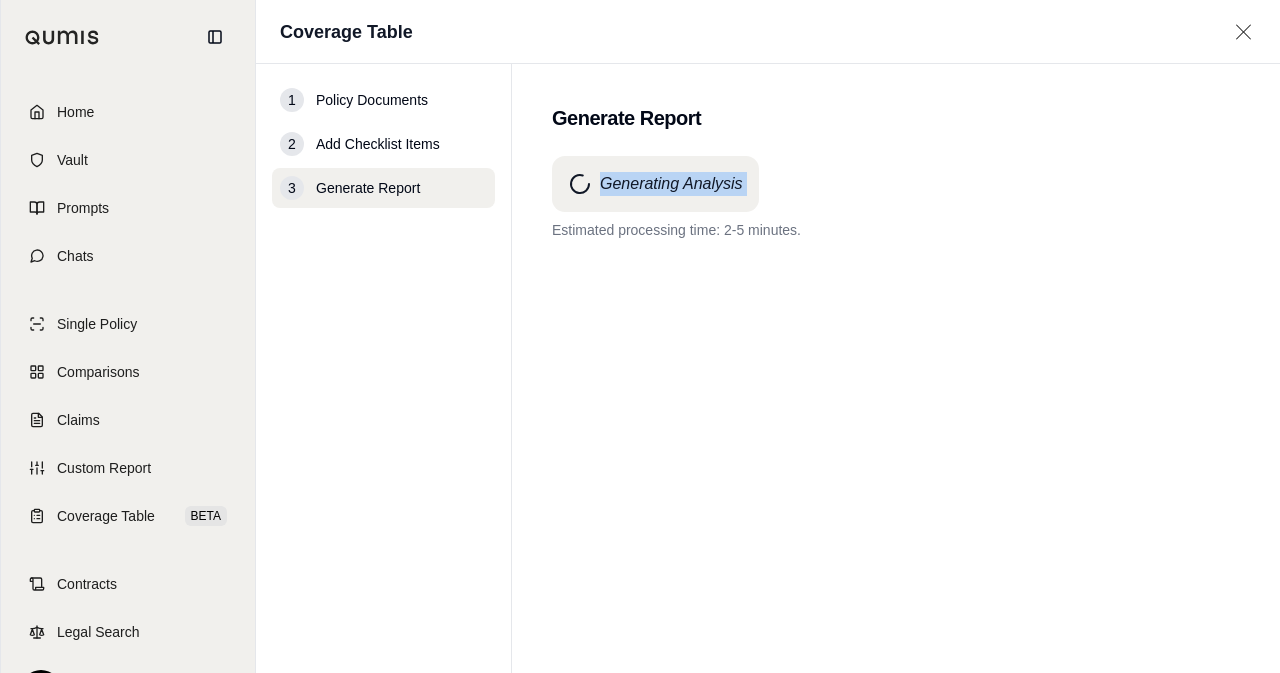 click on "Generating Analysis" at bounding box center [671, 184] 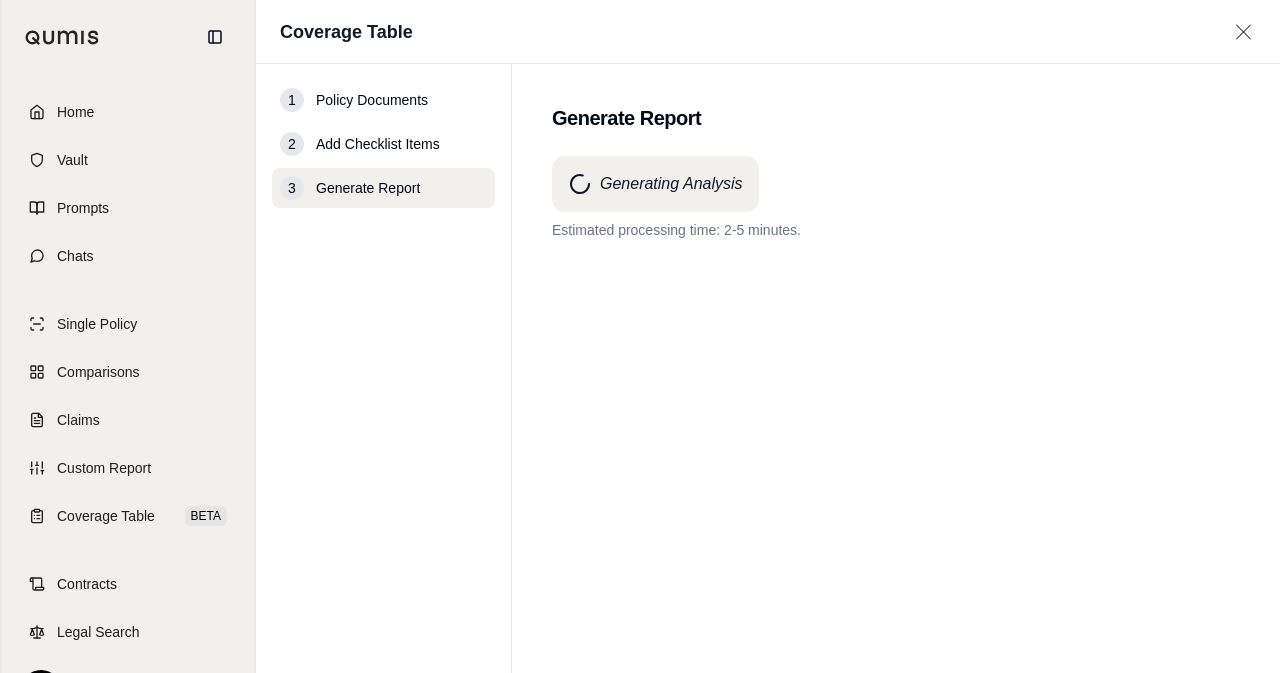 click on "Generating Analysis" at bounding box center (671, 184) 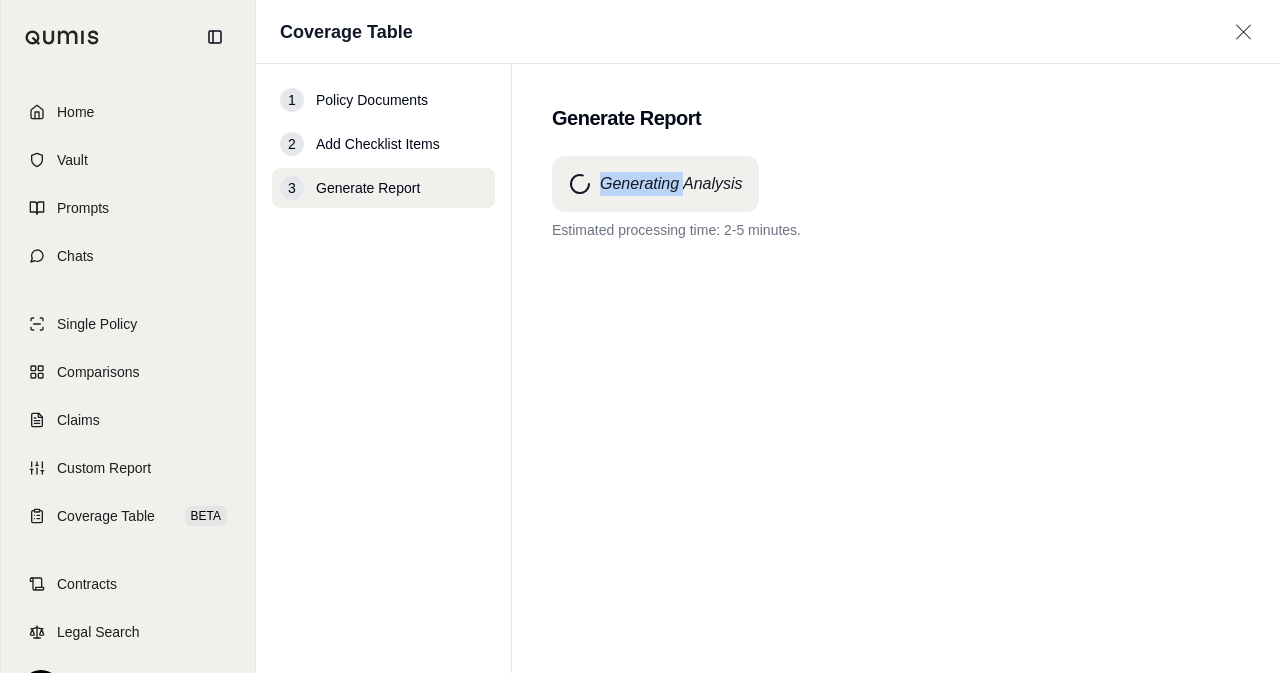 click on "Generating Analysis" at bounding box center [671, 184] 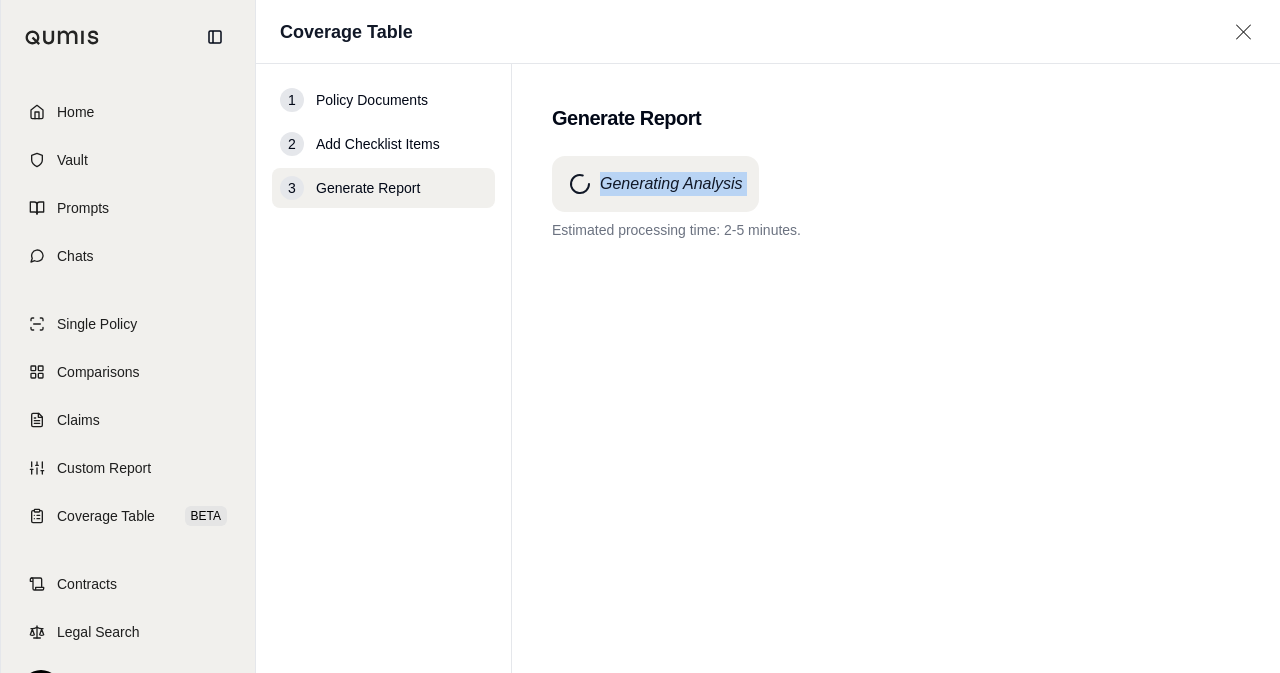click on "Generating Analysis" at bounding box center (671, 184) 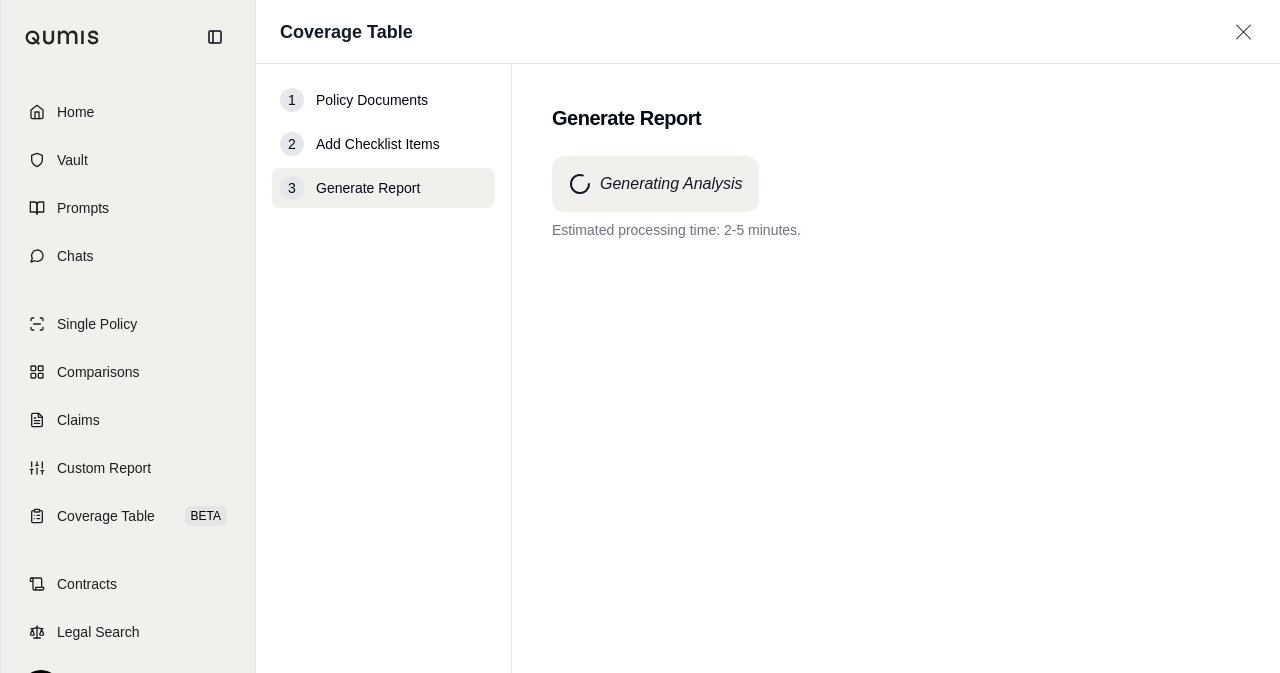 click on "Generating Analysis" at bounding box center (655, 184) 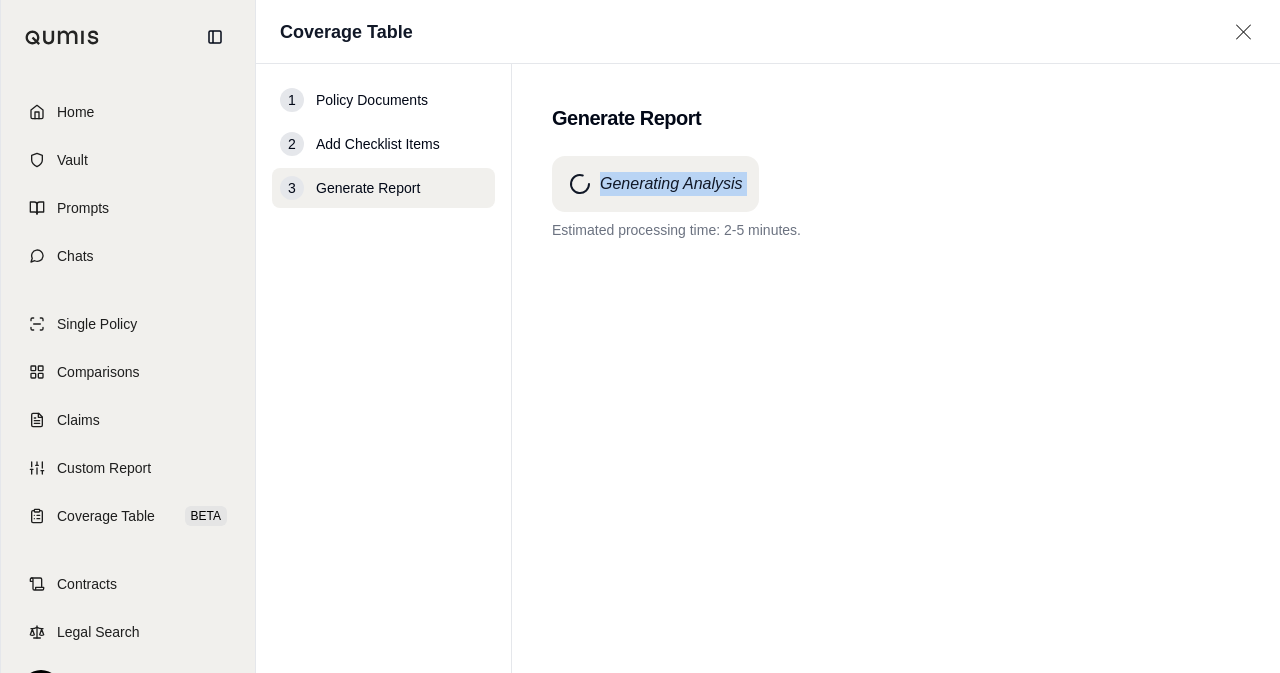 click on "Generating Analysis" at bounding box center [655, 184] 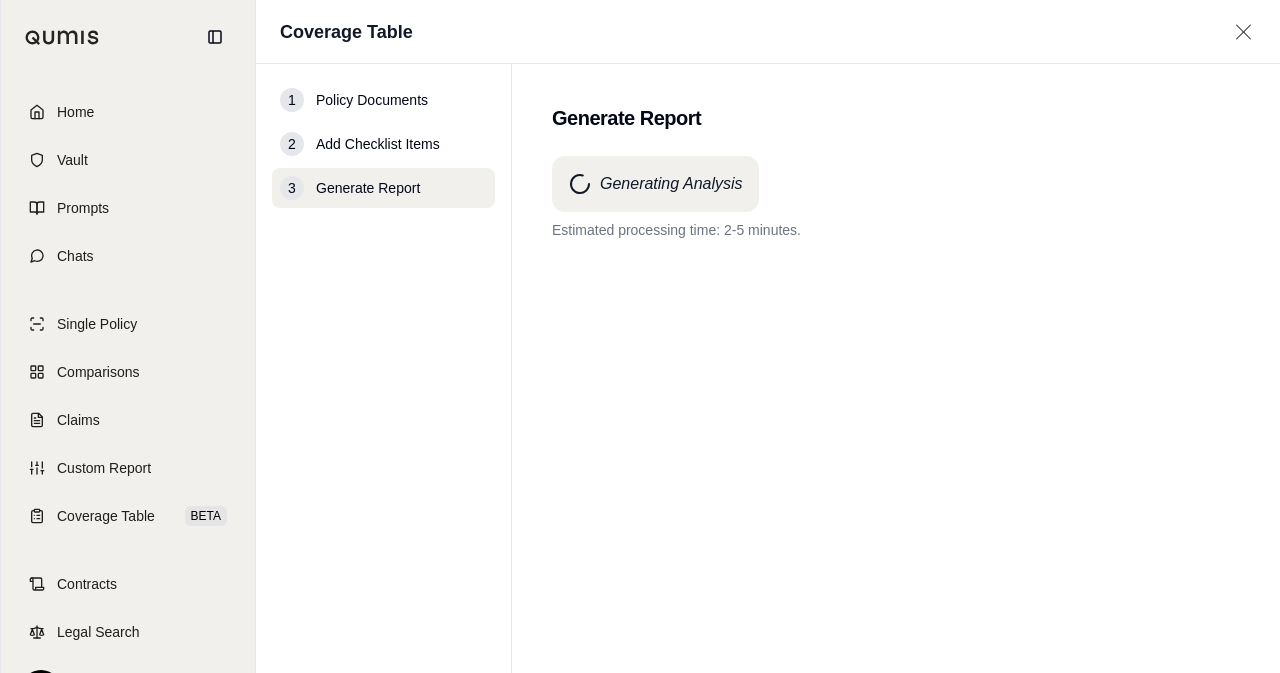 click on "Generating Analysis" at bounding box center [671, 184] 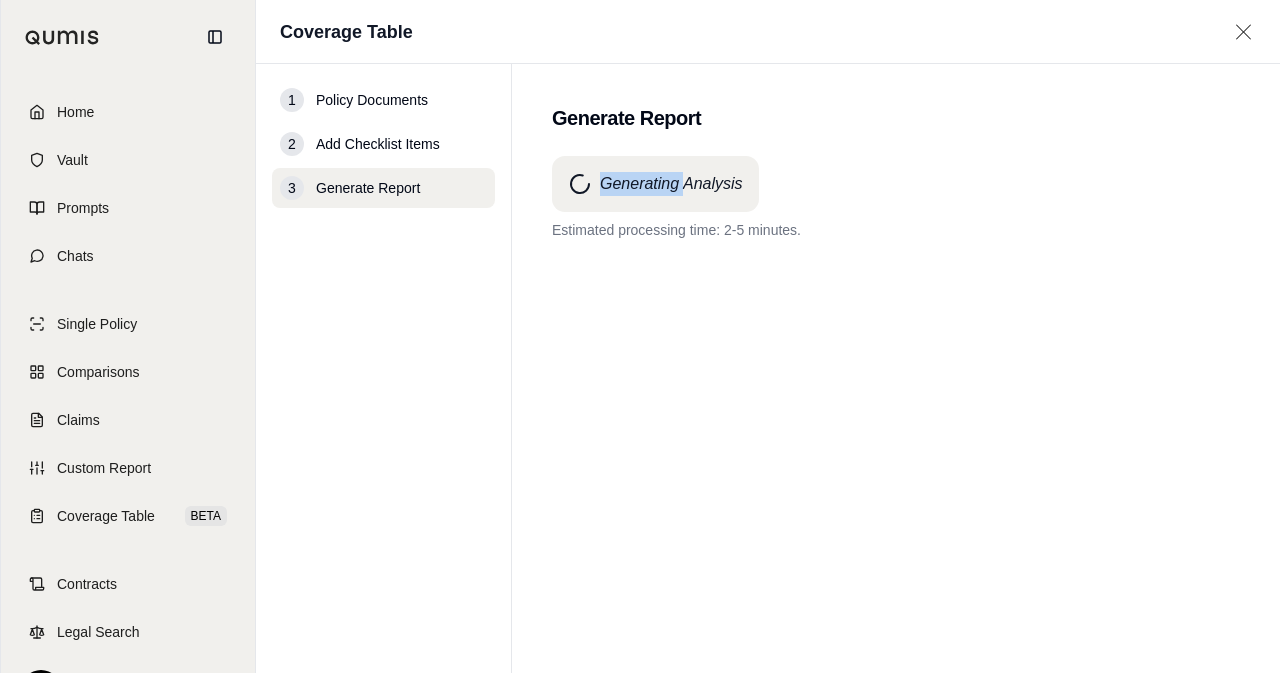click on "Generating Analysis" at bounding box center [671, 184] 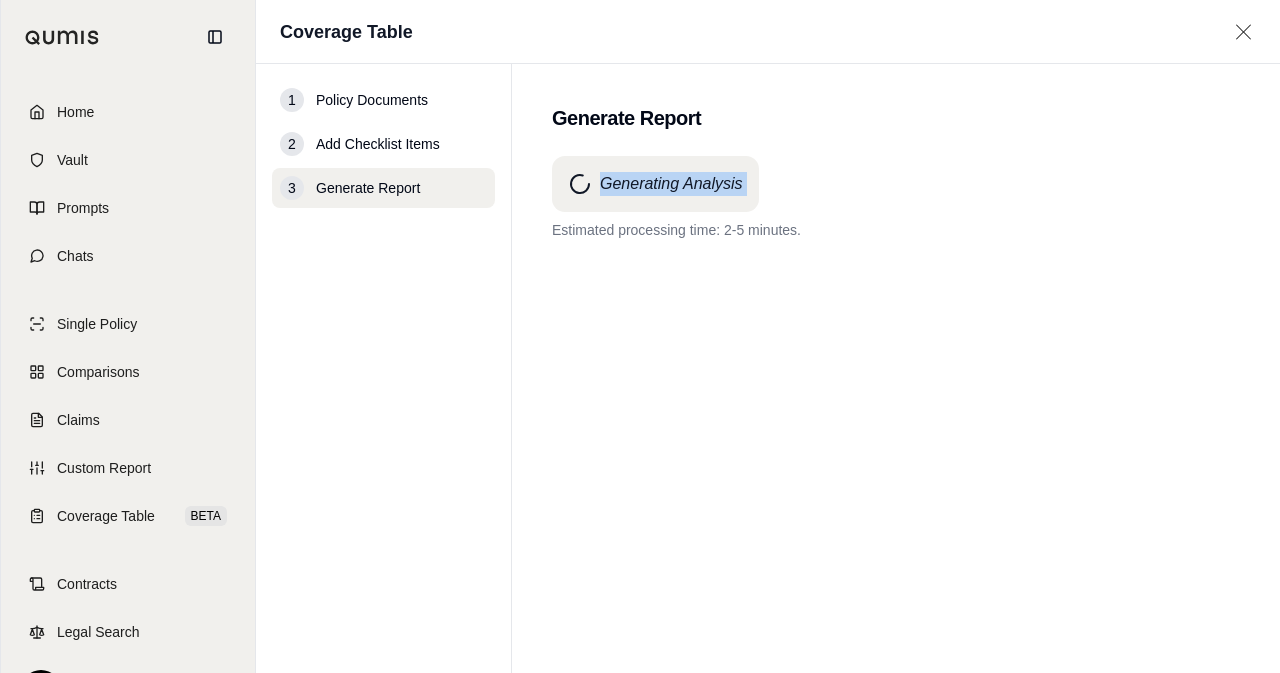 click on "Generating Analysis" at bounding box center (671, 184) 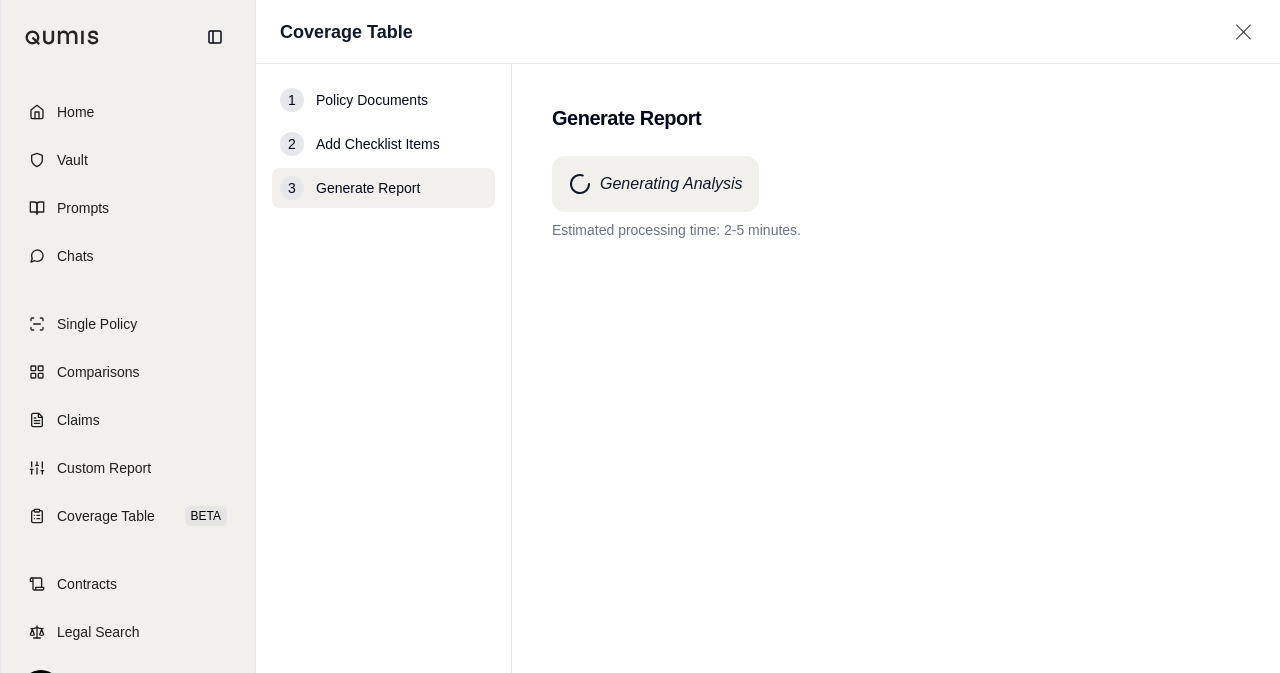click on "Generating Analysis" at bounding box center [671, 184] 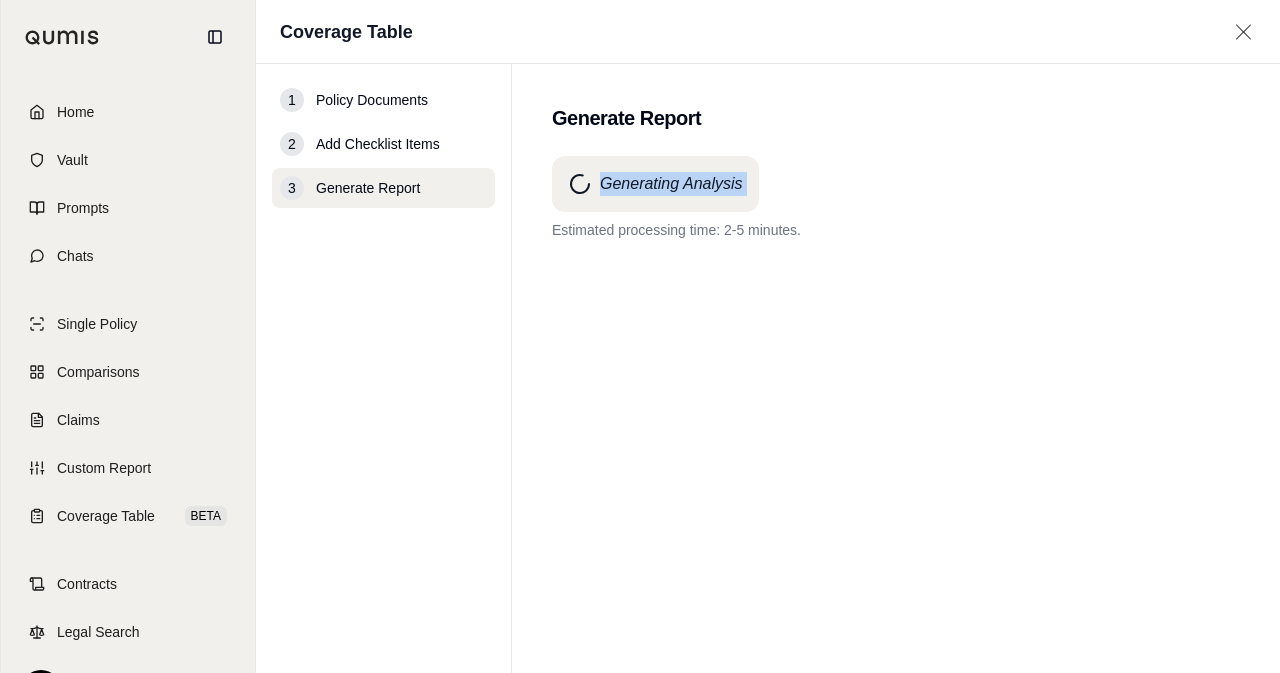 click on "Generating Analysis" at bounding box center (671, 184) 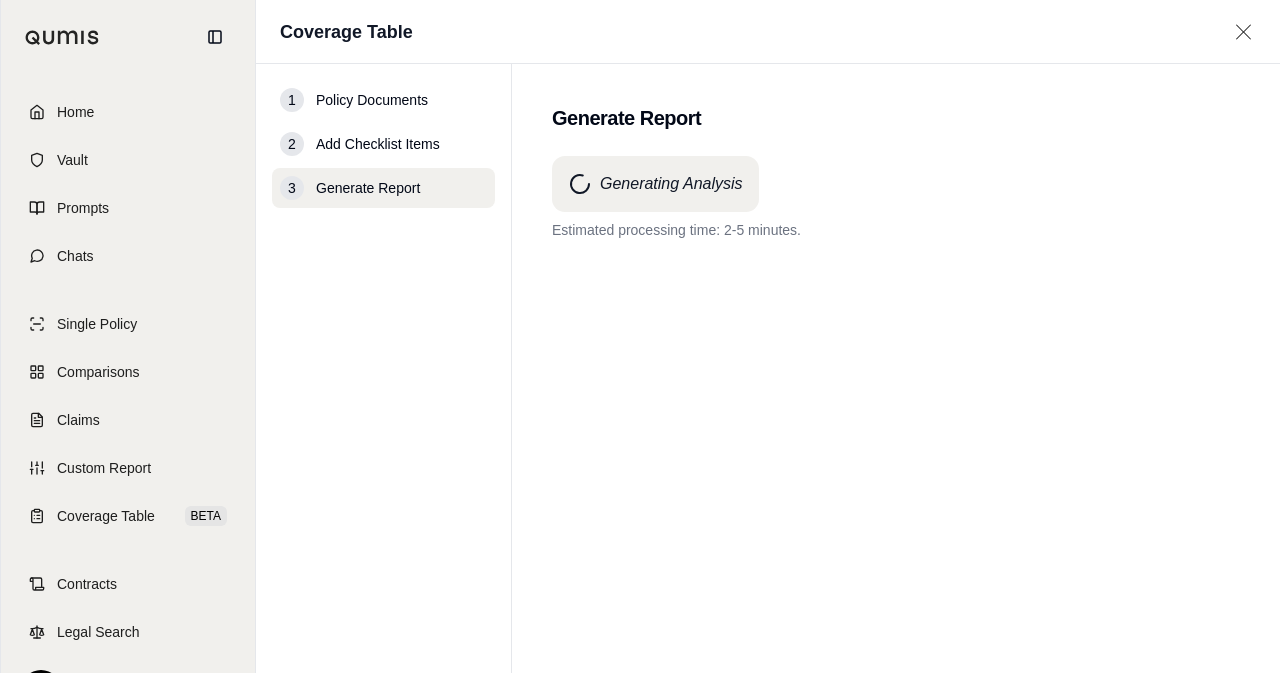 click on "Generating Analysis" at bounding box center (655, 184) 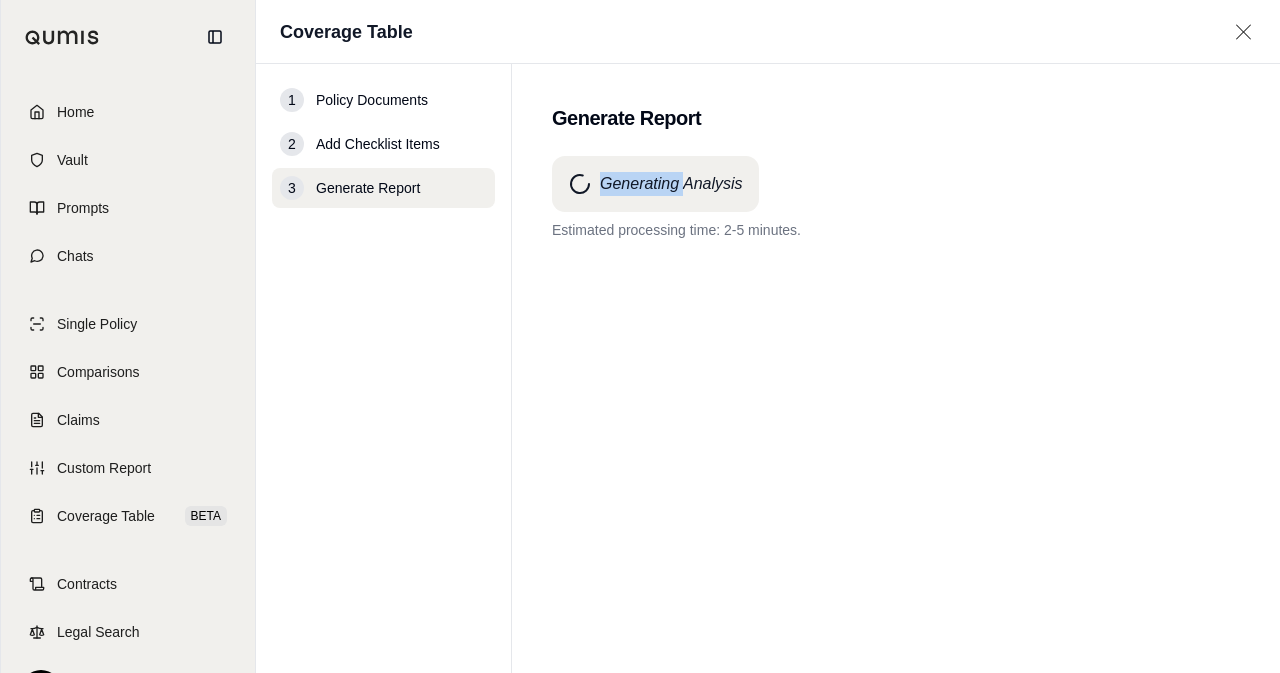 click on "Generating Analysis" at bounding box center [655, 184] 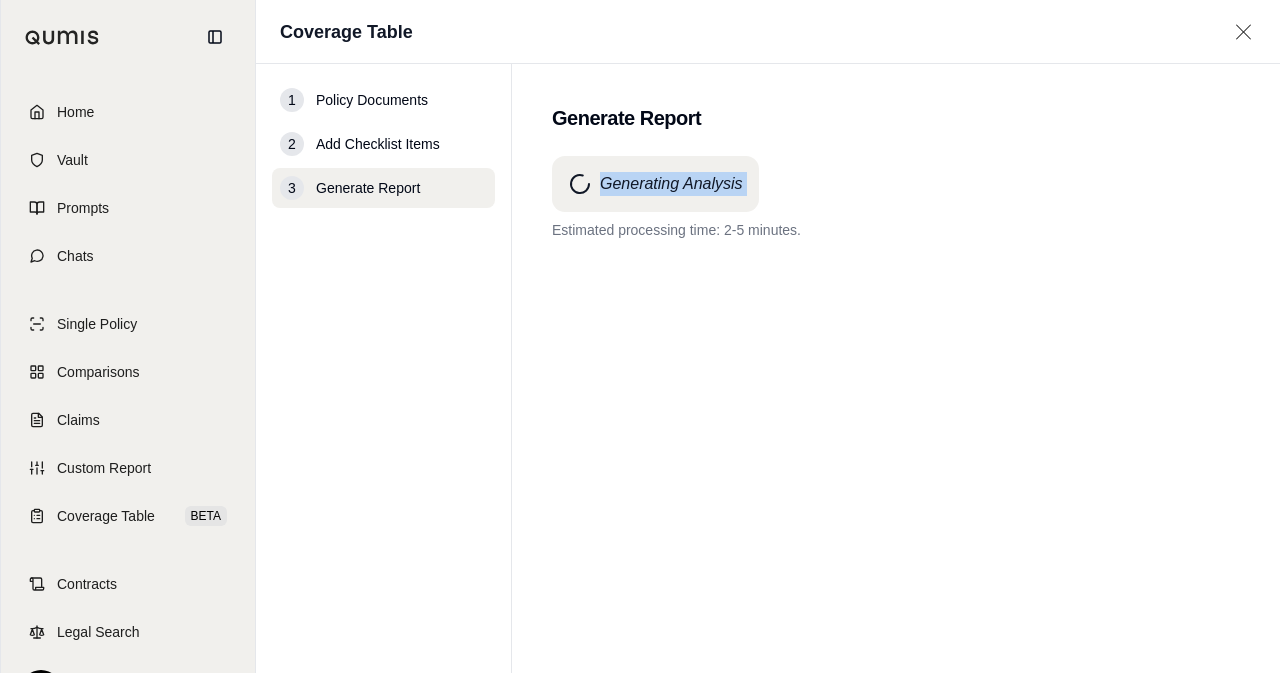 click on "Generating Analysis" at bounding box center [655, 184] 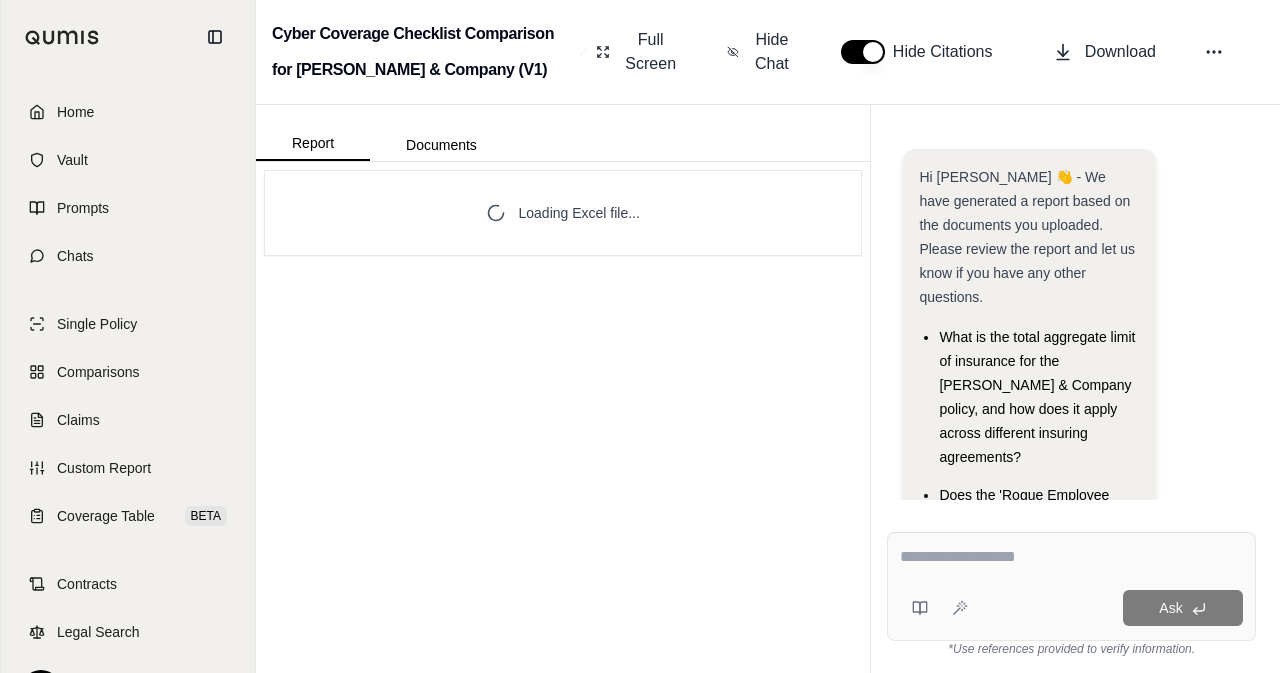 scroll, scrollTop: 141, scrollLeft: 0, axis: vertical 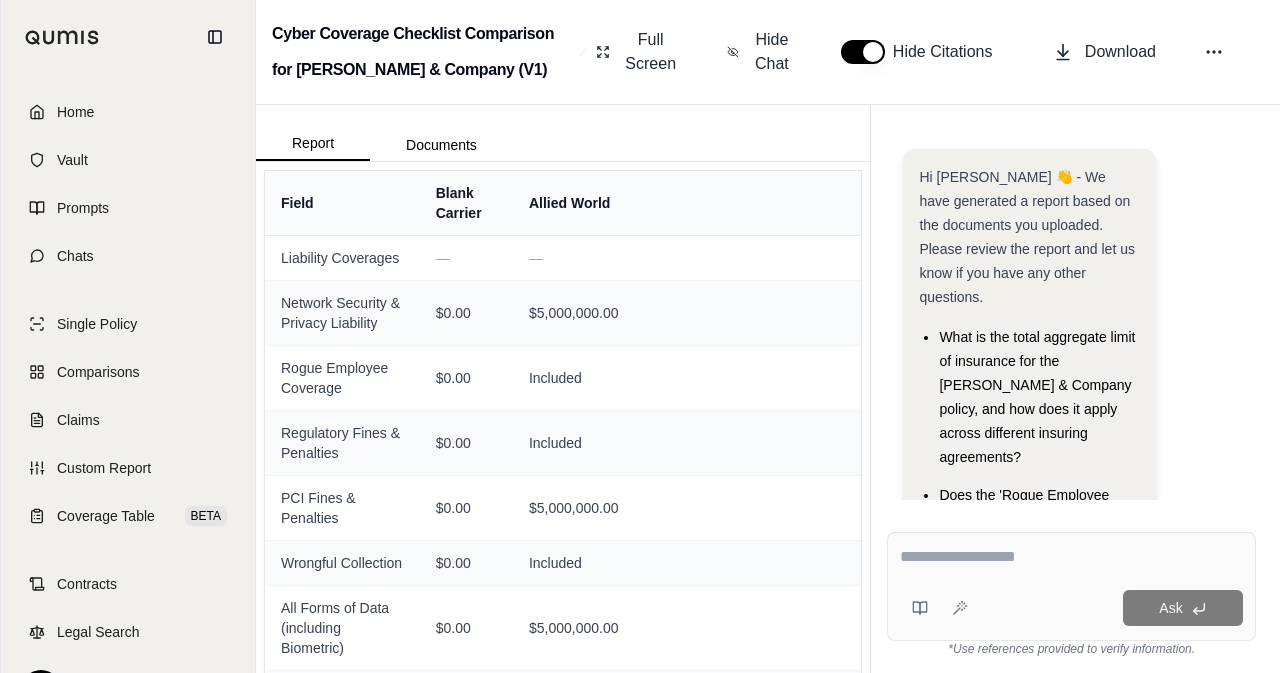 click on "Hi [PERSON_NAME] 👋 - We have generated a report based on the documents you uploaded. Please review the report and let us know if you have any other questions." at bounding box center [1027, 237] 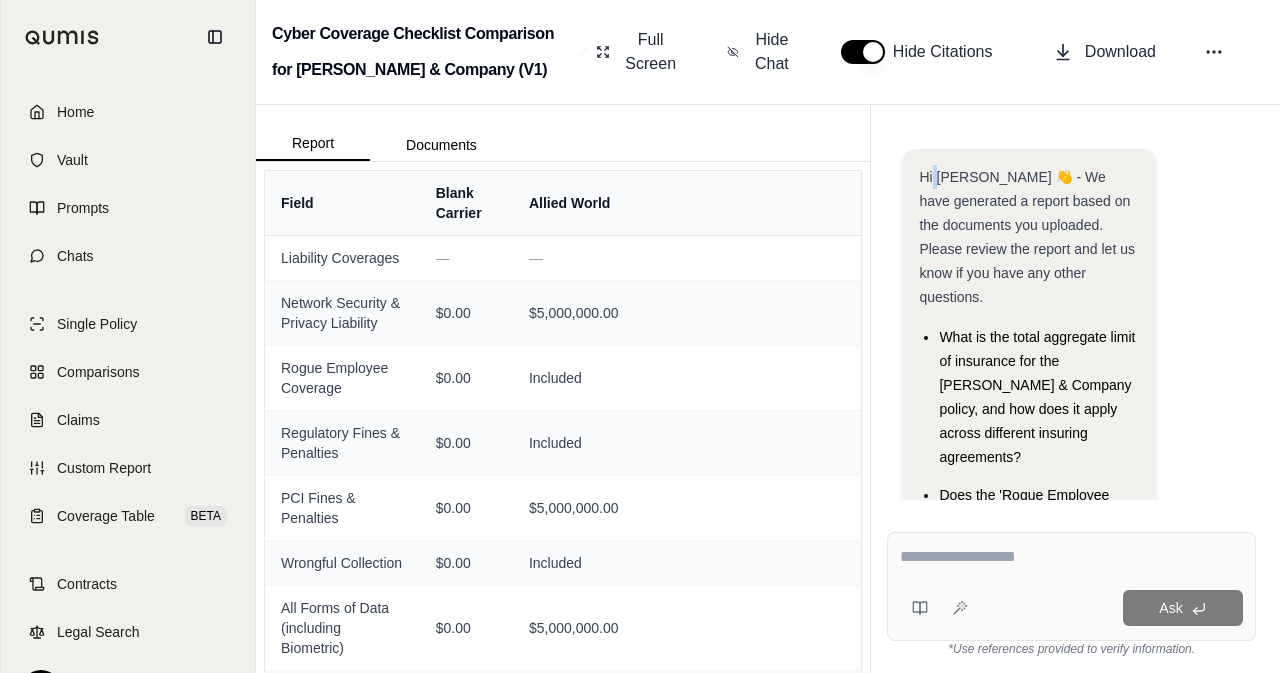 click on "Hi [PERSON_NAME] 👋 - We have generated a report based on the documents you uploaded. Please review the report and let us know if you have any other questions." at bounding box center [1027, 237] 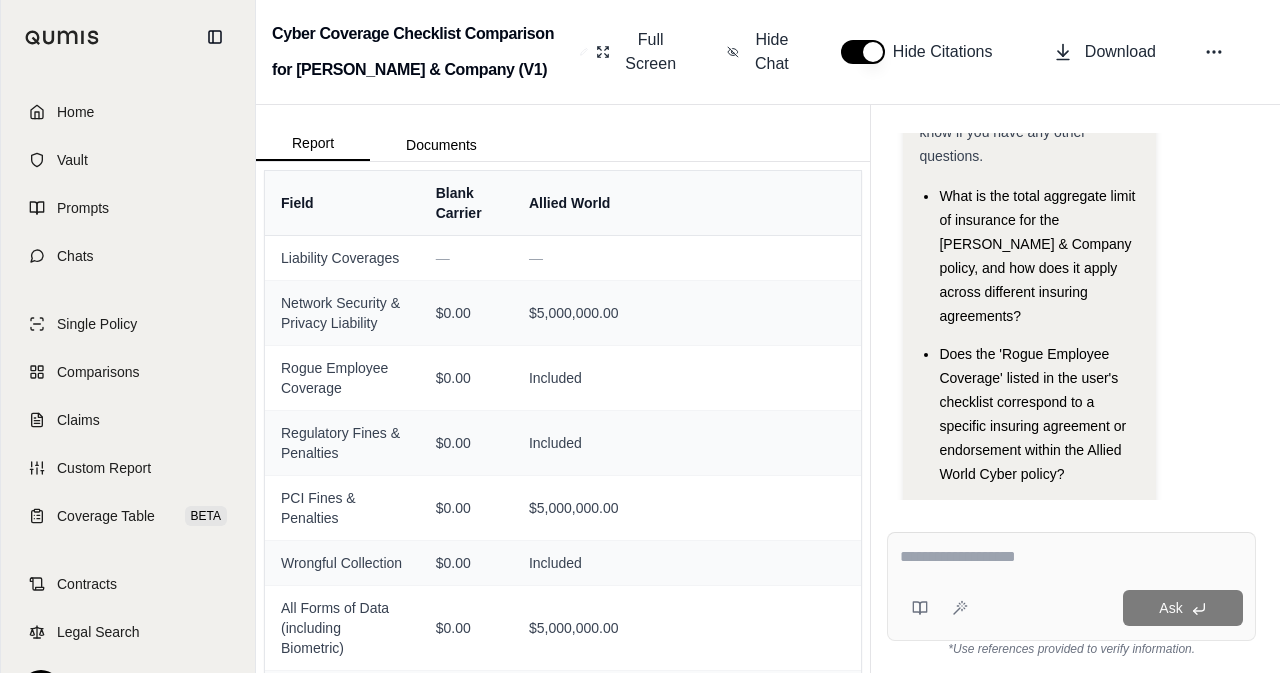 scroll, scrollTop: 0, scrollLeft: 0, axis: both 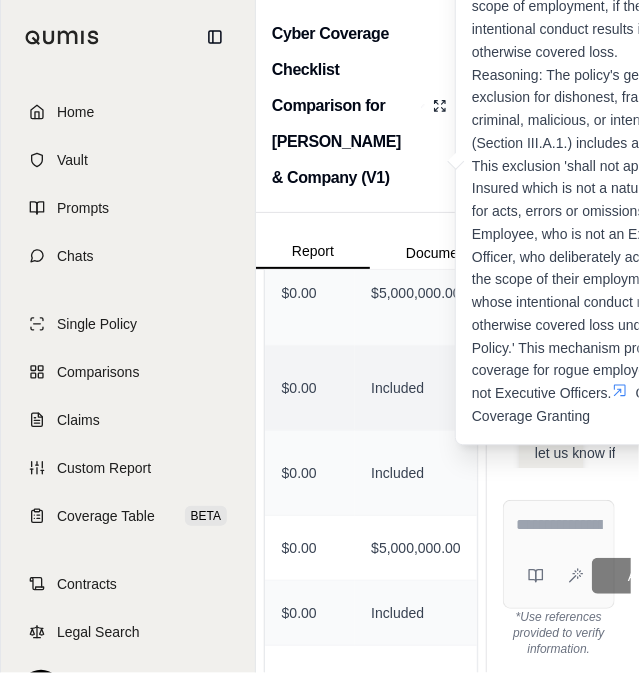 click on "Included Reference Card: Annotation: Coverage is provided for acts of employees who are not Executive Officers, acting outside the scope of employment, if their intentional conduct results in an otherwise covered loss.
Reasoning: The policy's general exclusion for dishonest, fraudulent, criminal, malicious, or intentional acts (Section III.A.1.) includes a carve-back. This exclusion 'shall not apply to an Insured which is not a natural person for acts, errors or omissions of an Employee, who is not an Executive Officer, who deliberately acts outside the scope of their employment and whose intentional conduct results in an otherwise covered loss under this Policy.' This mechanism provides coverage for rogue employees who are not Executive Officers.
Category: Coverage Granting" at bounding box center (416, 388) 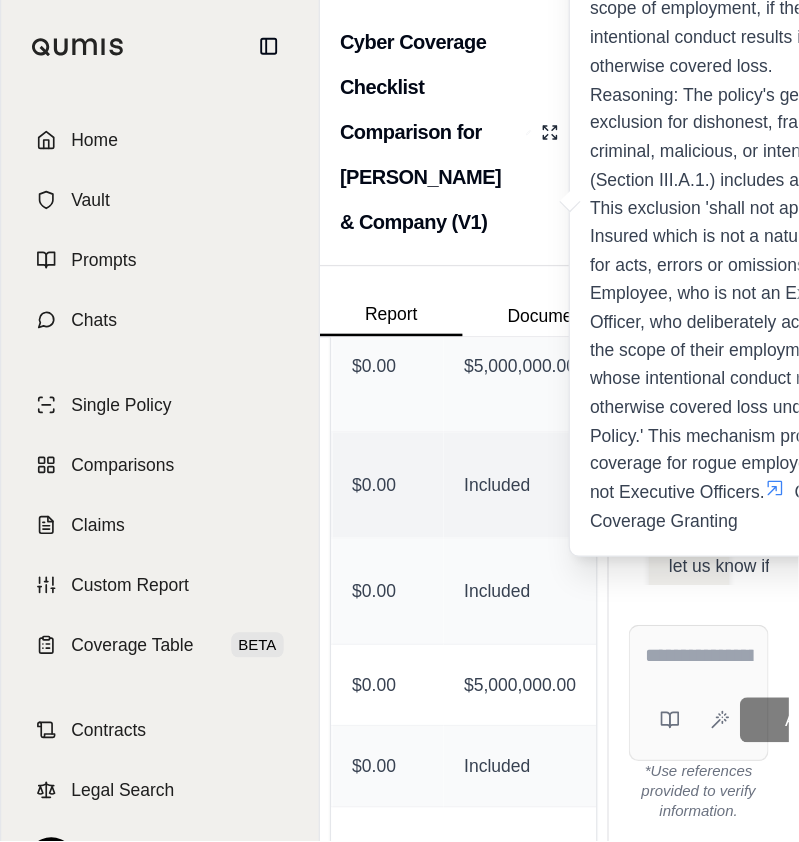 scroll, scrollTop: 168, scrollLeft: 0, axis: vertical 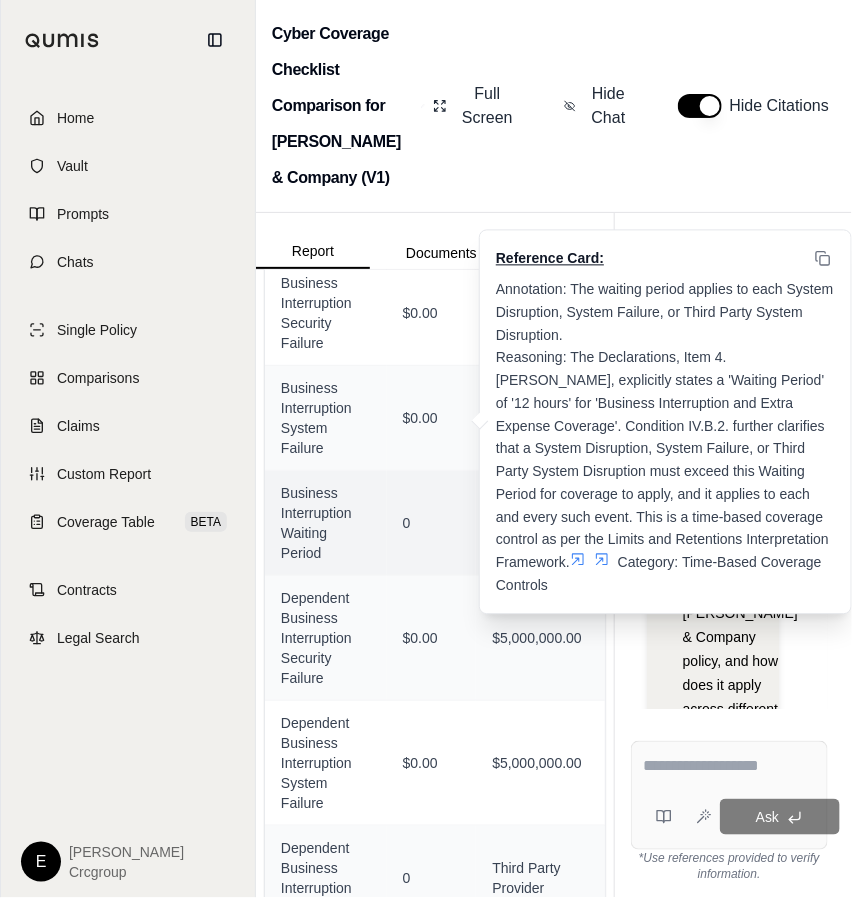 drag, startPoint x: 477, startPoint y: 627, endPoint x: 553, endPoint y: 635, distance: 76.41989 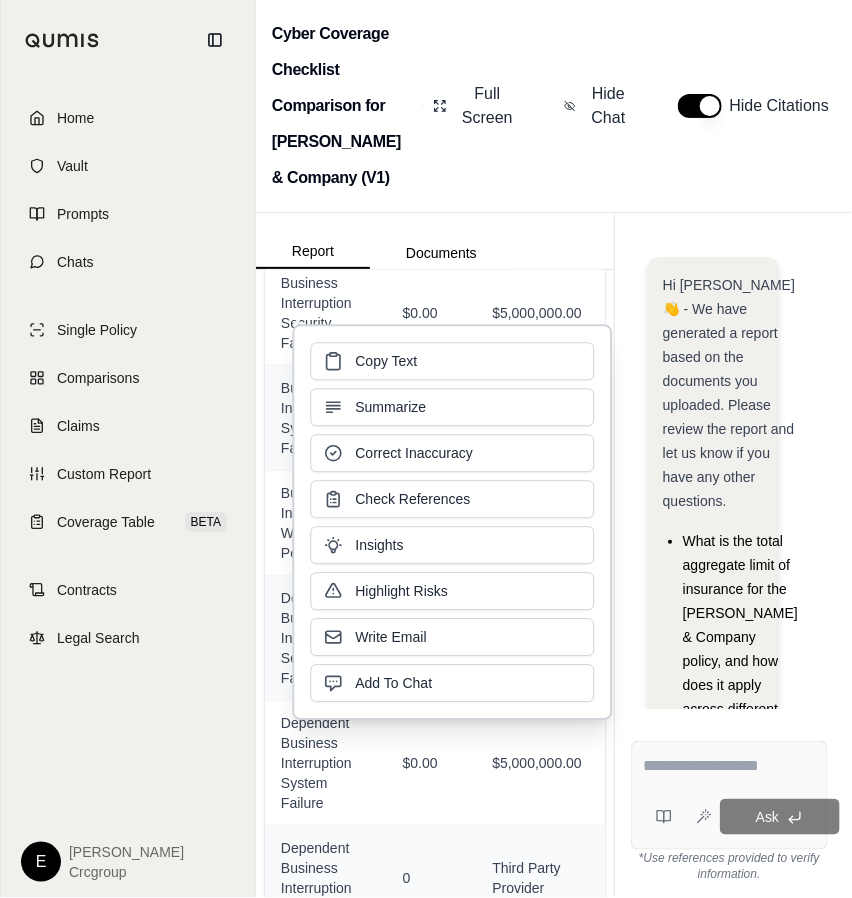 click on "Hi [PERSON_NAME] 👋 - We have generated a report based on the documents you uploaded. Please review the report and let us know if you have any other questions.
What is the total aggregate limit of insurance for the [PERSON_NAME] & Company policy, and how does it apply across different insuring agreements?
Does the 'Rogue Employee Coverage' listed in the user's checklist correspond to a specific insuring agreement or endorsement within the Allied World Cyber policy?" at bounding box center (729, 475) 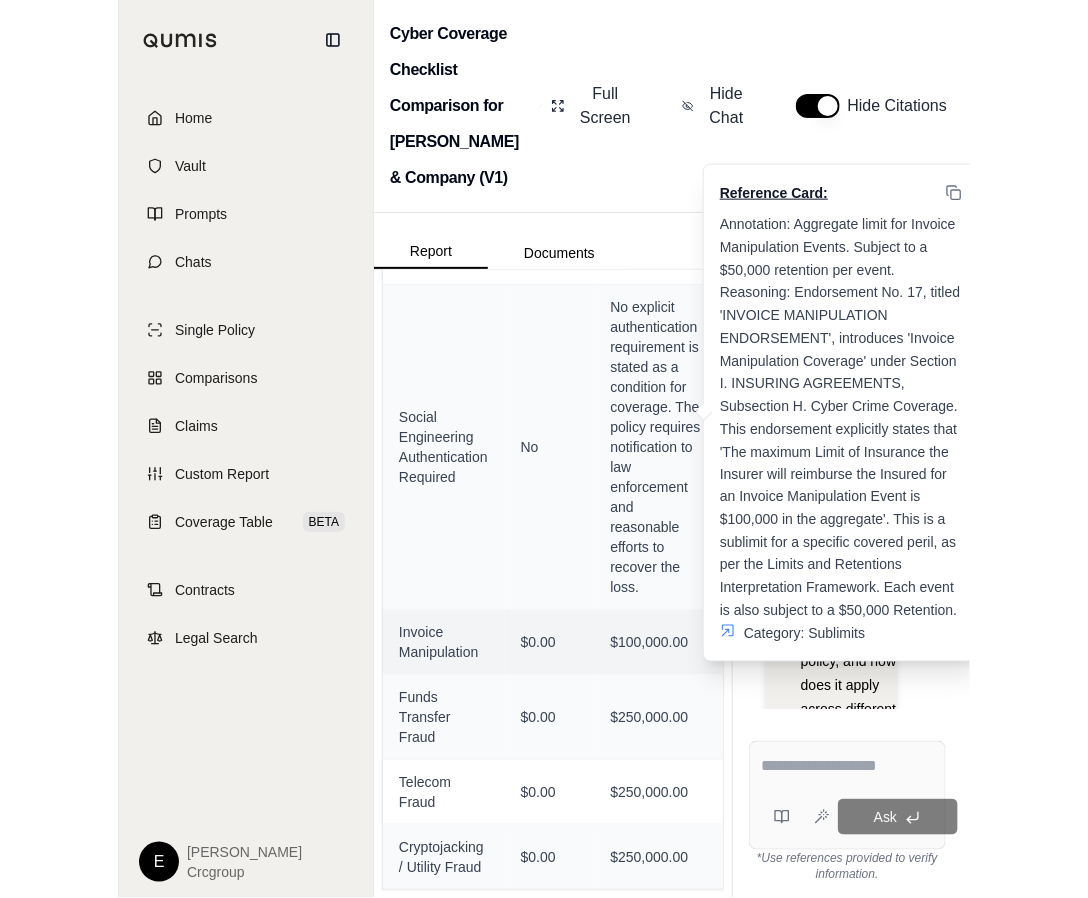 scroll, scrollTop: 5157, scrollLeft: 0, axis: vertical 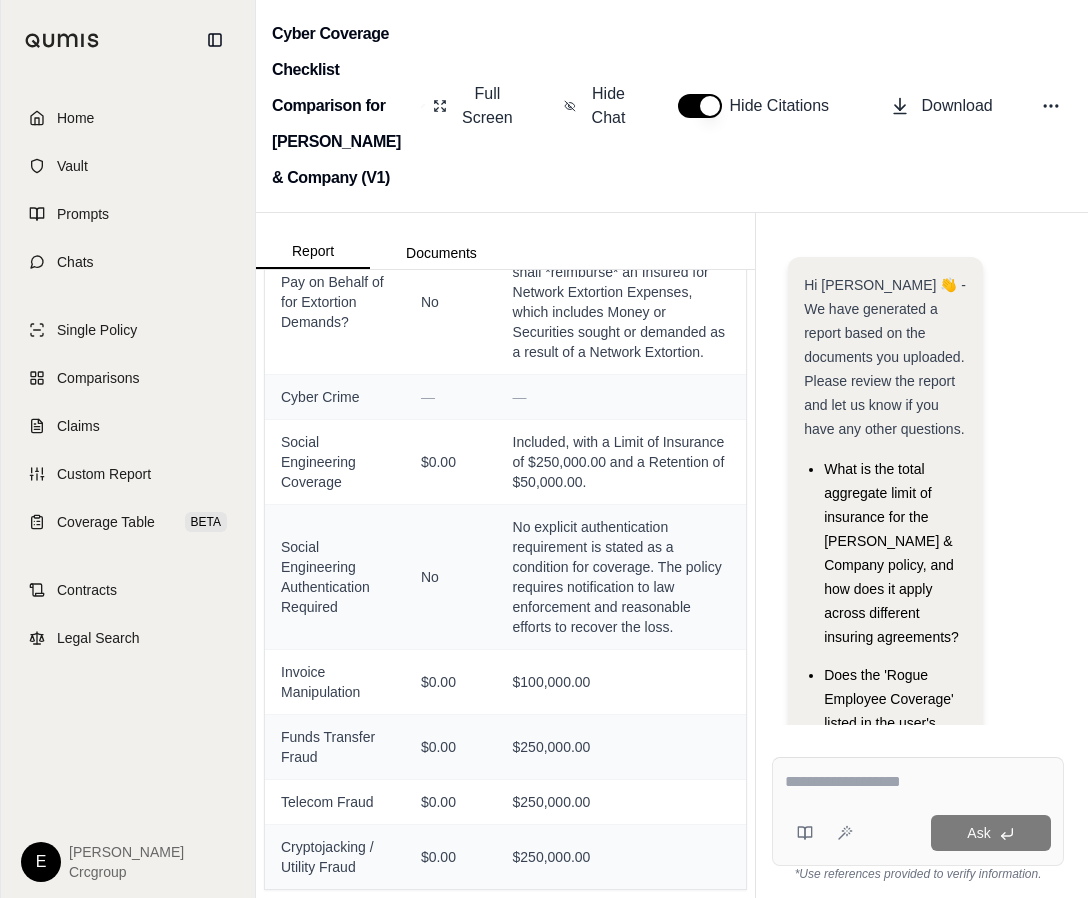 click on "Cyber Coverage Checklist Comparison for [PERSON_NAME] & Company  (V1) Full Screen Hide Chat Hide Citations Download" at bounding box center [672, 106] 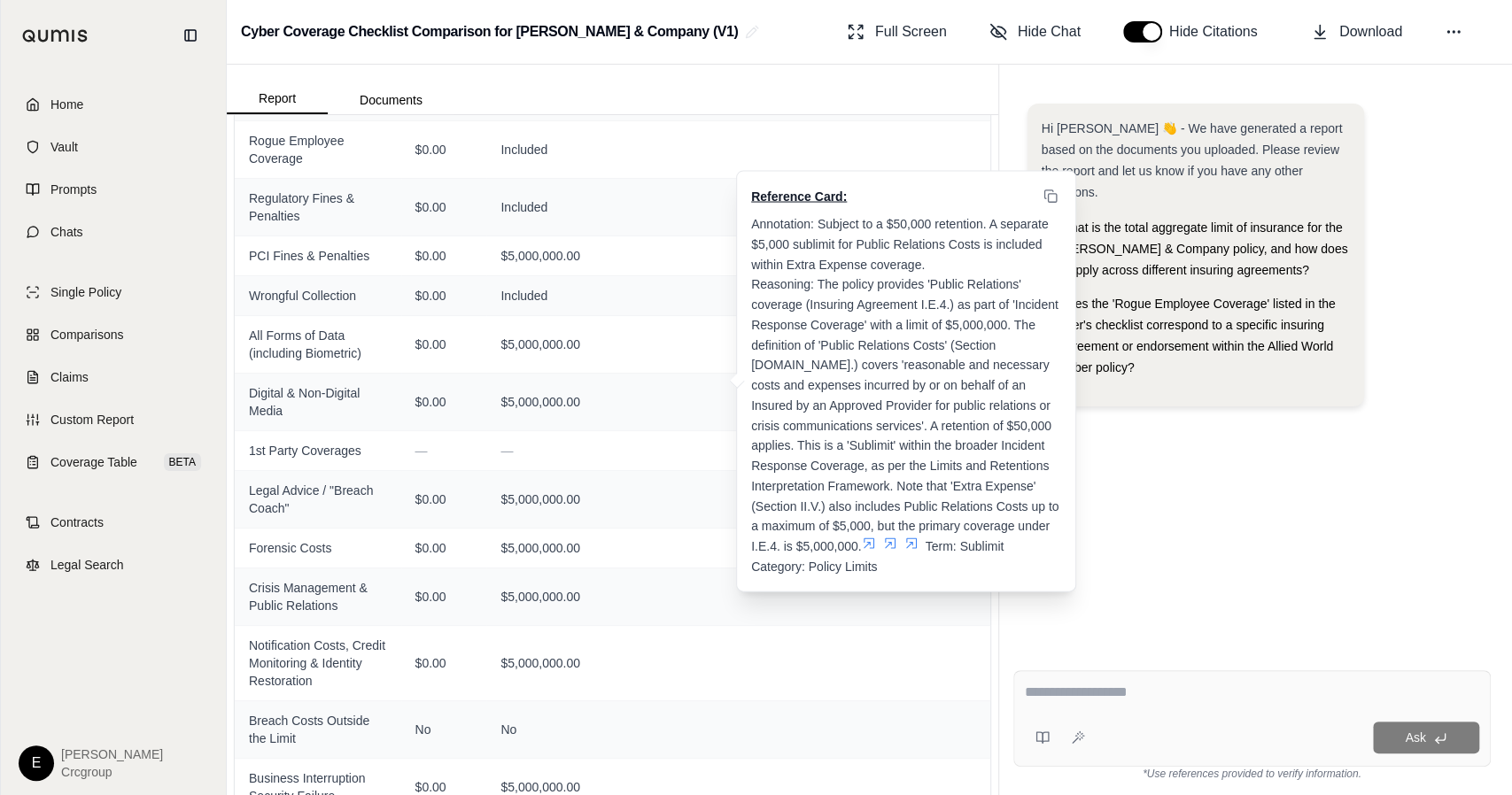 scroll, scrollTop: 0, scrollLeft: 0, axis: both 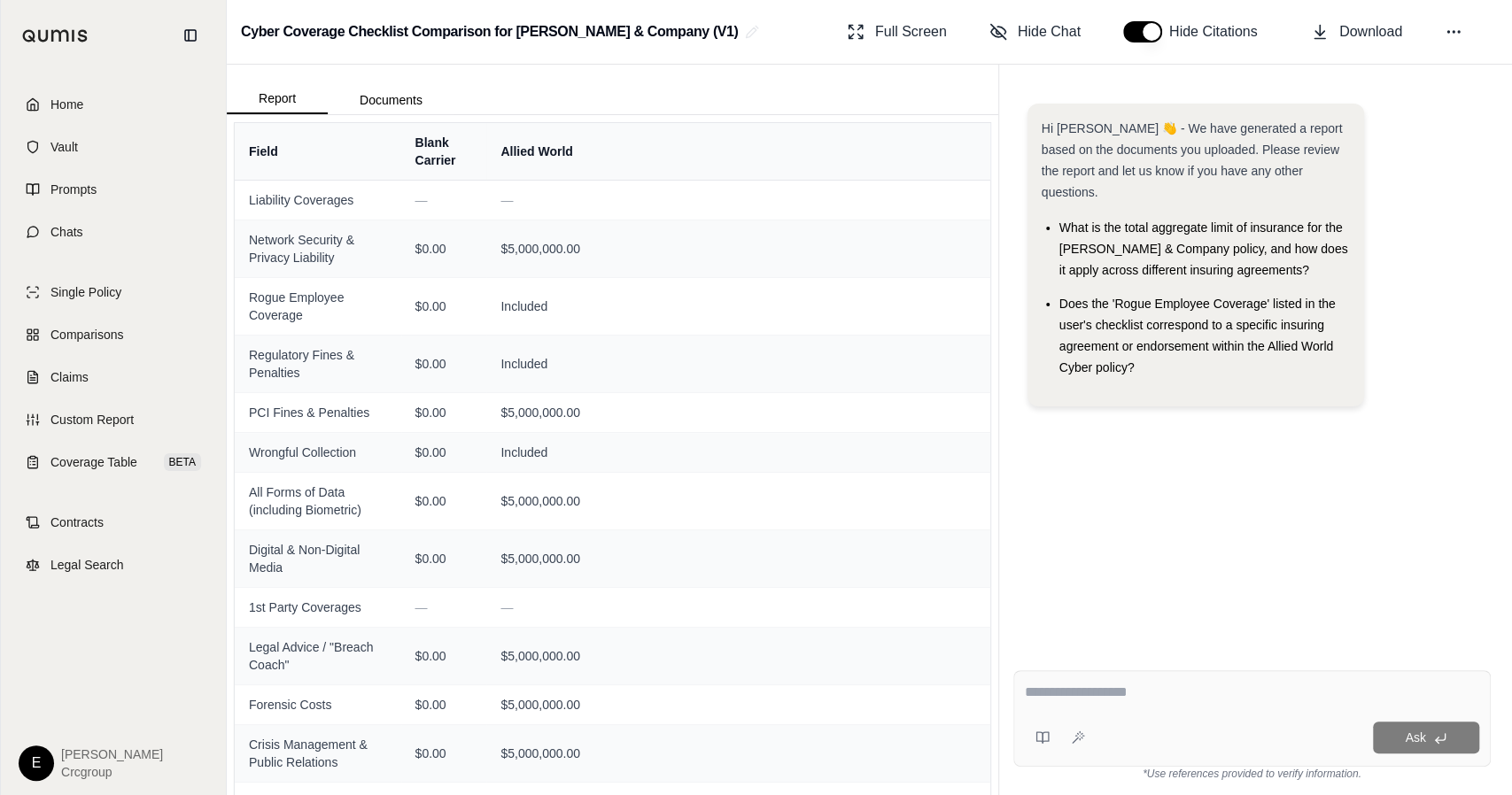 click at bounding box center [1252, 692] 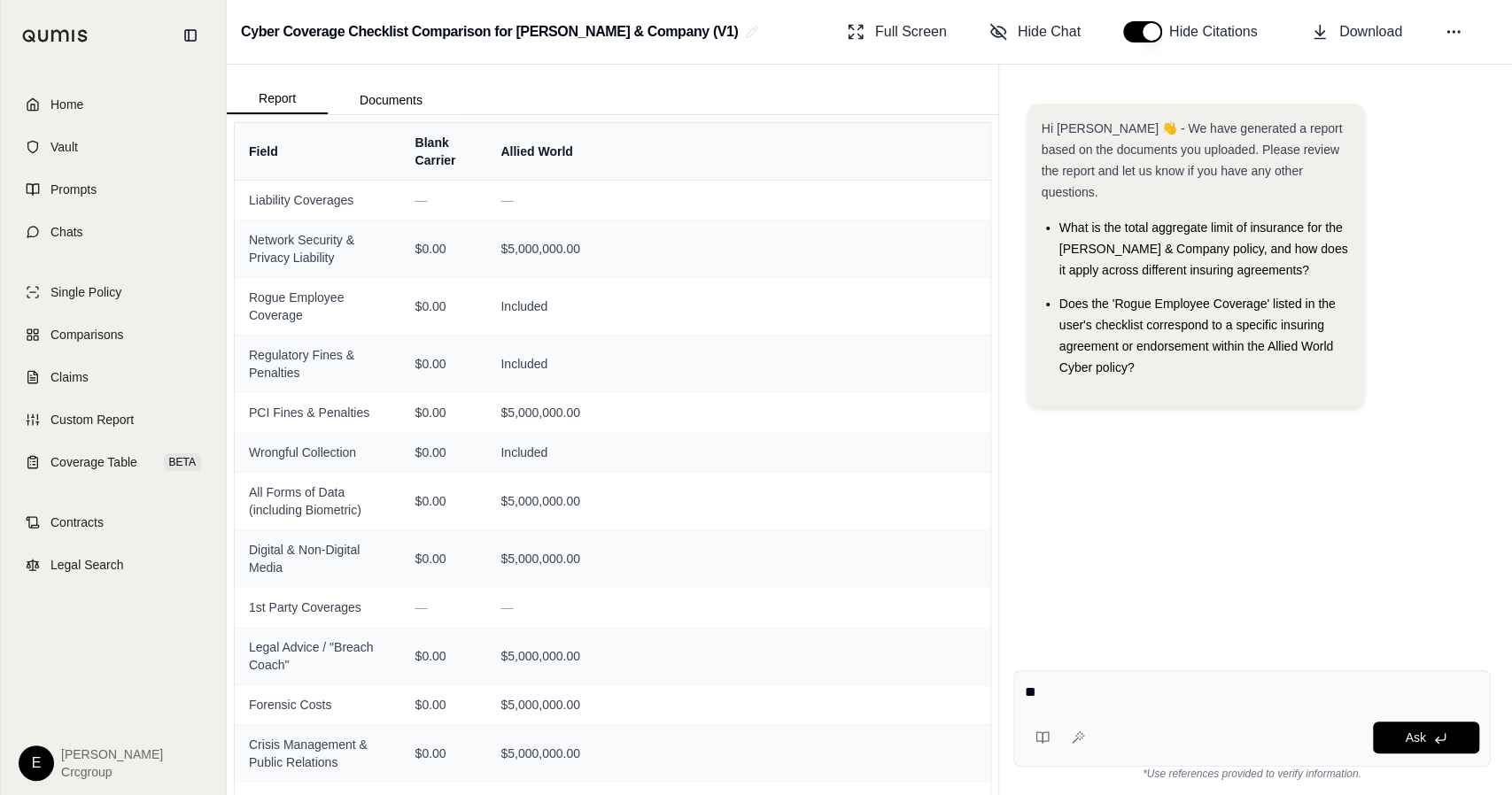 type on "*" 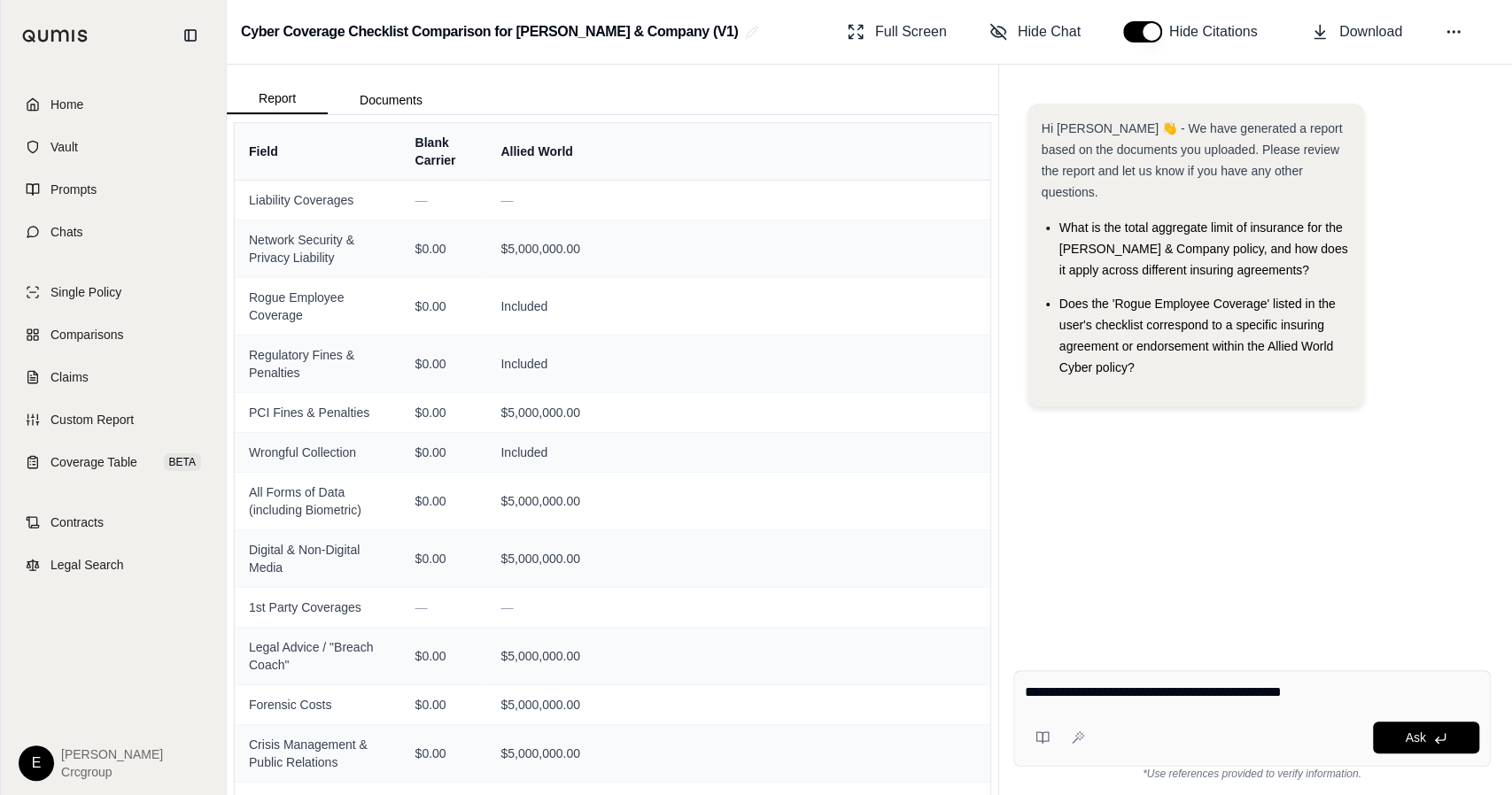 type on "**********" 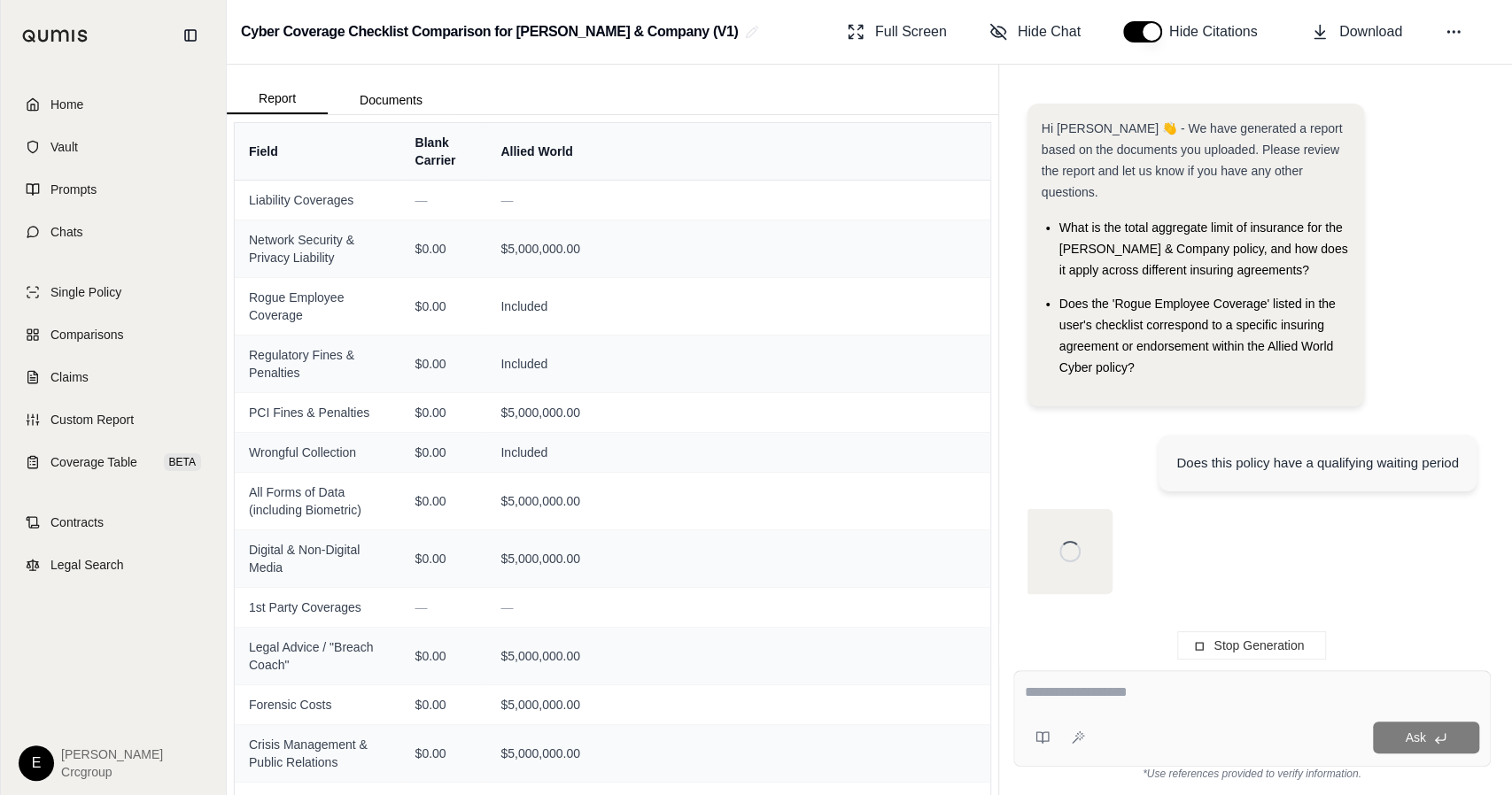 scroll, scrollTop: 0, scrollLeft: 0, axis: both 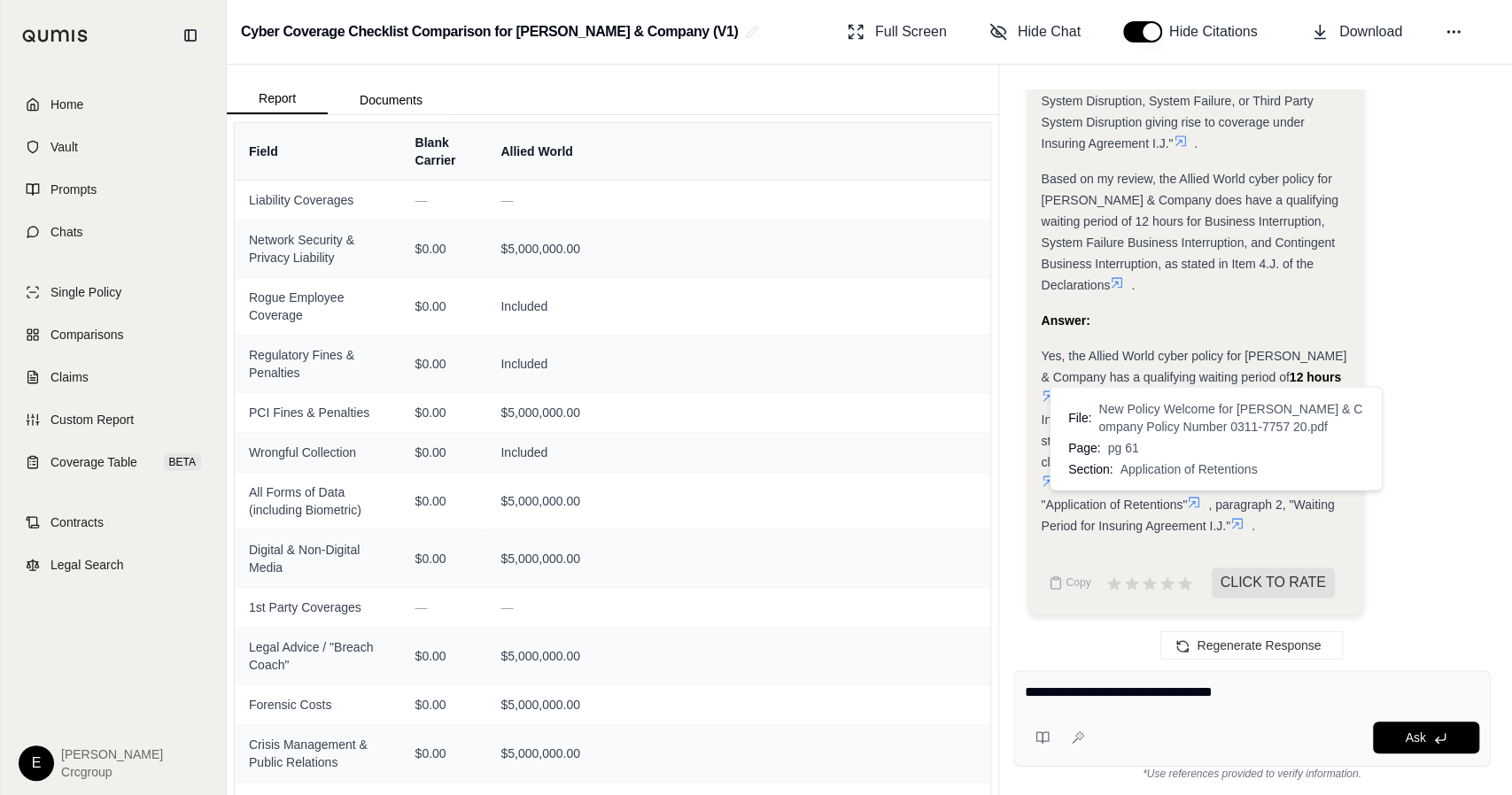 type on "**********" 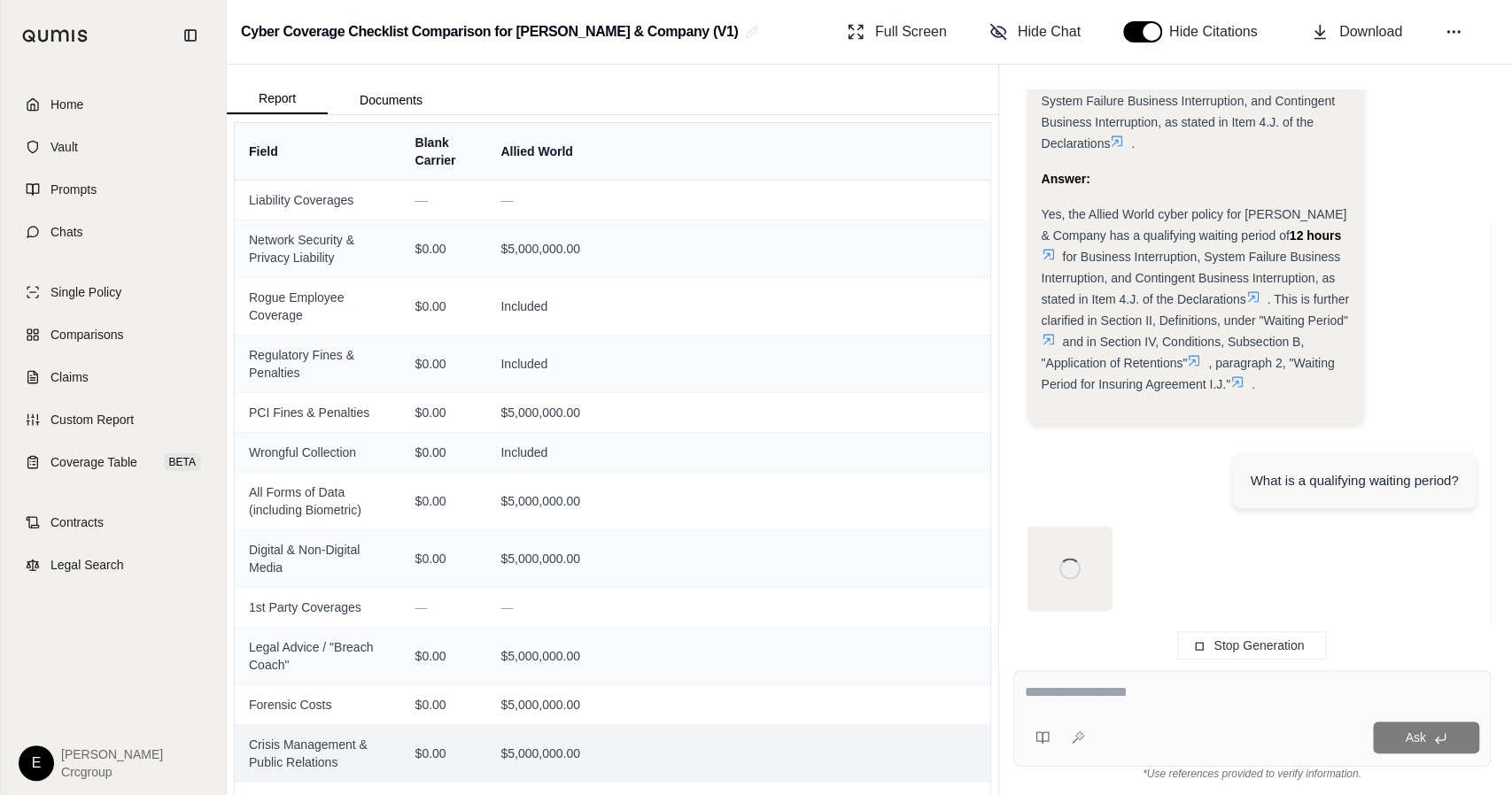 scroll, scrollTop: 1892, scrollLeft: 0, axis: vertical 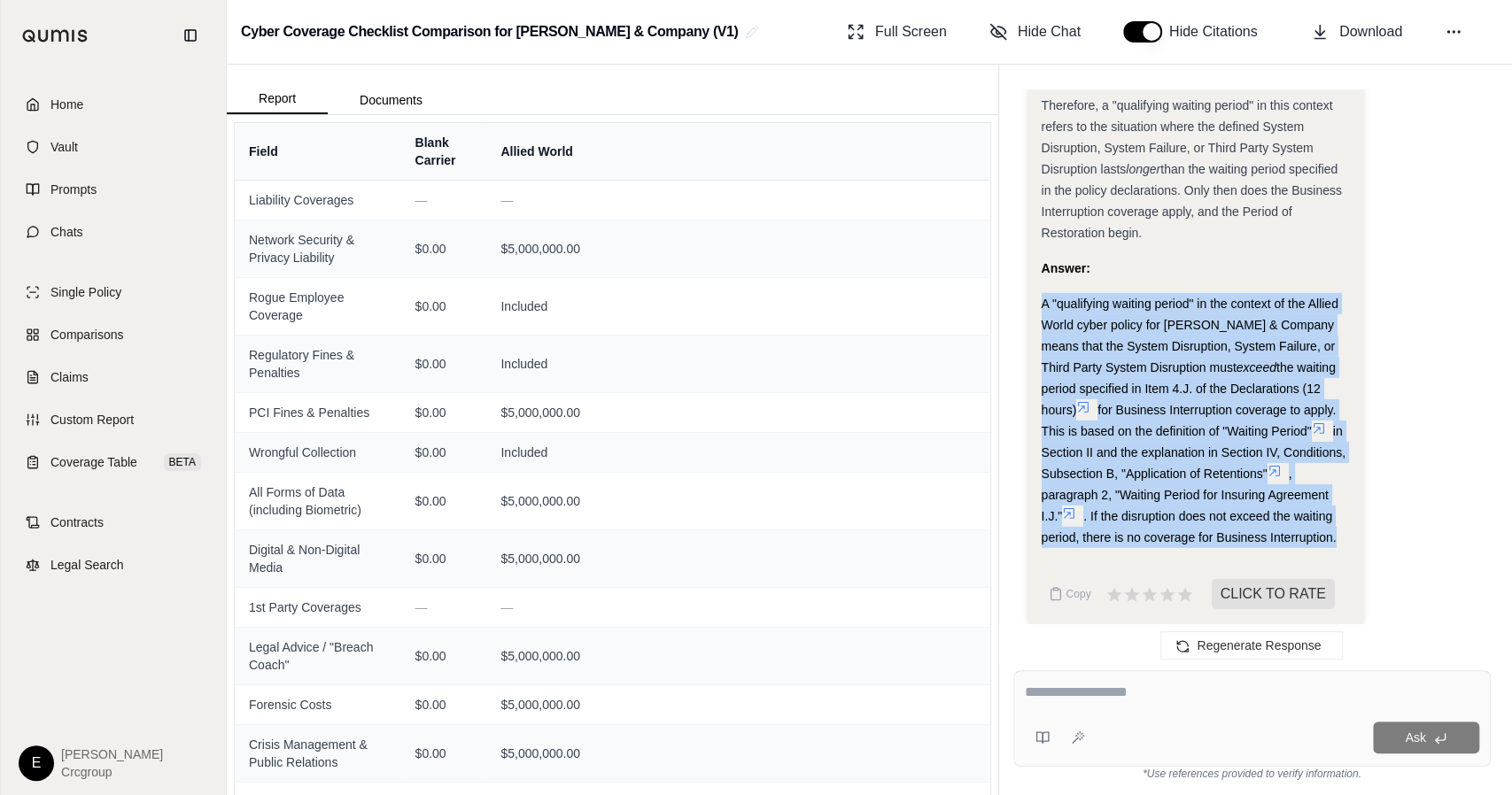 drag, startPoint x: 1038, startPoint y: 299, endPoint x: 1342, endPoint y: 544, distance: 390.4369 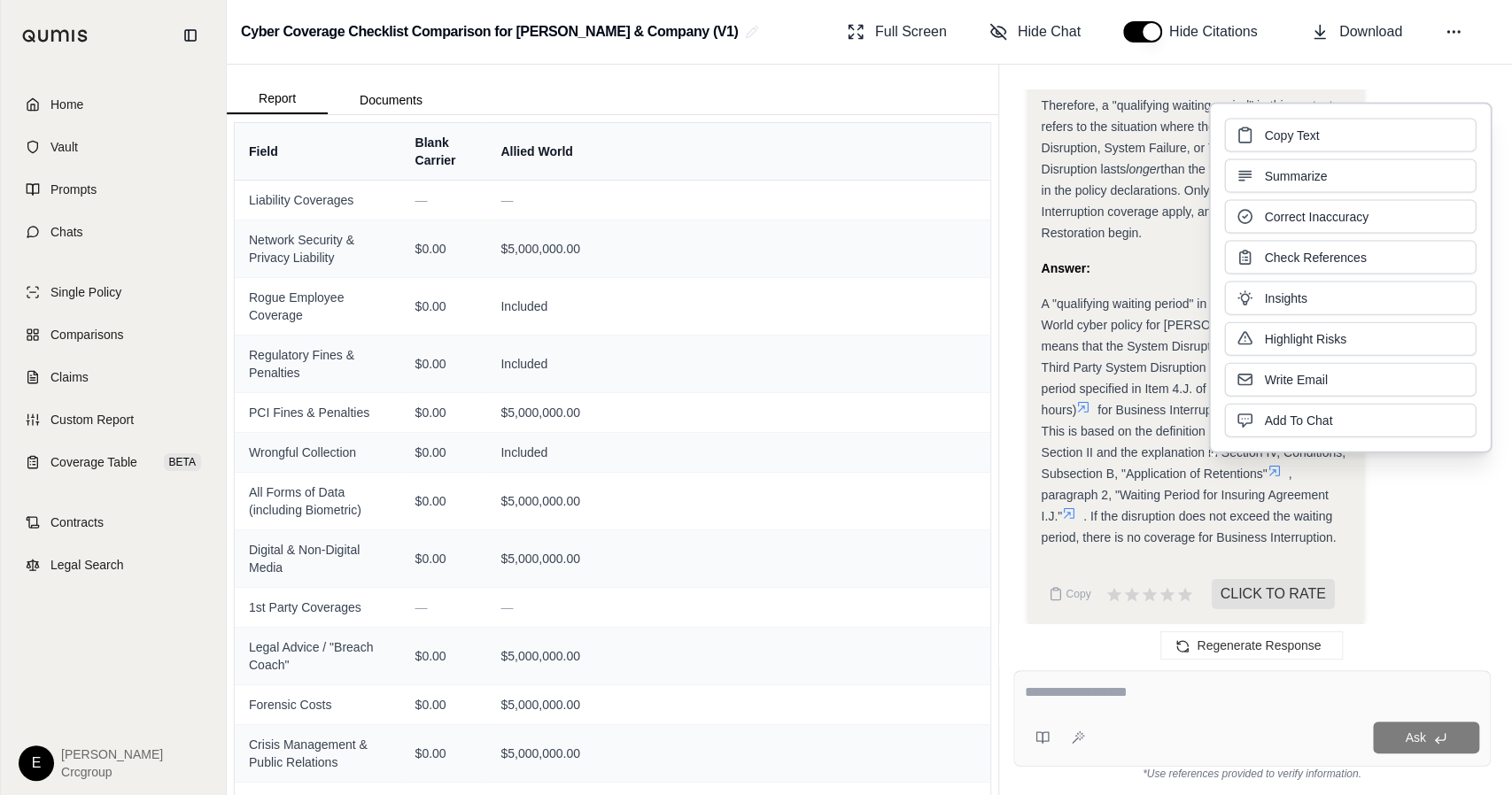 click on "Regenerate Response" at bounding box center [1252, 645] 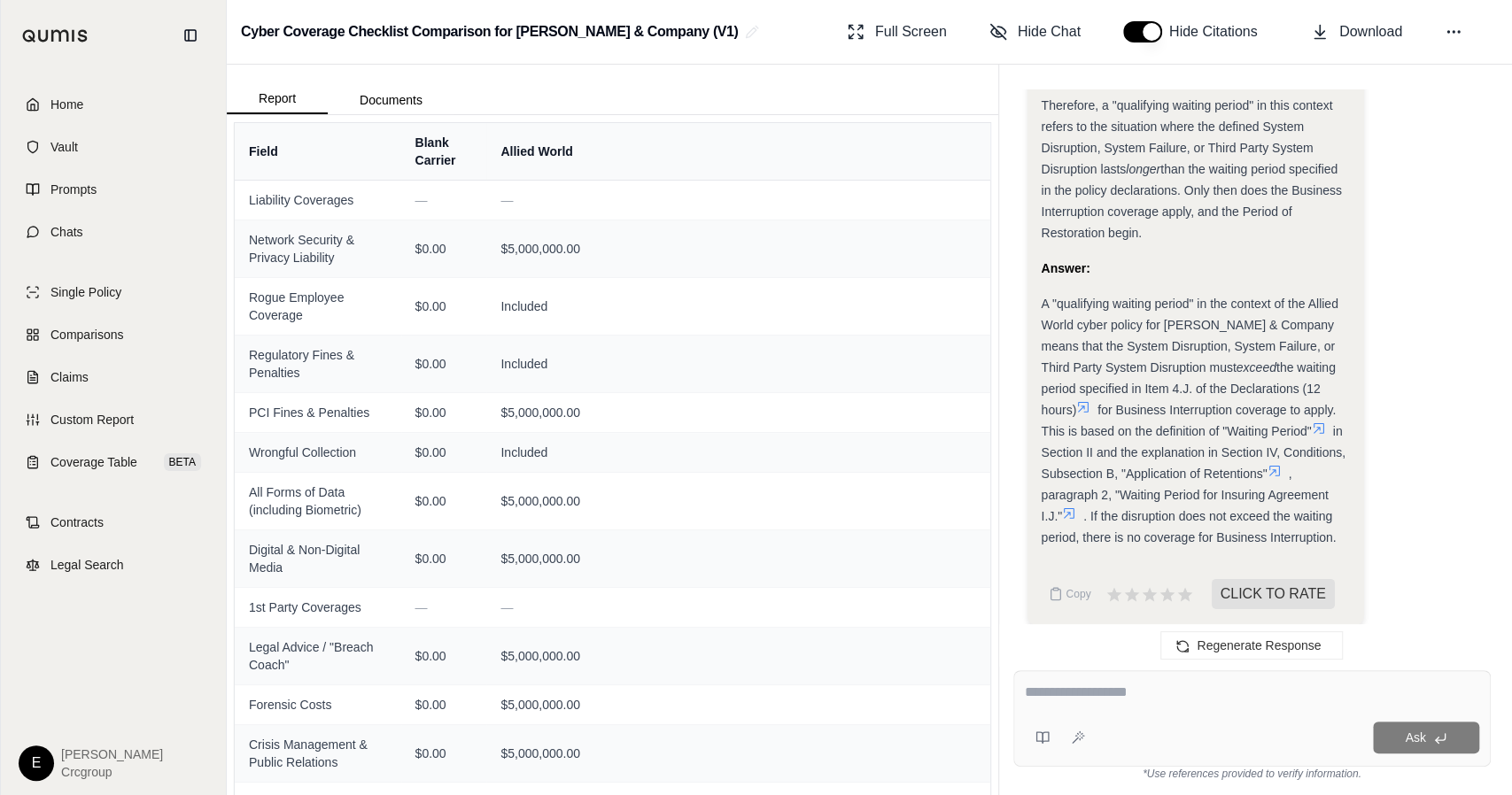 click on "Regenerate Response" at bounding box center [1252, 645] 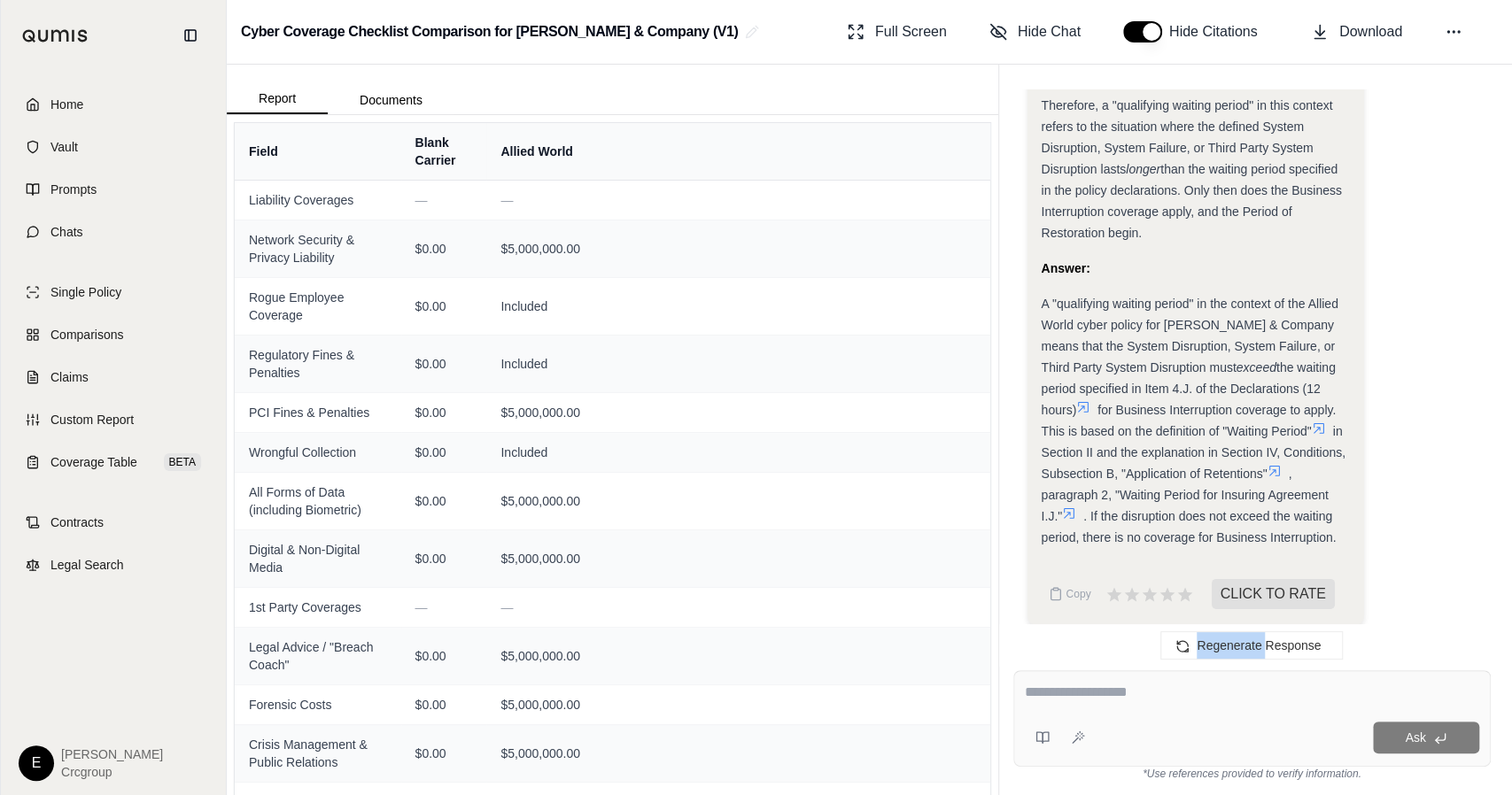 click on "Regenerate Response" at bounding box center (1252, 645) 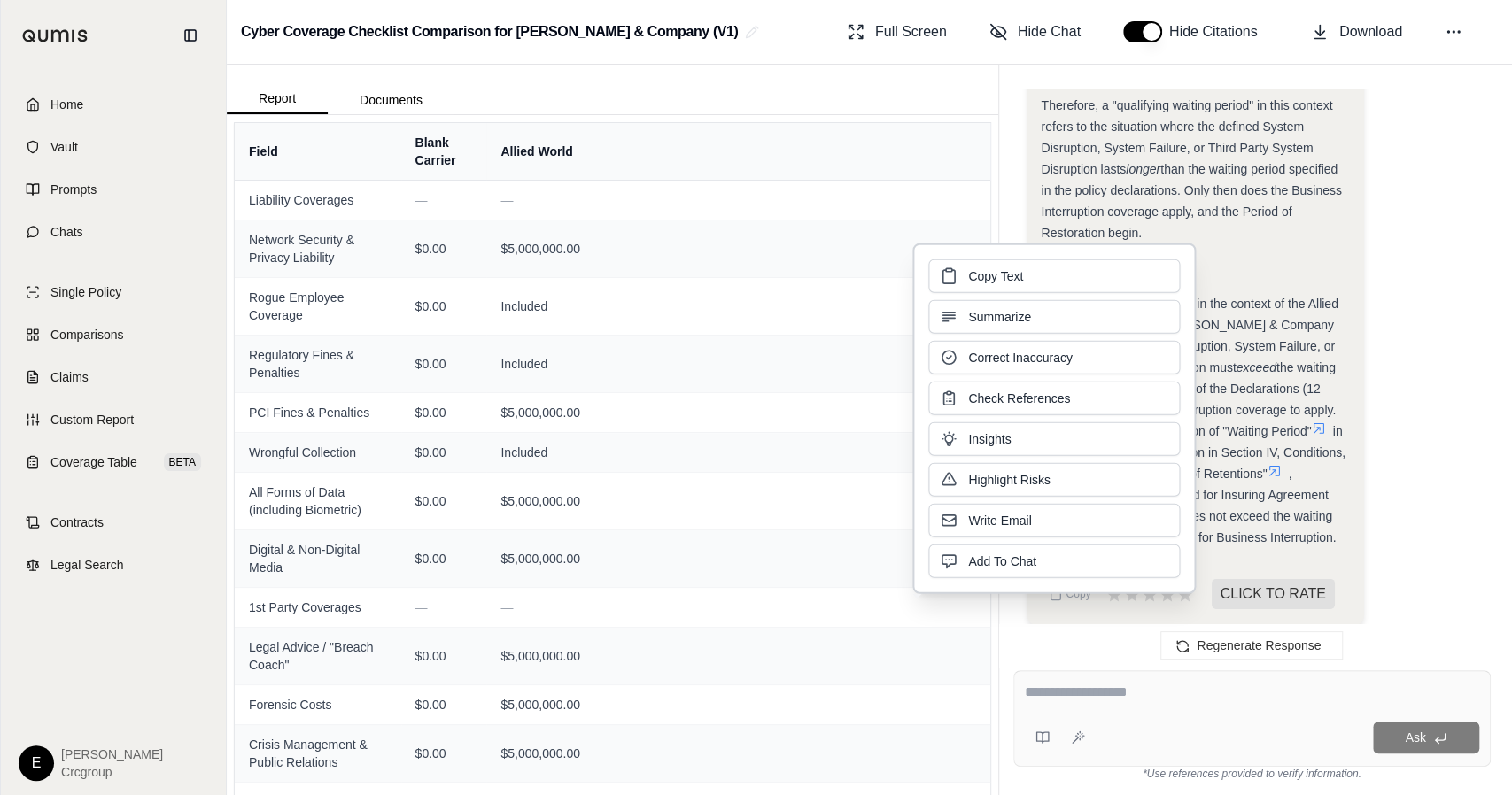 click at bounding box center [1252, 692] 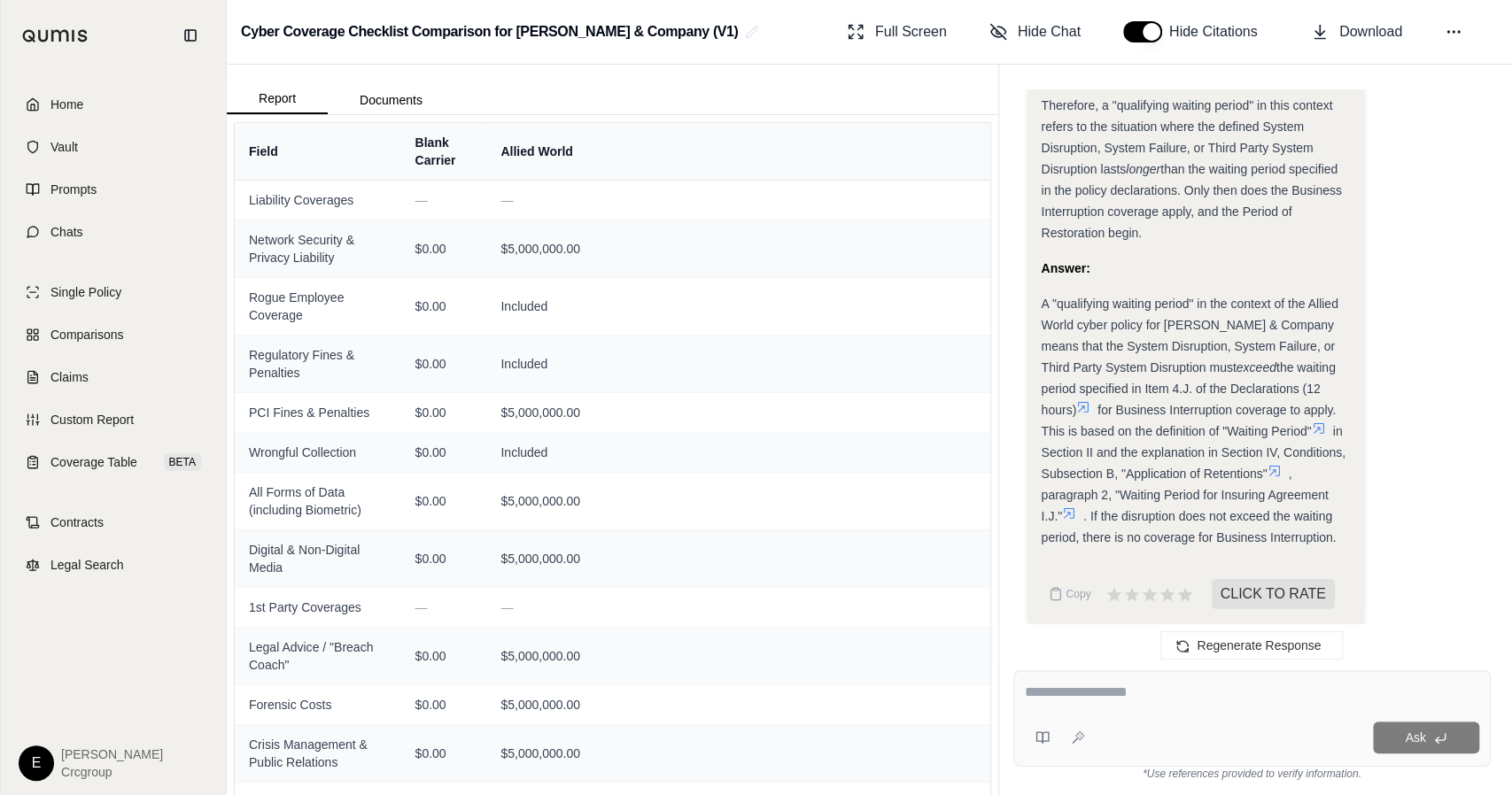 click at bounding box center [1252, 692] 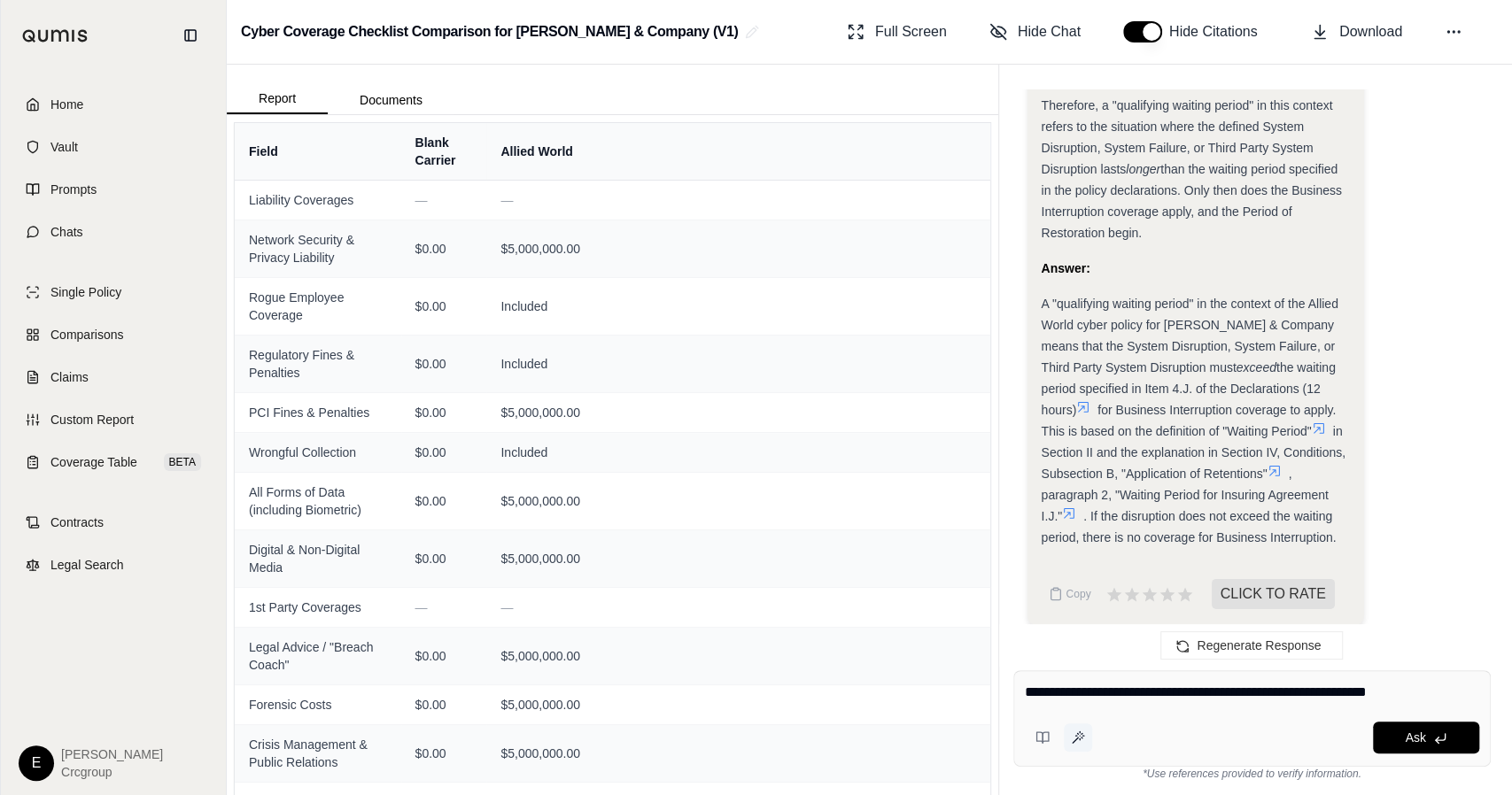 type on "**********" 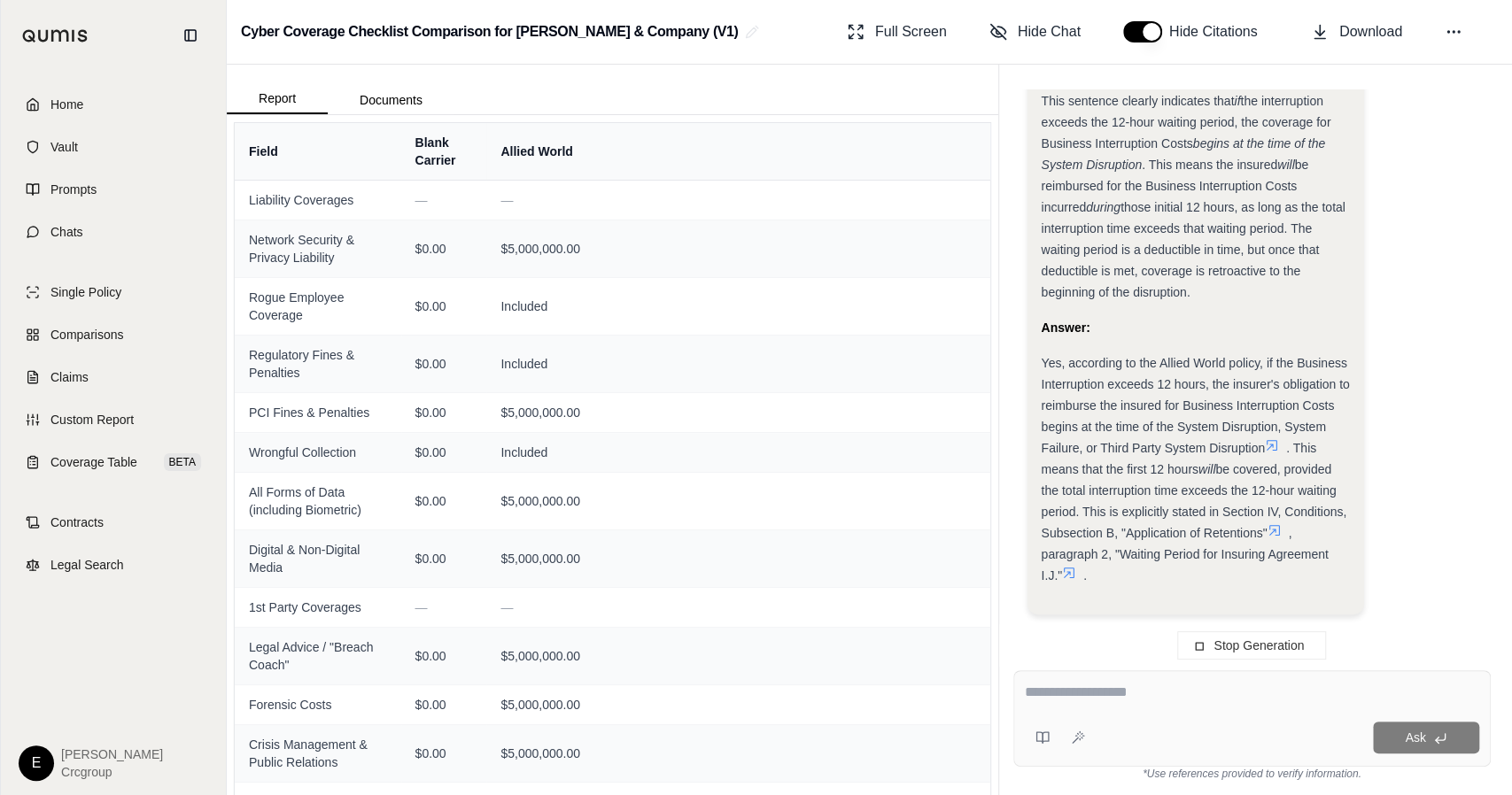 scroll, scrollTop: 4626, scrollLeft: 0, axis: vertical 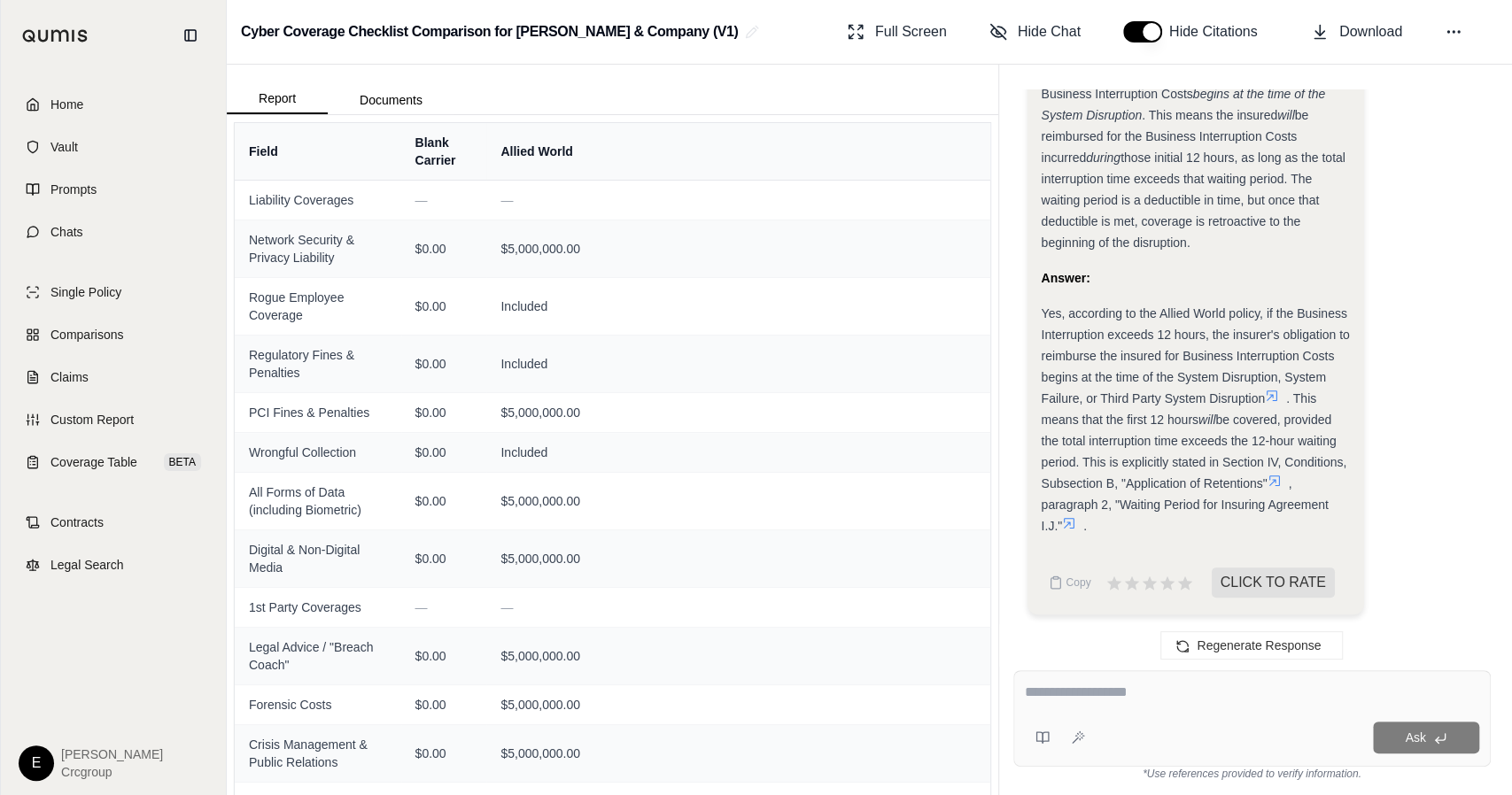 click at bounding box center (1252, 692) 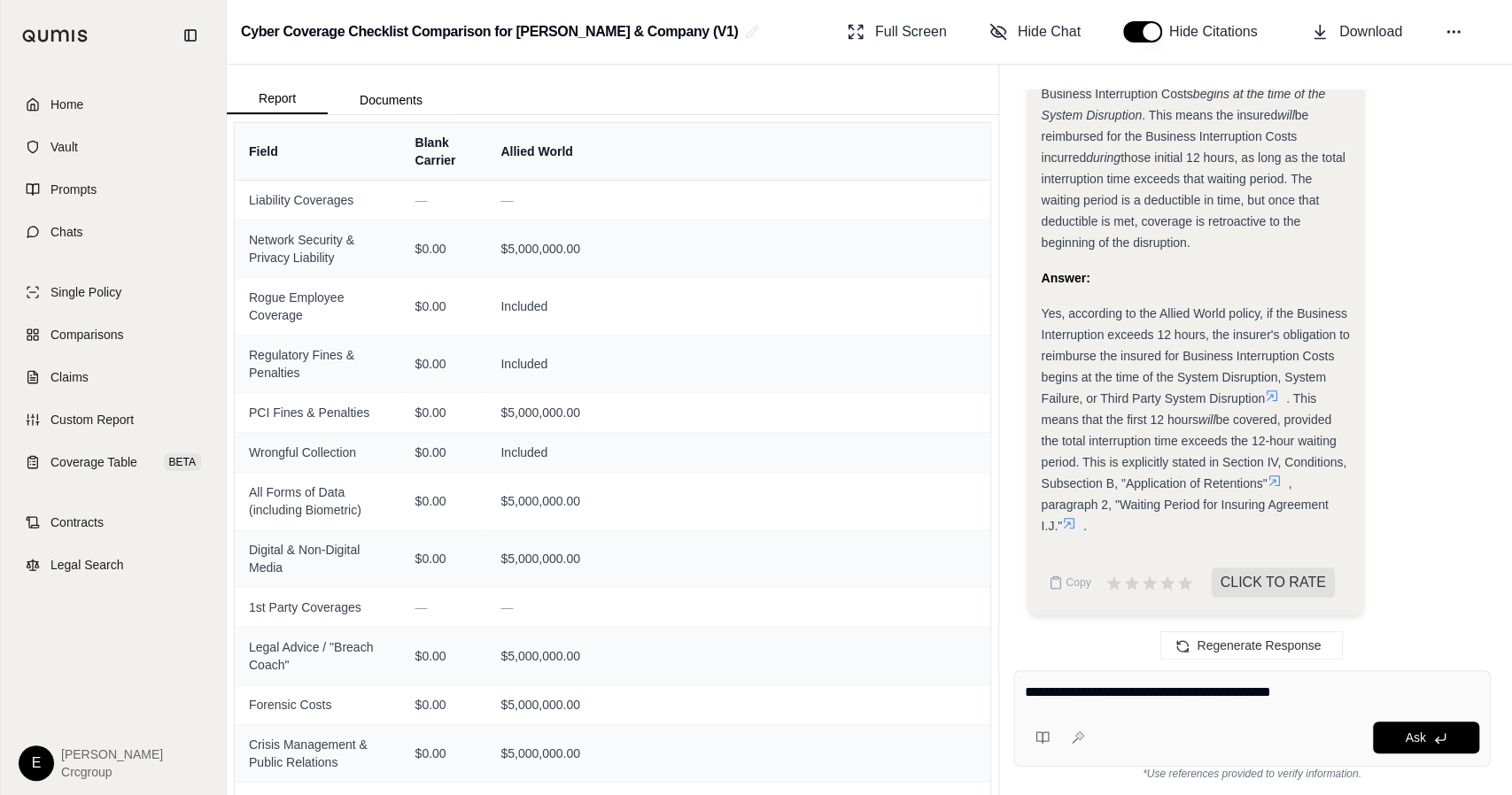 type on "**********" 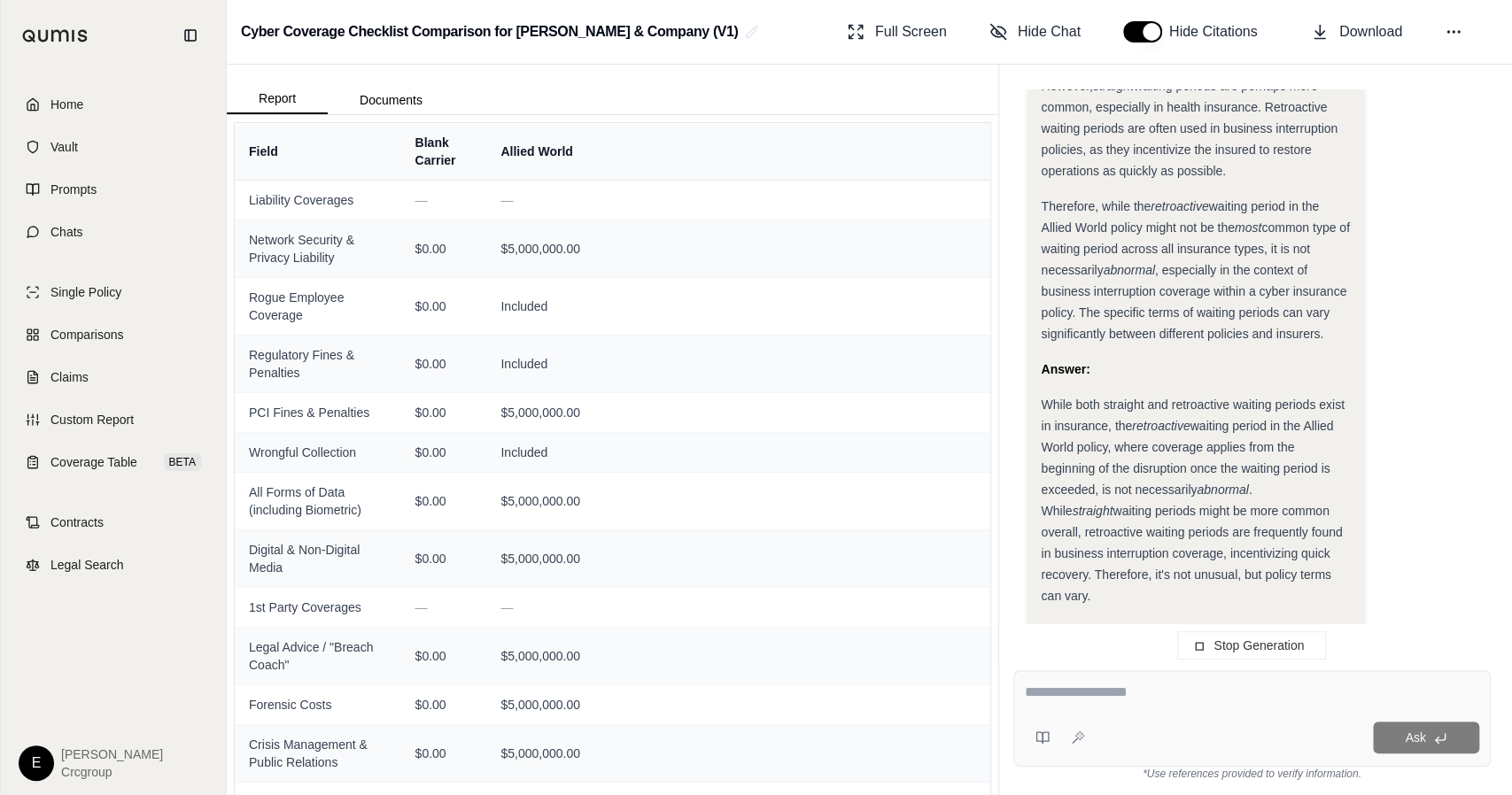 scroll, scrollTop: 5997, scrollLeft: 0, axis: vertical 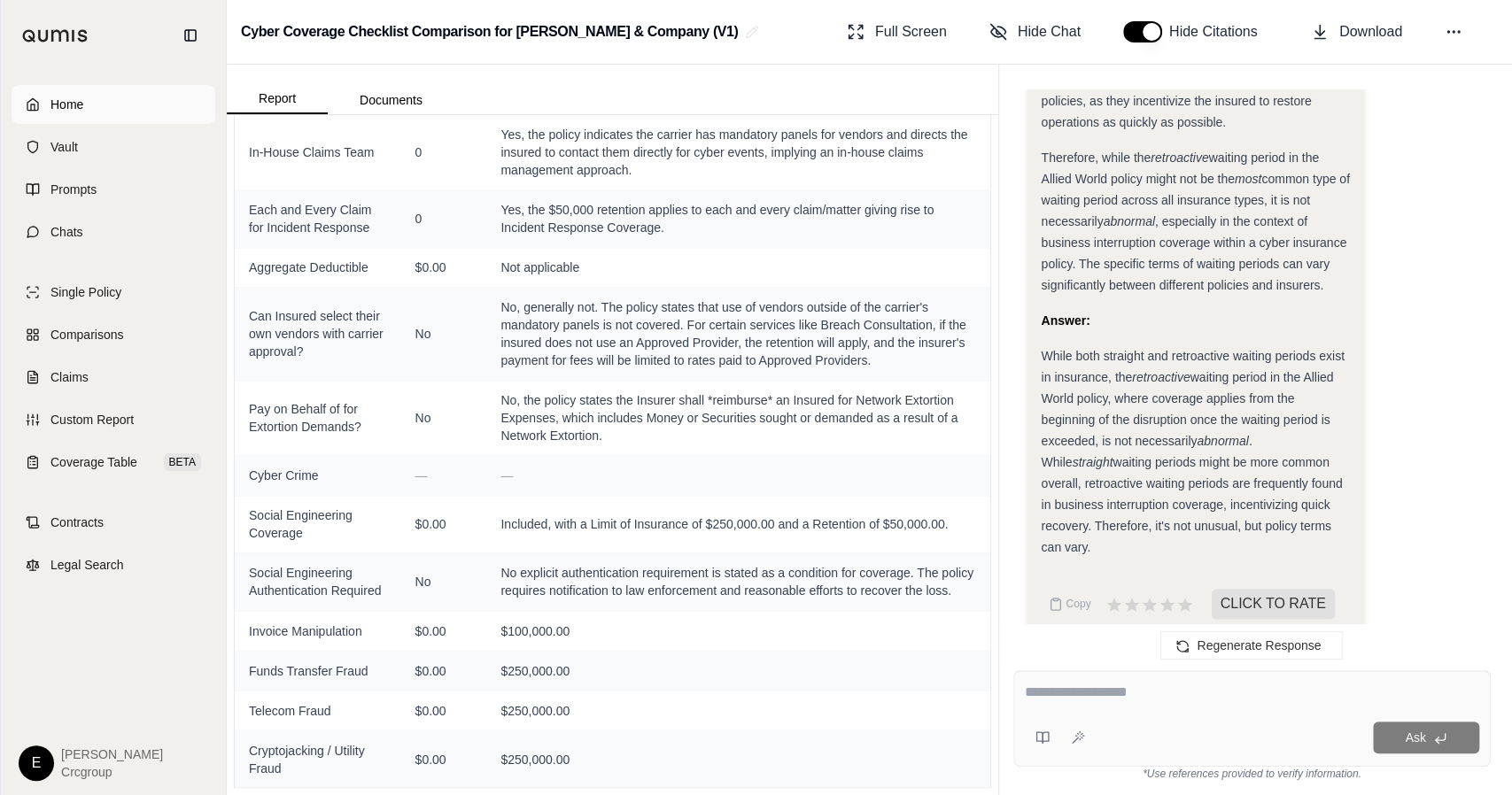 click on "Home" at bounding box center [113, 104] 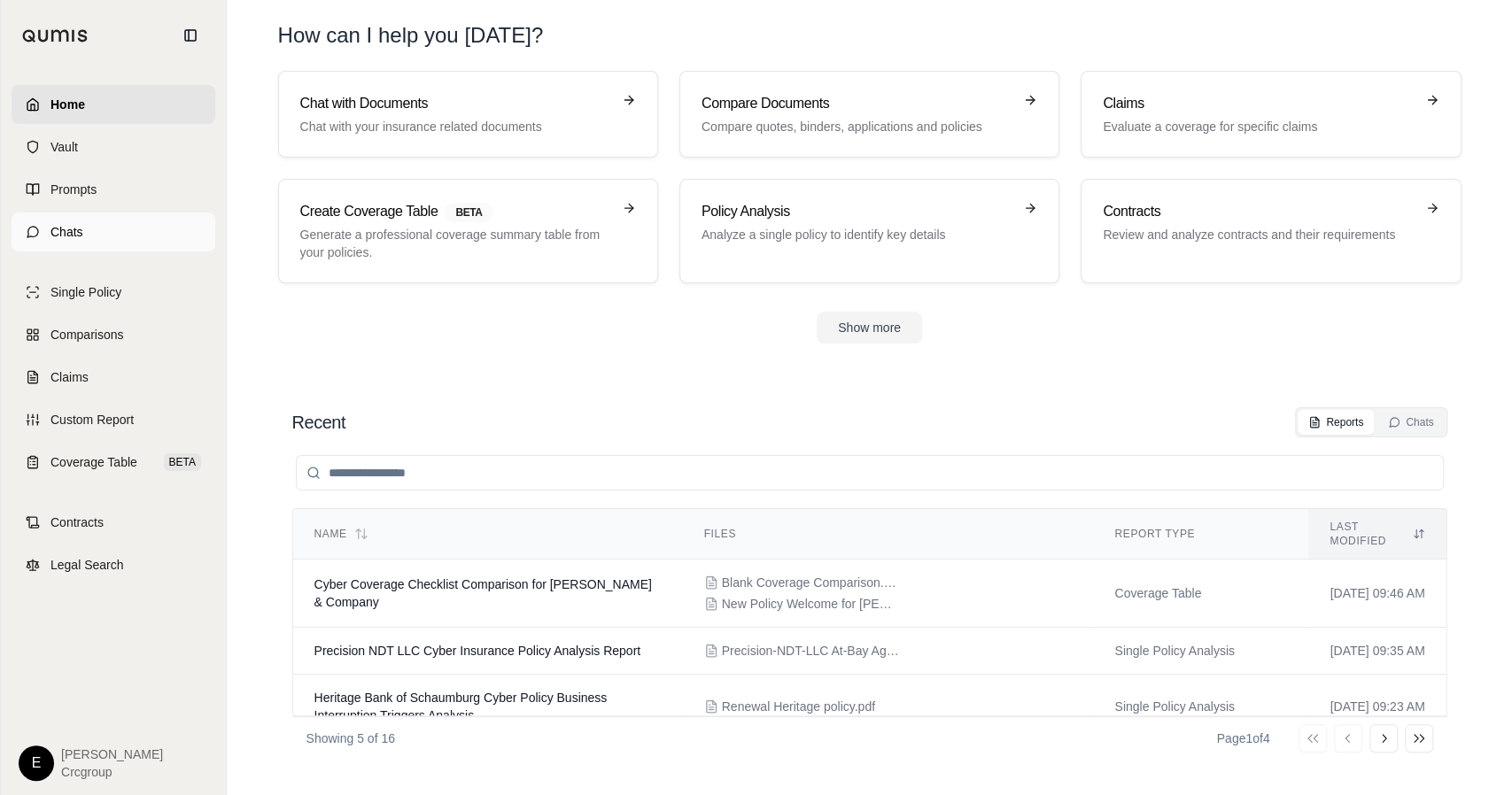 click on "Chats" at bounding box center [113, 232] 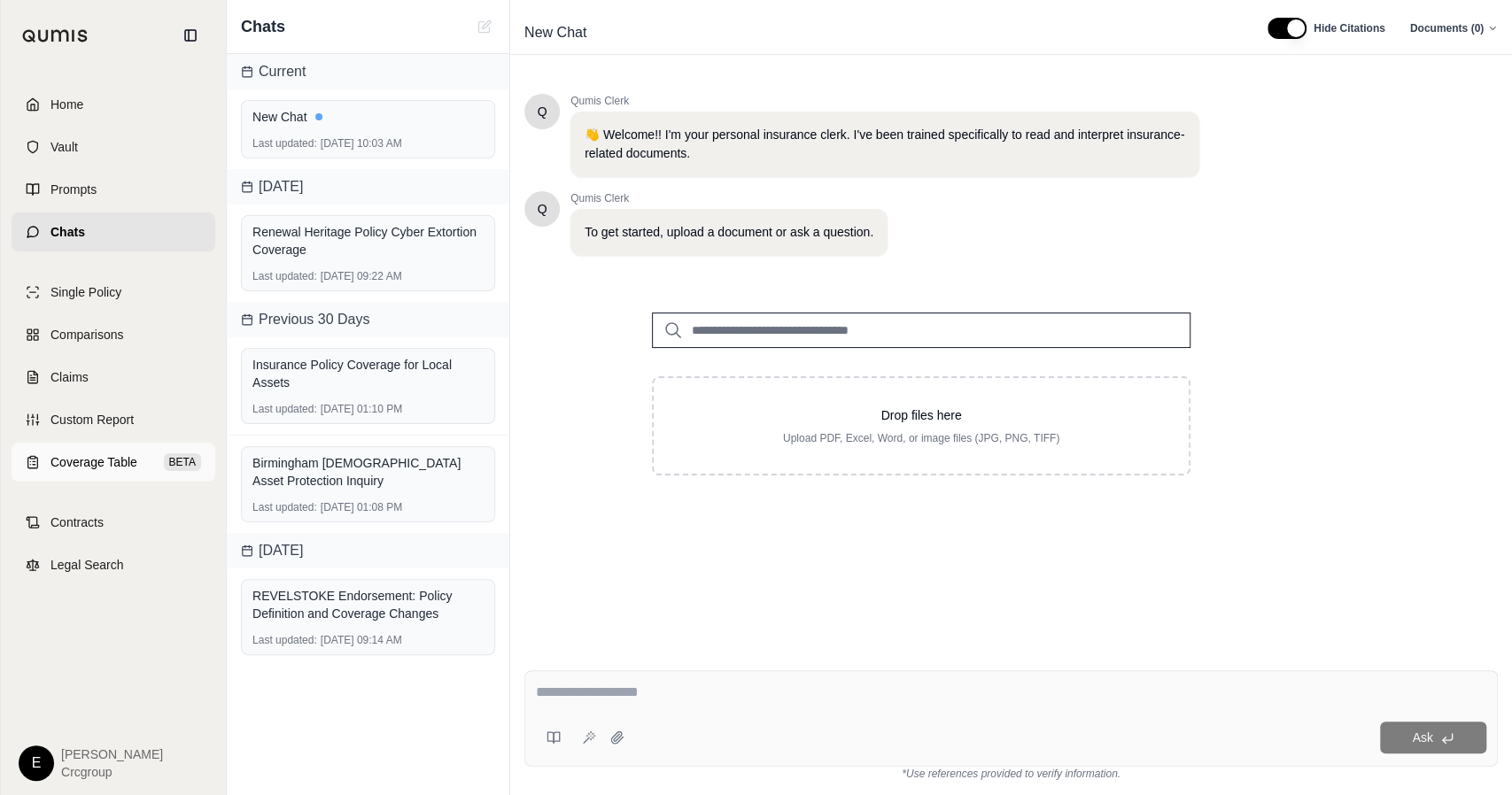 click on "Coverage Table BETA" at bounding box center [113, 462] 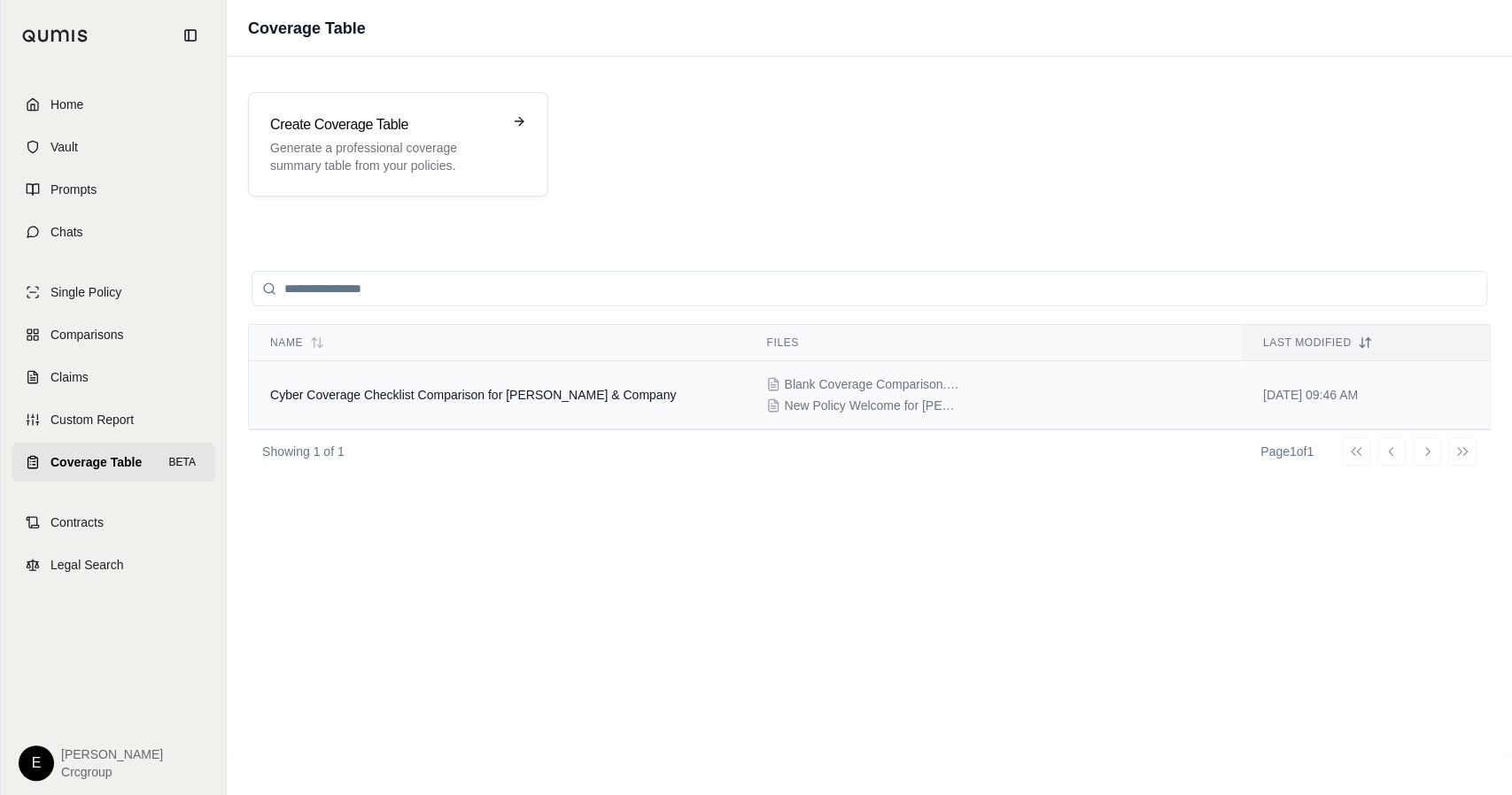 click on "Cyber Coverage Checklist Comparison for [PERSON_NAME] & Company" at bounding box center [497, 395] 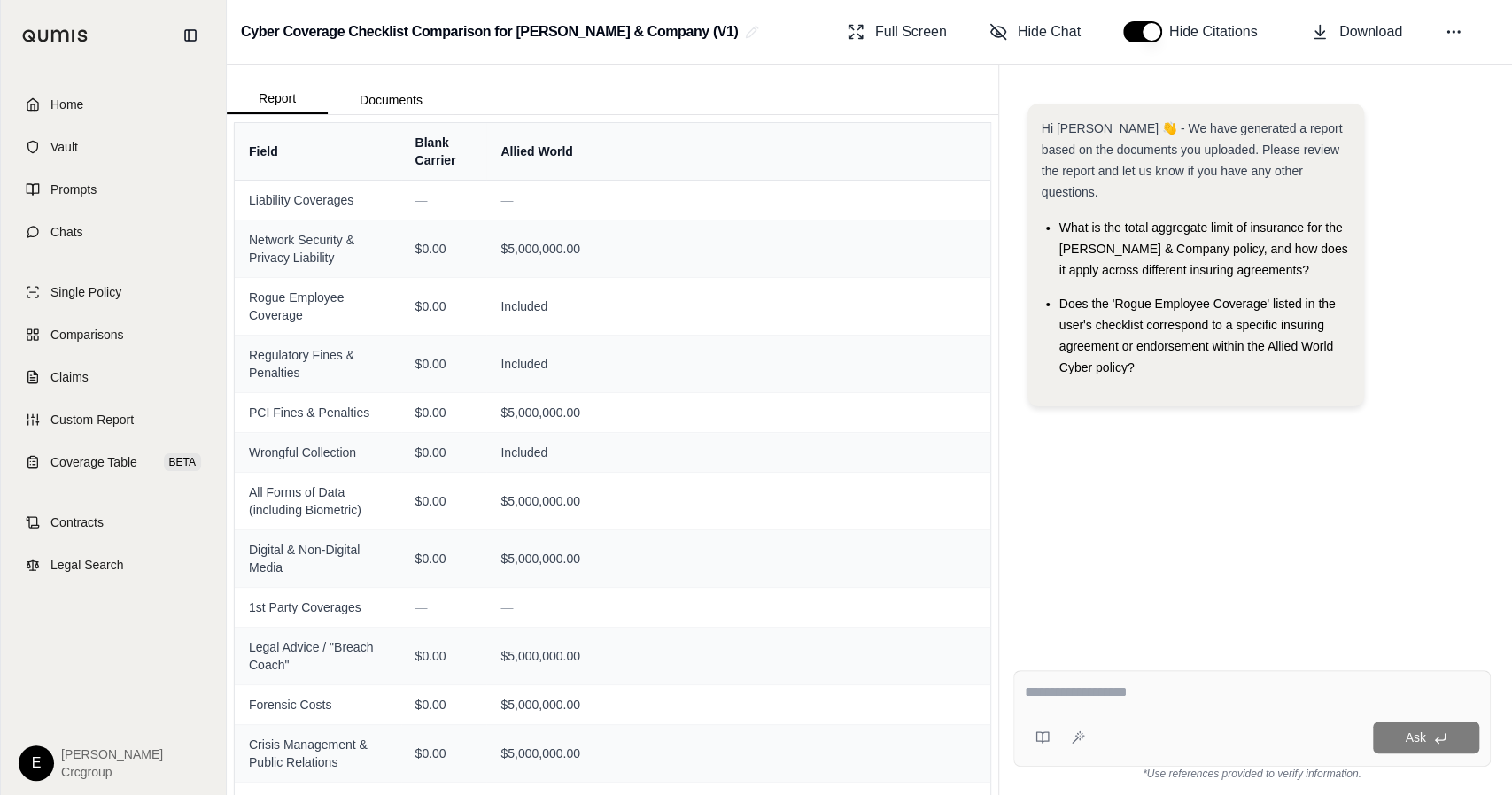 click at bounding box center (1252, 695) 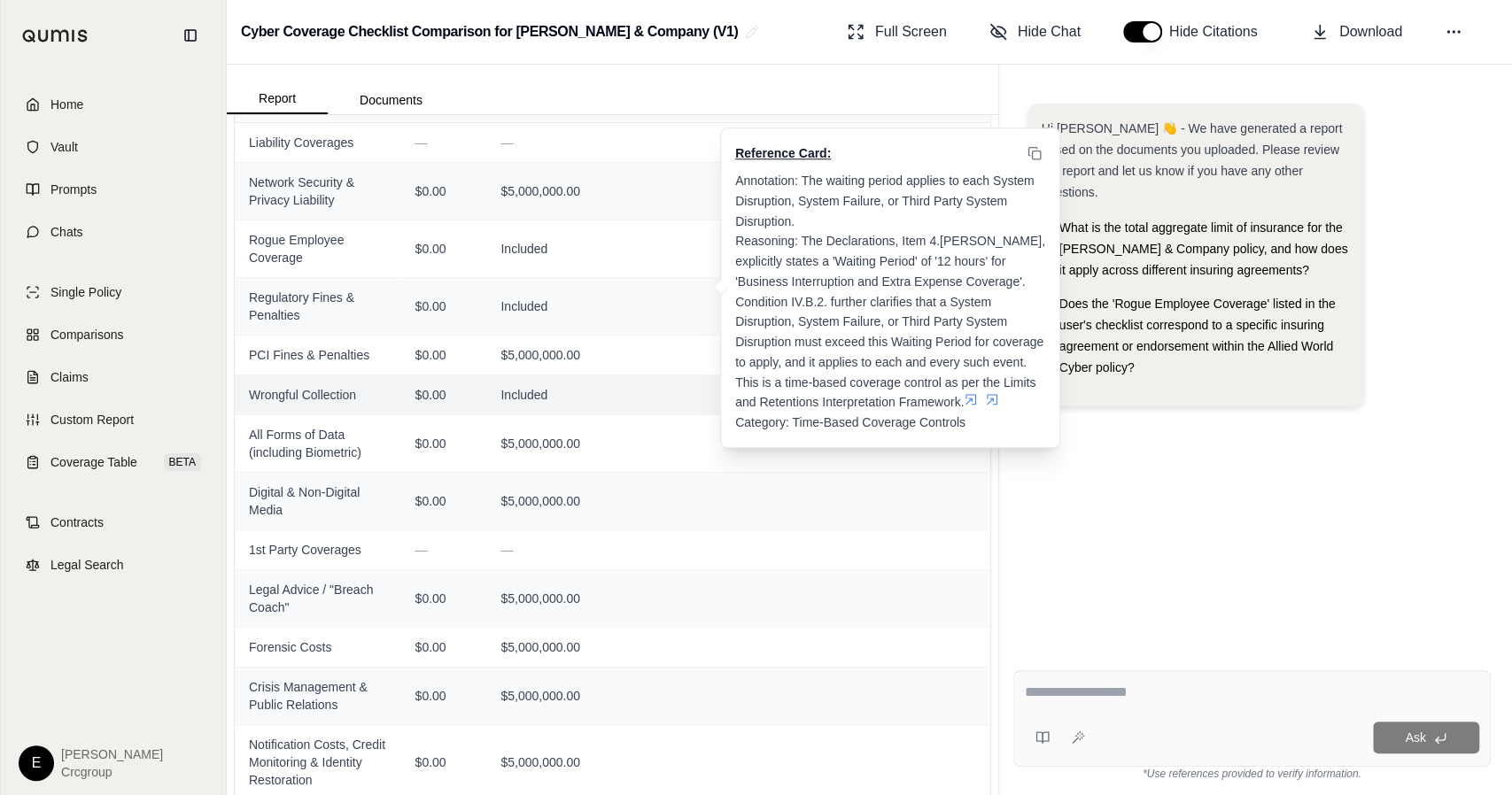 scroll, scrollTop: 0, scrollLeft: 0, axis: both 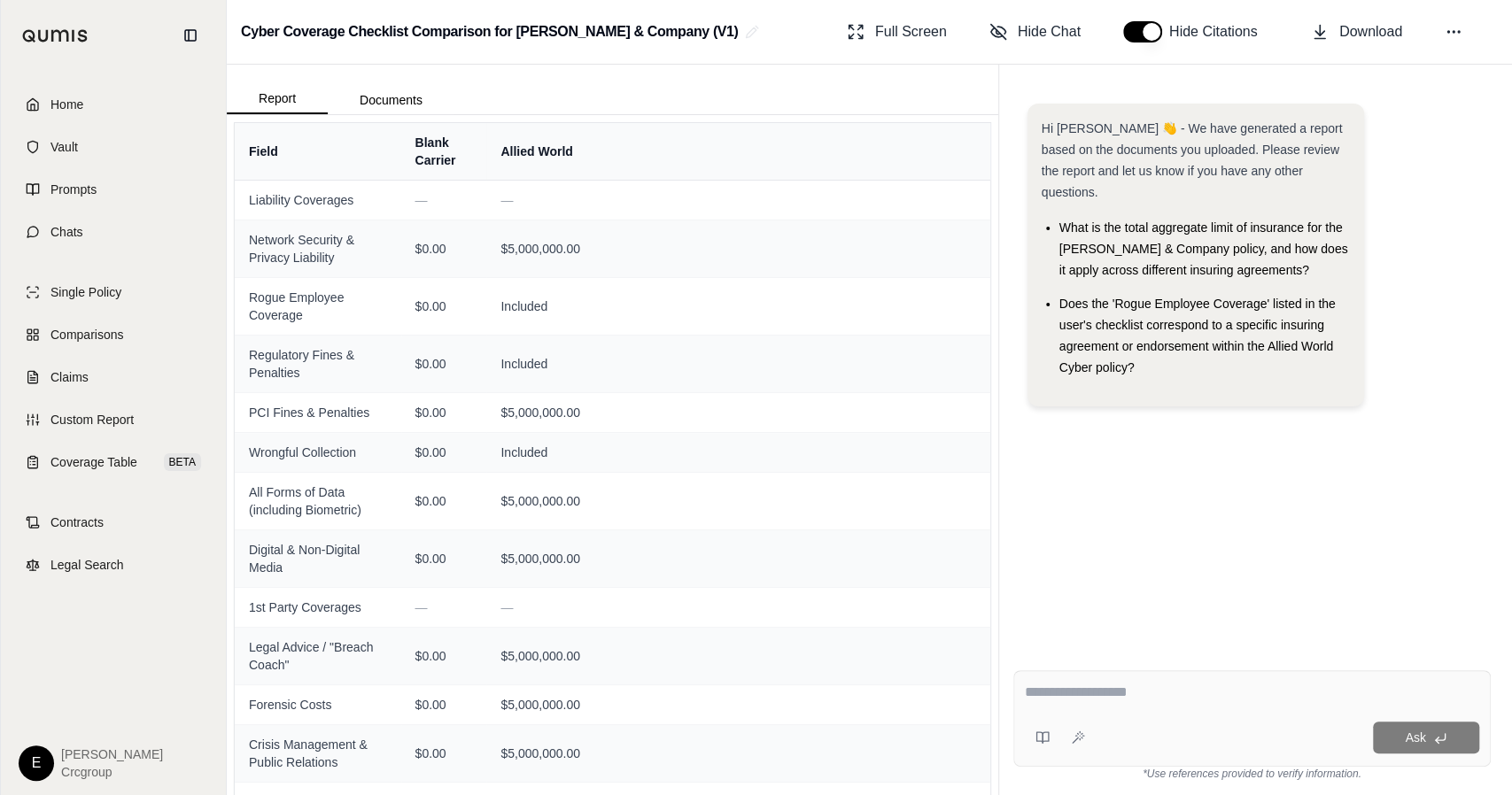 click on "Ask" at bounding box center [1252, 718] 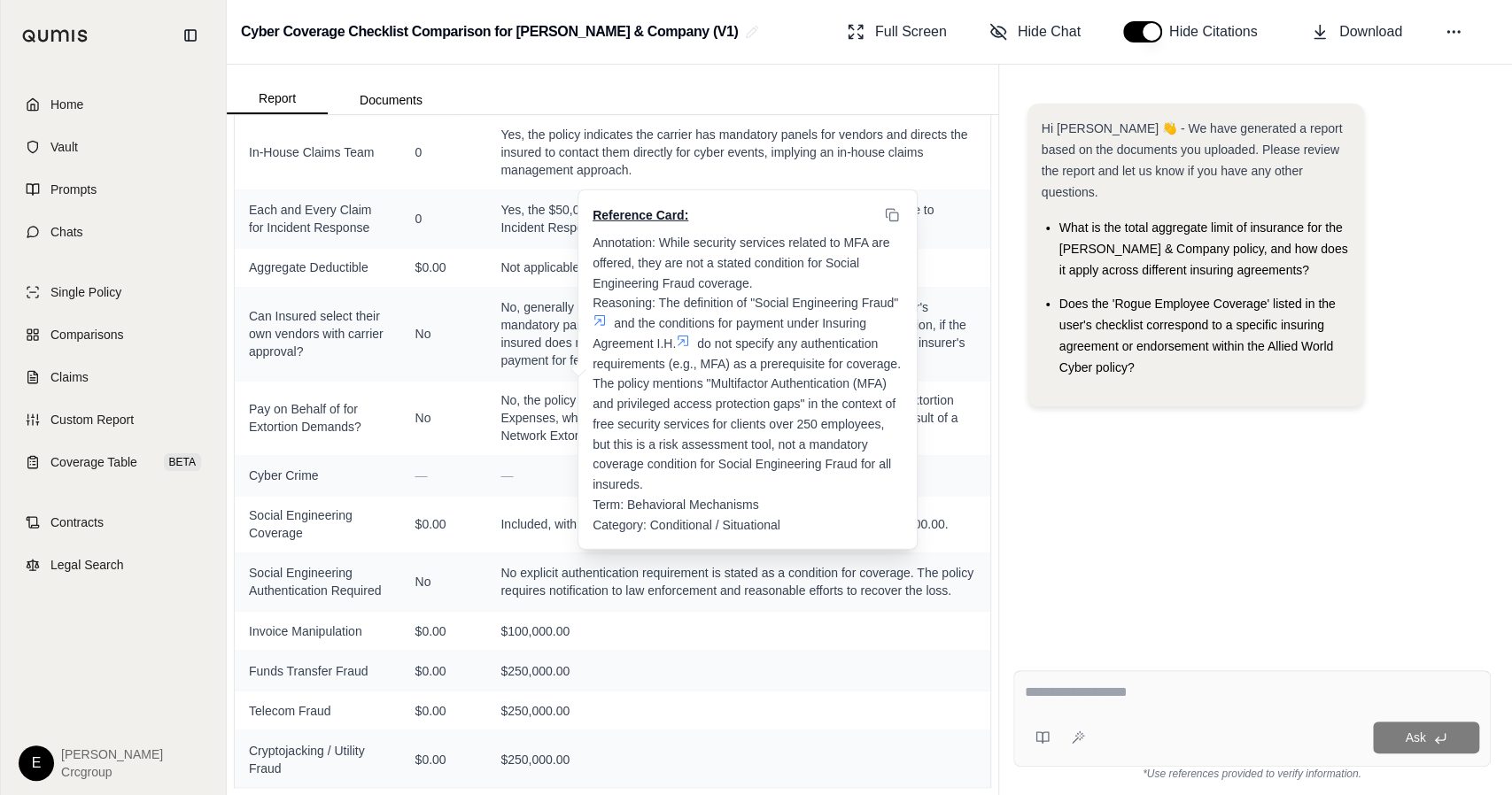 scroll, scrollTop: 1832, scrollLeft: 0, axis: vertical 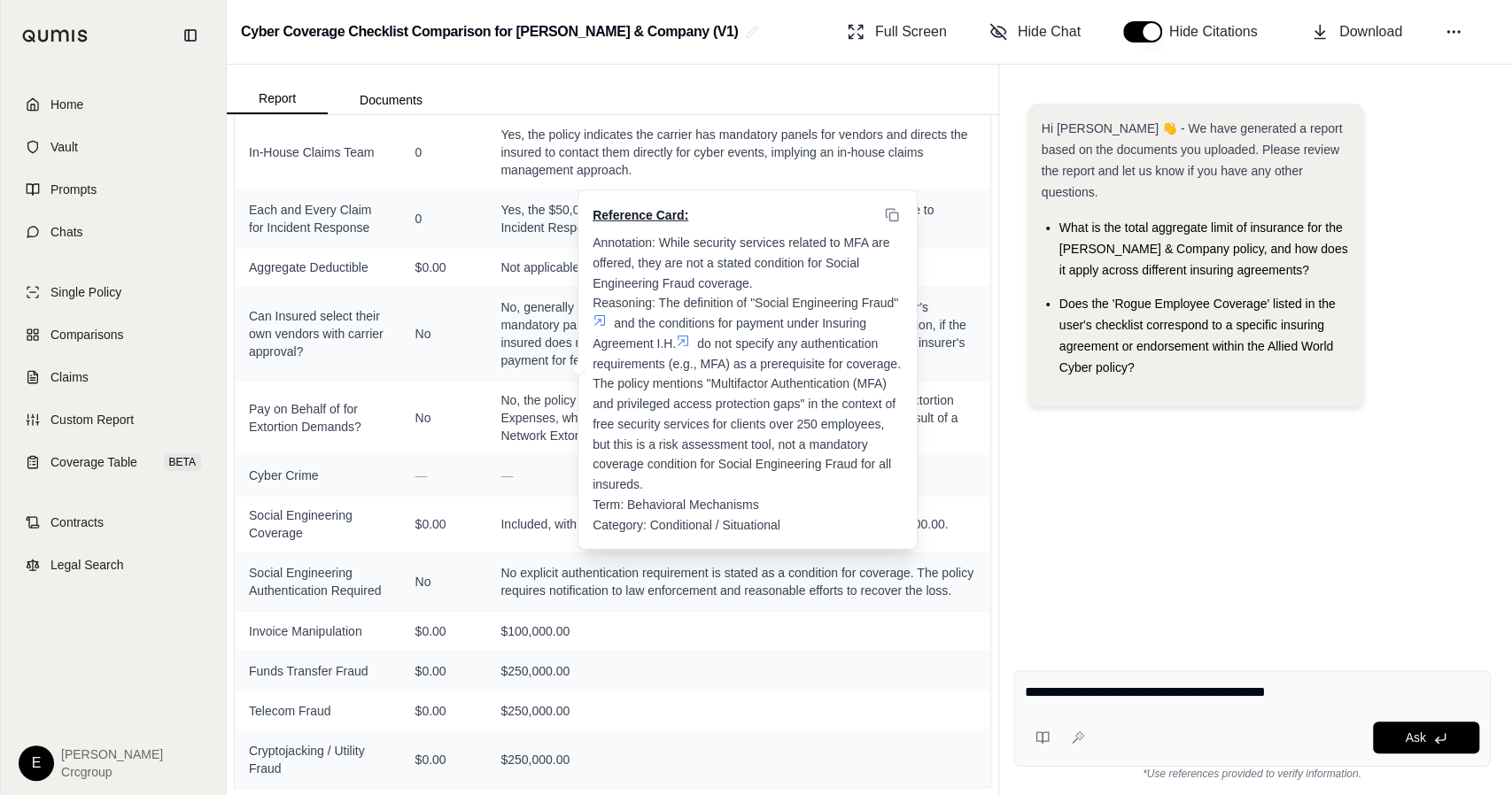 type on "**********" 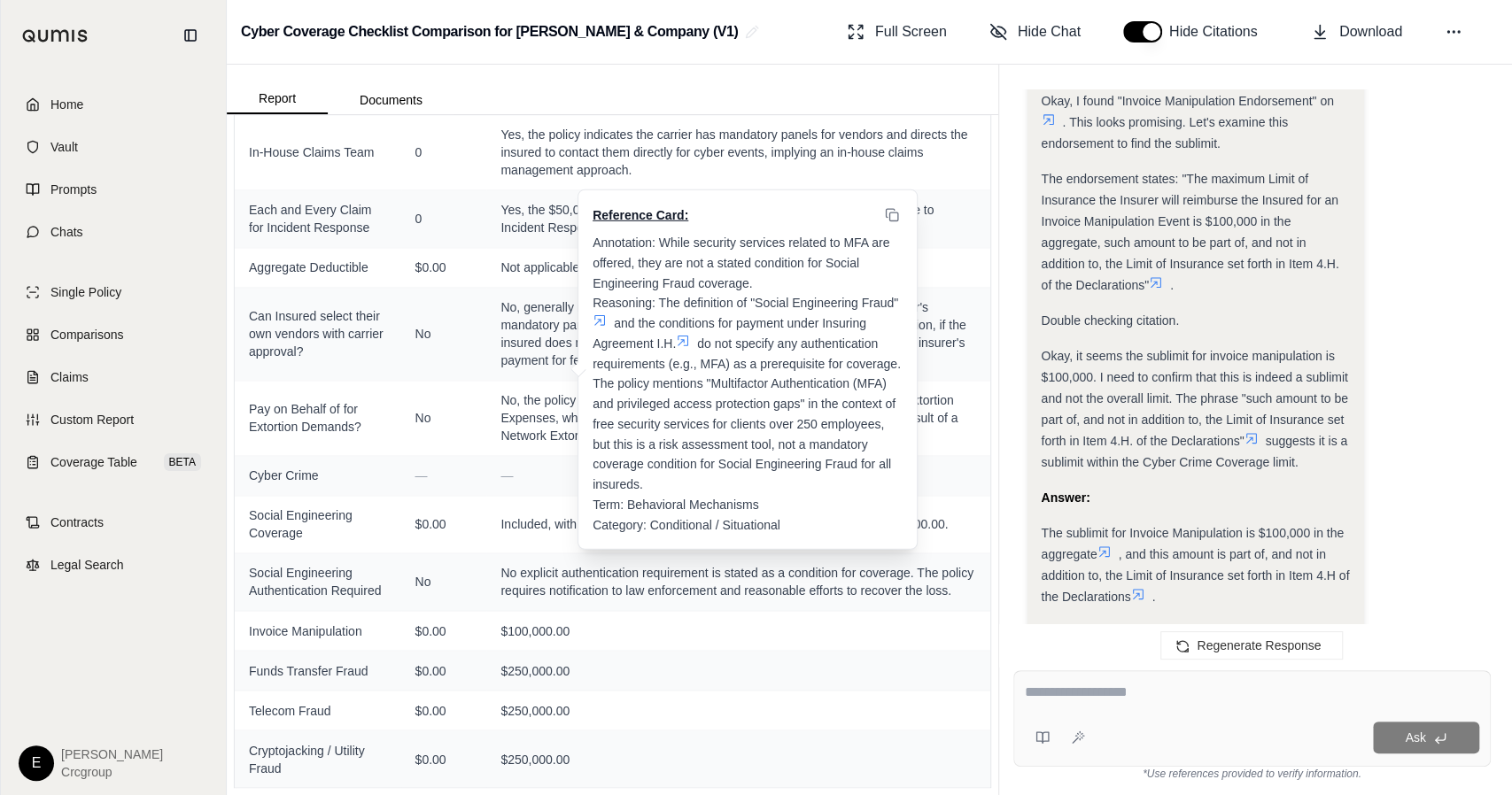 scroll, scrollTop: 915, scrollLeft: 0, axis: vertical 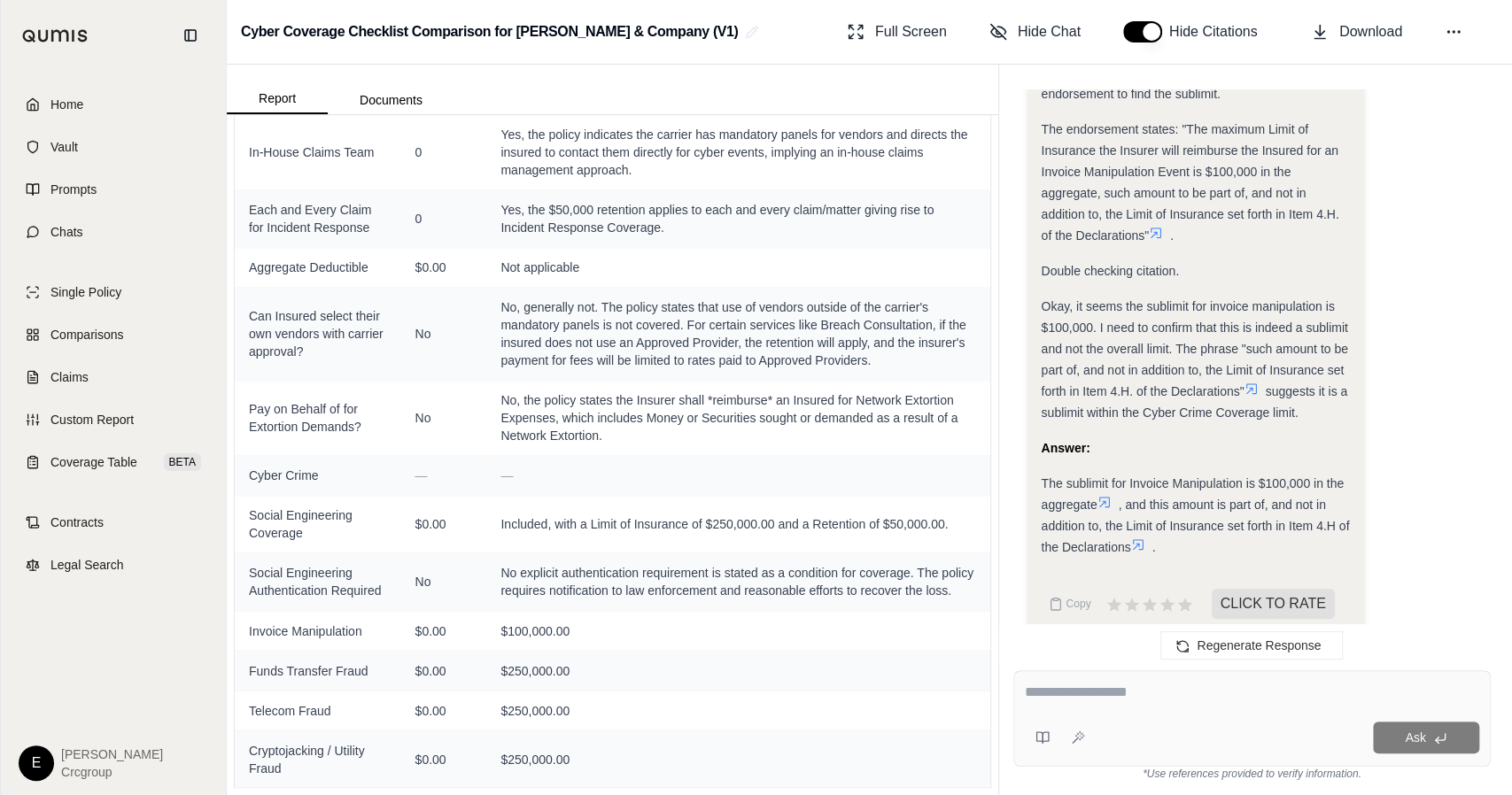 click at bounding box center (1252, 692) 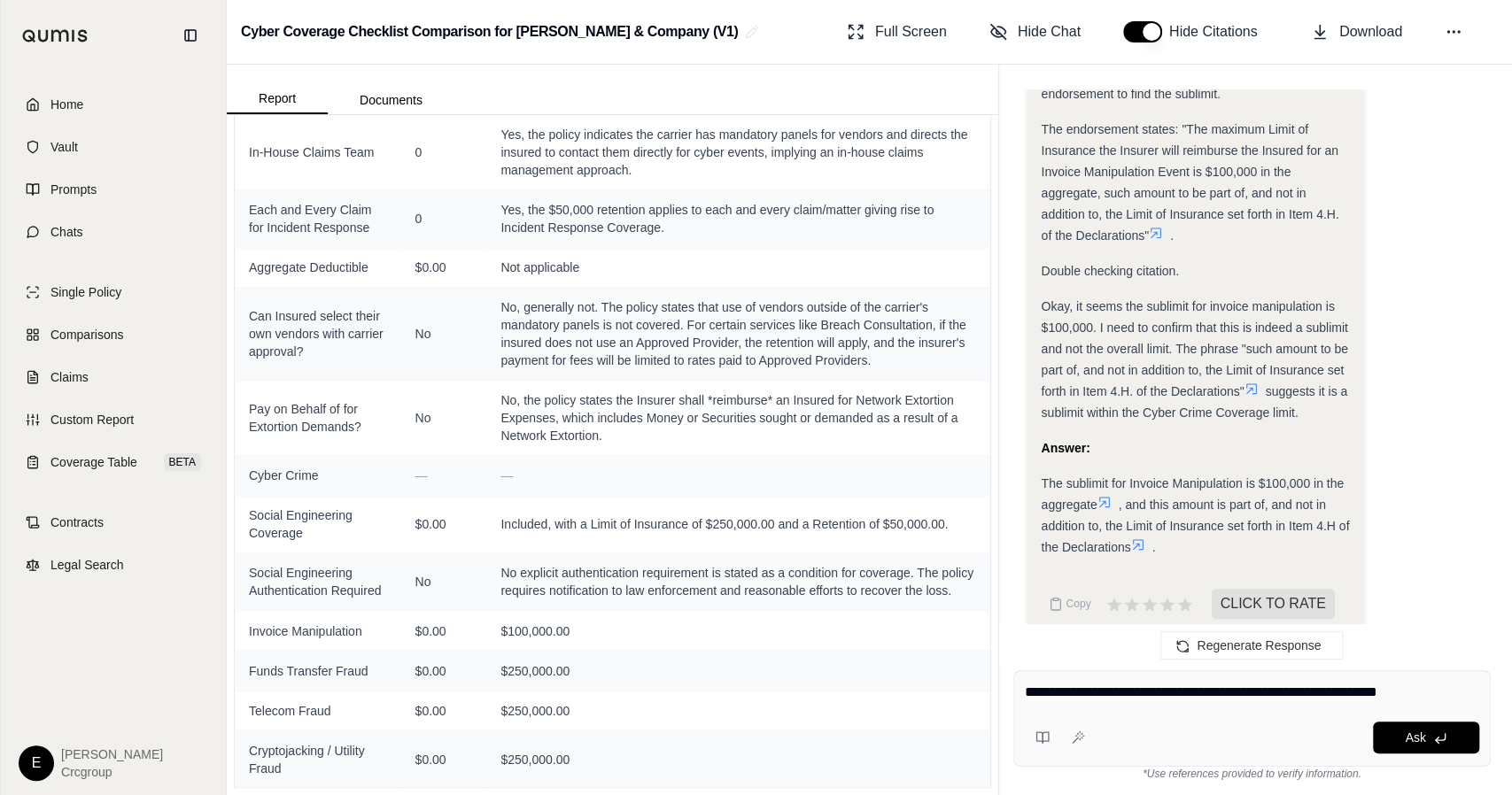type on "**********" 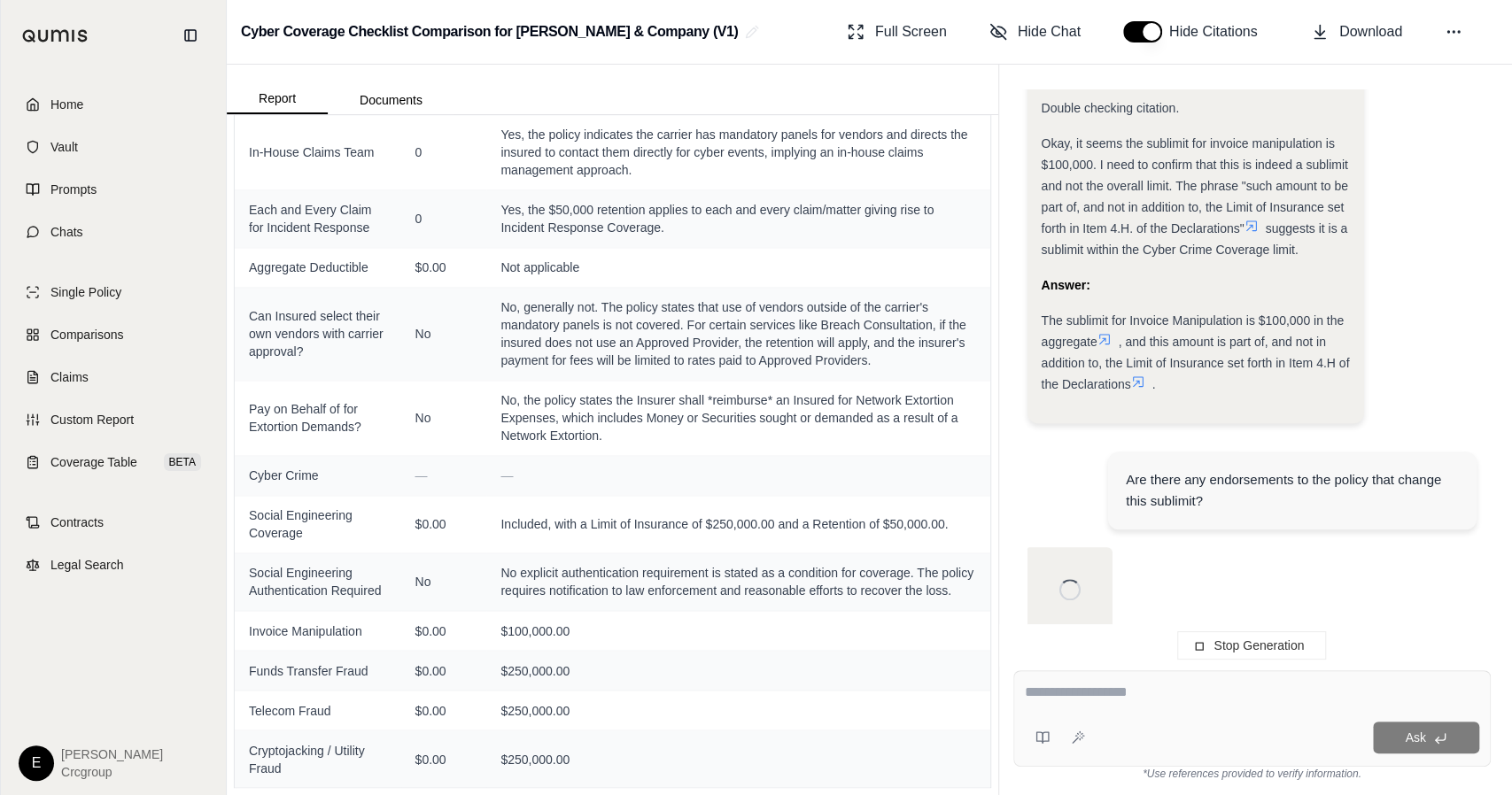 scroll, scrollTop: 1127, scrollLeft: 0, axis: vertical 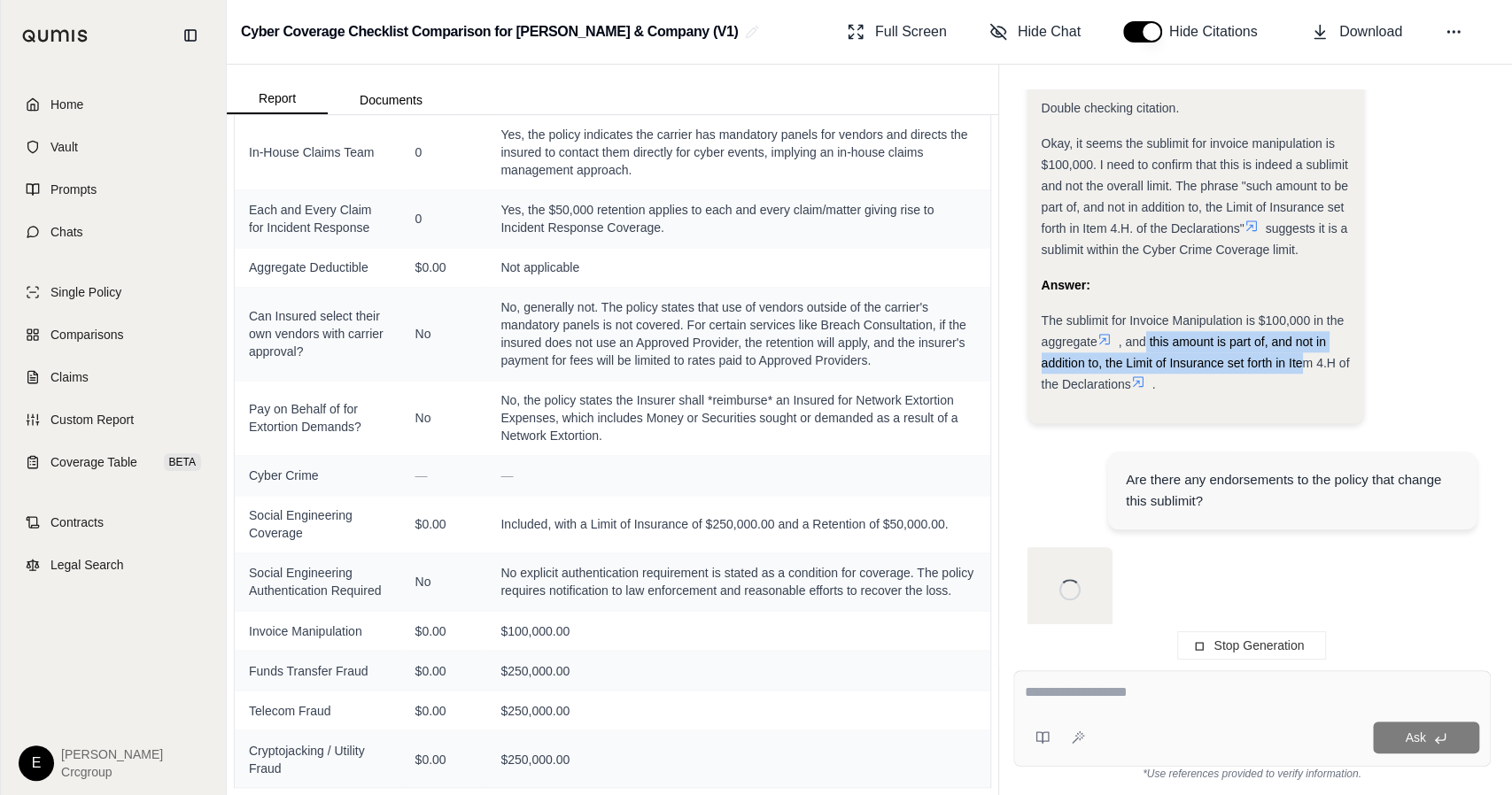 drag, startPoint x: 1150, startPoint y: 316, endPoint x: 1300, endPoint y: 339, distance: 151.75309 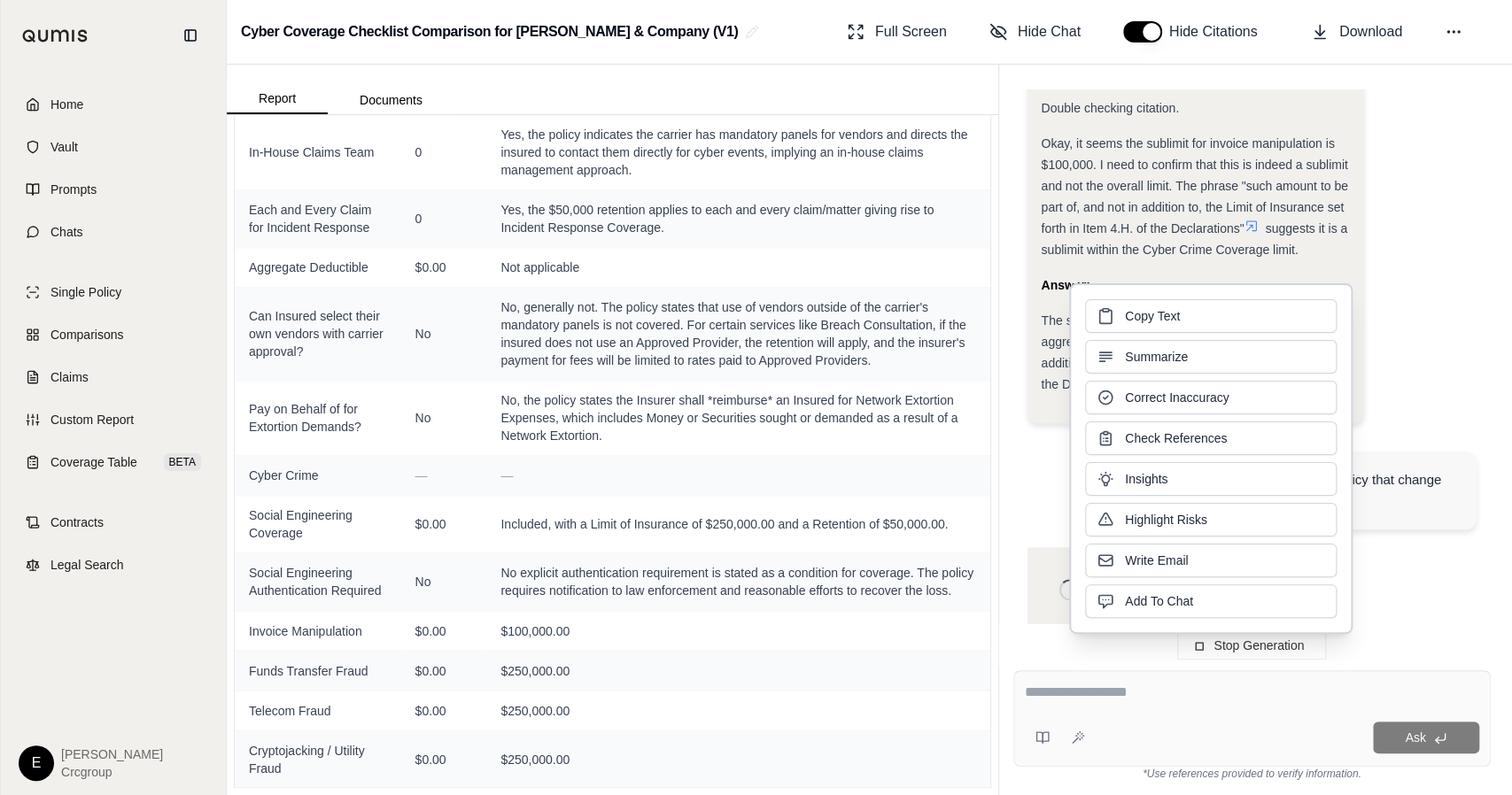 click on "Analysis:
Okay, I need to find the sublimit for invoice manipulation. I will start by reviewing the documents to identify the relevant policy and then locate the specific section addressing invoice manipulation coverage and its associated sublimit.
Here's my plan:
Identify the policy document.
Search for "invoice manipulation" within the policy.
Extract the sublimit amount for invoice manipulation.
Double-check the context to ensure the amount is indeed a sublimit.
Provide the answer with the appropriate citation.
Let's start by examining the file  New Policy Welcome for [PERSON_NAME] & Company Policy Number 0311-7757 20.pdf . I'll search for "invoice manipulation" within this document.
Okay, I found "Invoice Manipulation Endorsement" on  . This looks promising. Let's examine this endorsement to find the sublimit.
.
Double checking citation.
suggests it is a sublimit within the Cyber Crime Coverage limit.
Answer:
." at bounding box center (1252, -90) 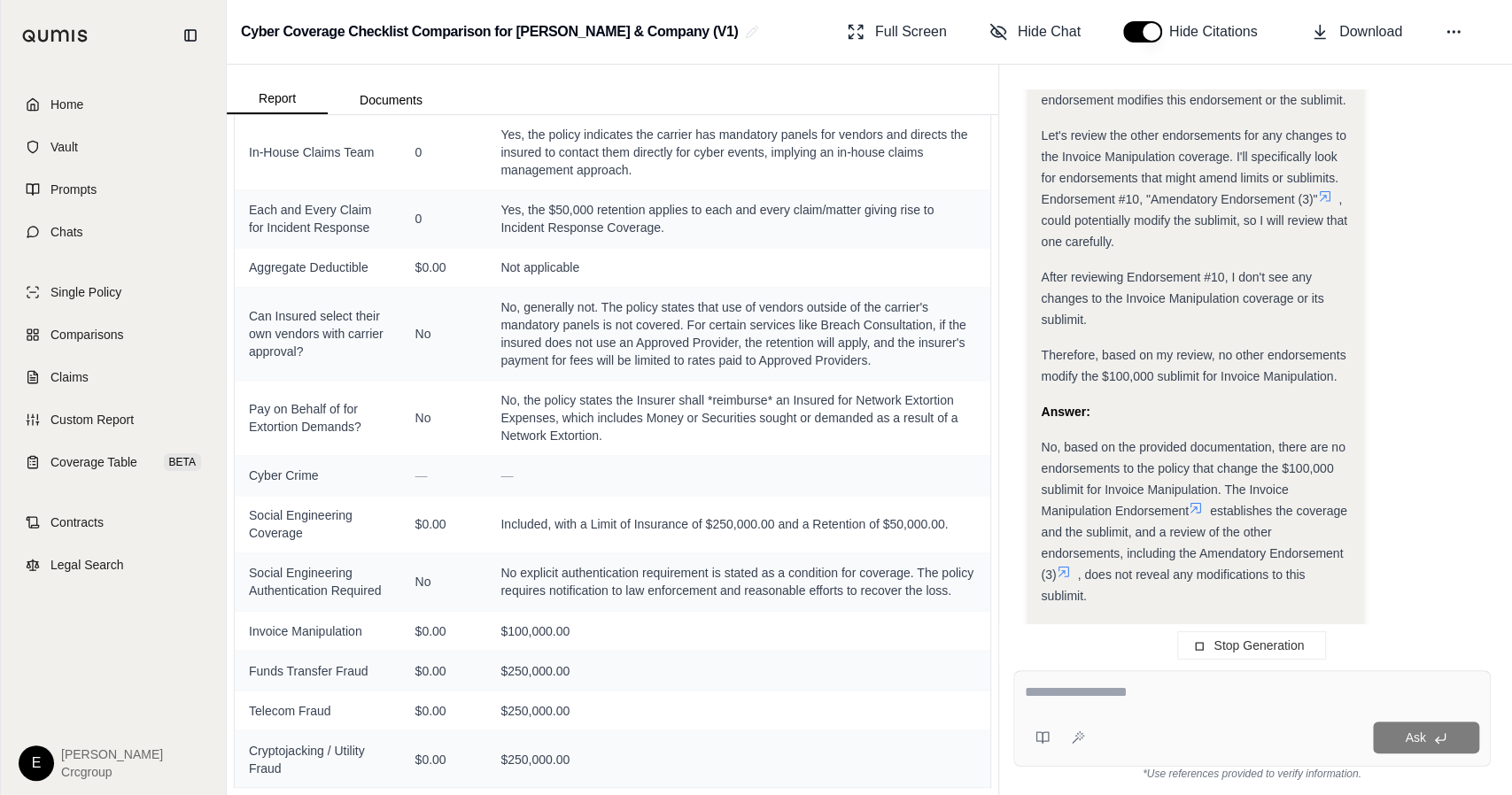 scroll, scrollTop: 3284, scrollLeft: 0, axis: vertical 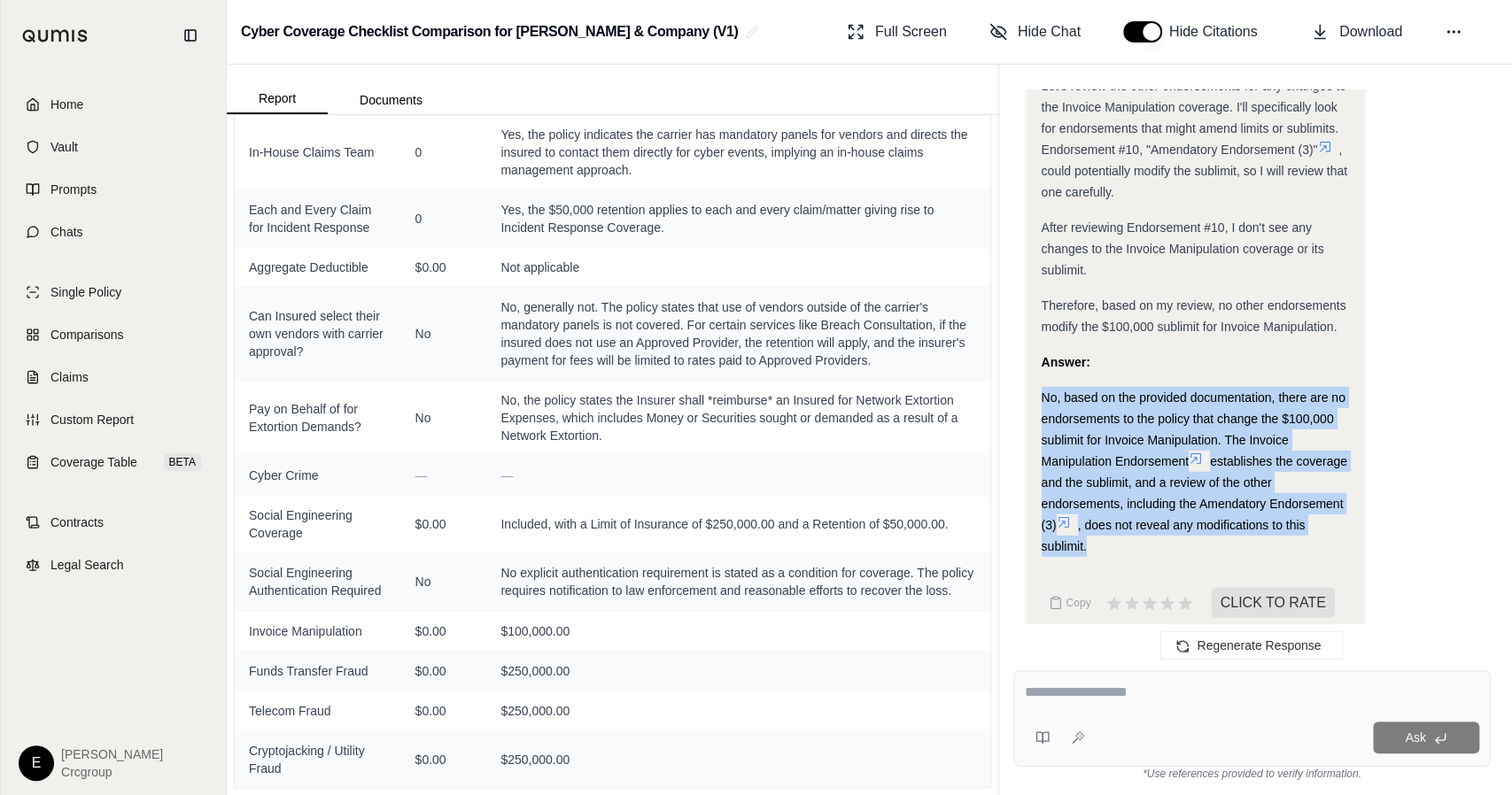 drag, startPoint x: 1042, startPoint y: 374, endPoint x: 1118, endPoint y: 526, distance: 169.94117 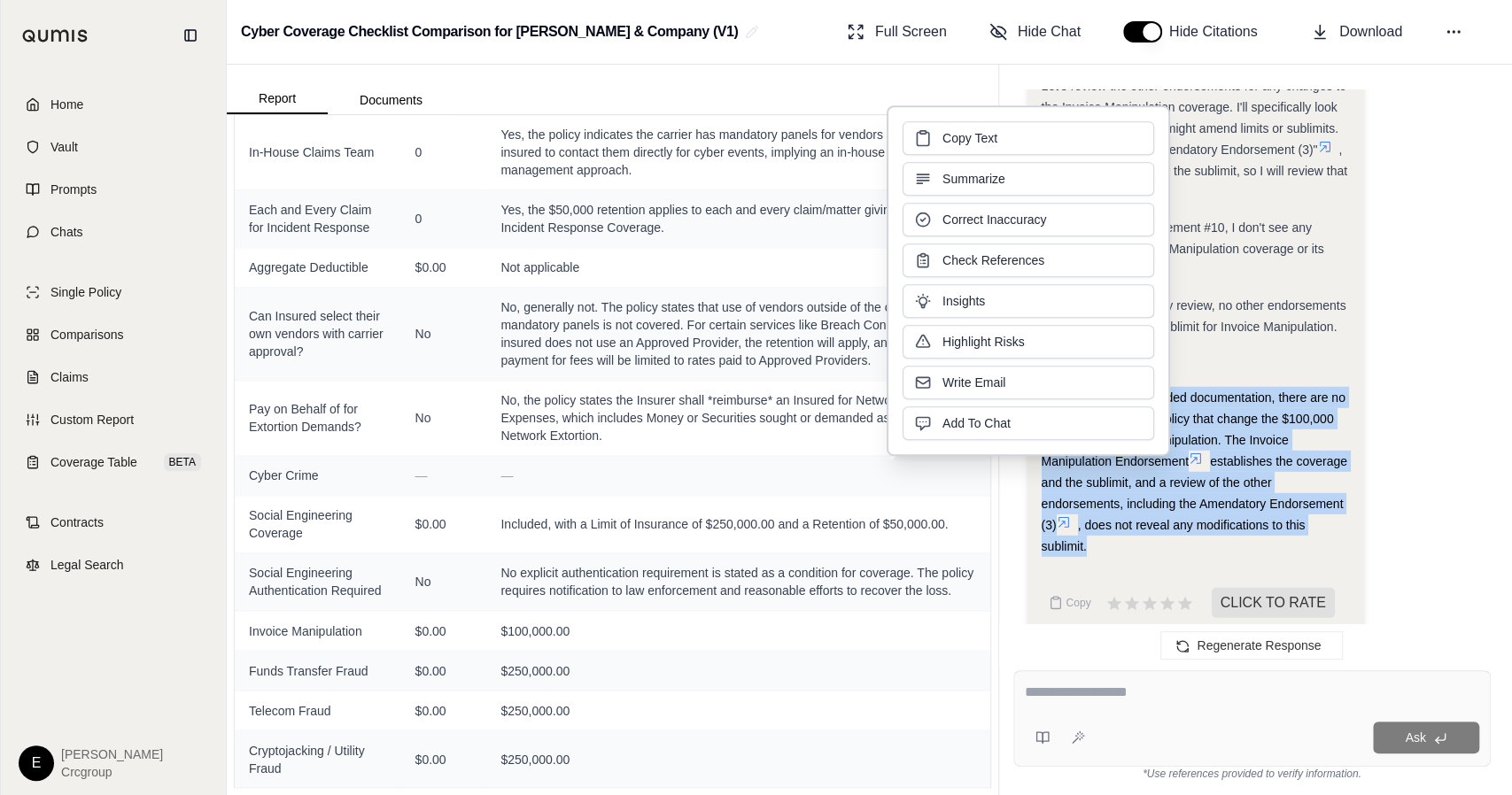 click on "No, based on the provided documentation, there are no endorsements to the policy that change the $100,000 sublimit for Invoice Manipulation. The Invoice Manipulation Endorsement   establishes the coverage and the sublimit, and a review of the other endorsements, including the Amendatory Endorsement (3)  , does not reveal any modifications to this sublimit." at bounding box center [1196, 472] 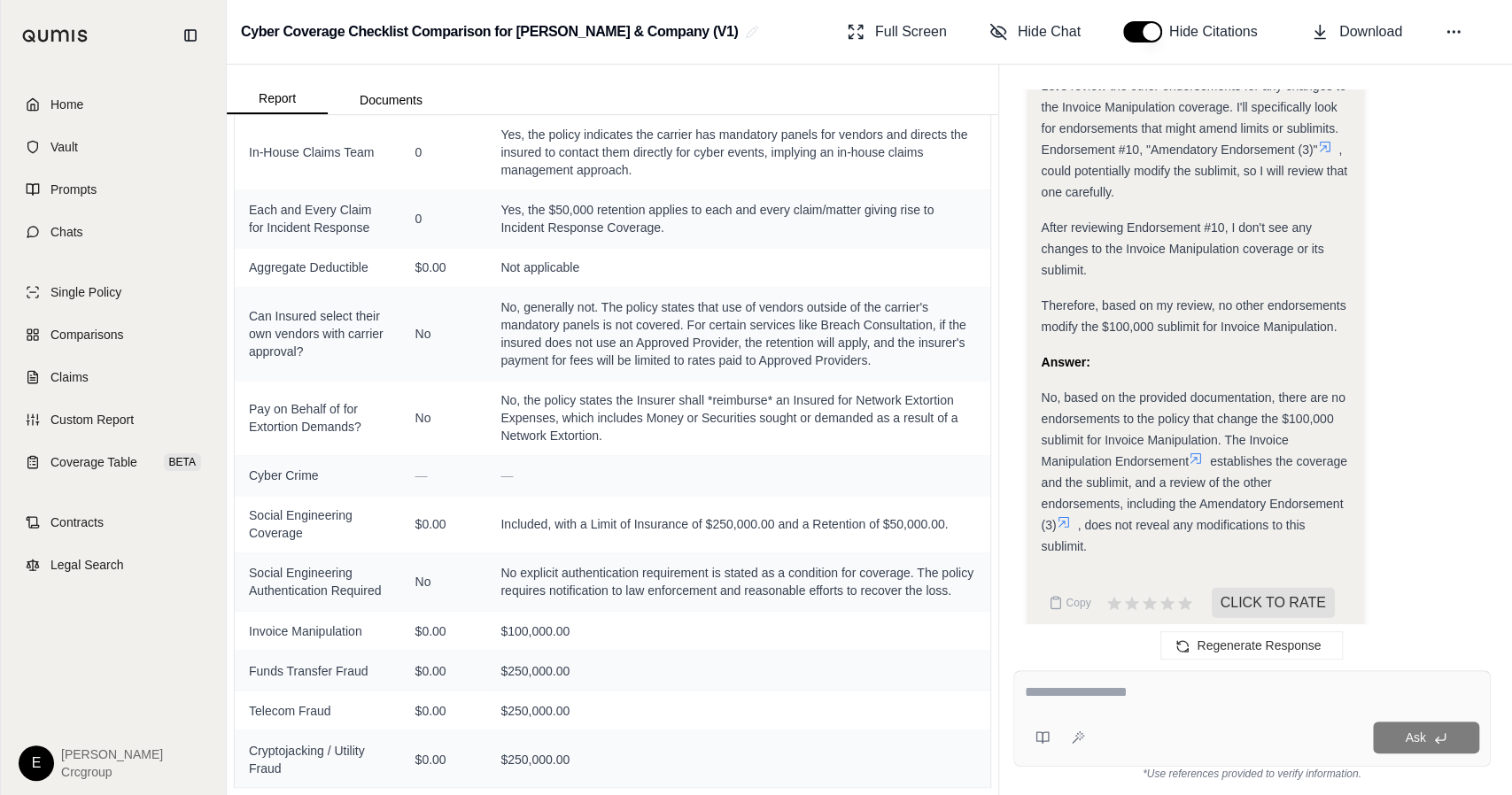 click on "Analysis:
Okay, I need to determine if any endorsements modify the $100,000 sublimit for Invoice Manipulation in the Allied World cyber policy for [PERSON_NAME] & Company.
Here's my plan:
Review the list of endorsements attached to the policy.
Identify any endorsements that mention "Invoice Manipulation" or related terms.
Examine those endorsements to see if they alter the sublimit.
If no relevant endorsements are found, state that the sublimit remains unchanged.
Provide the answer with appropriate citations.
I'll start by looking at the list of endorsements in  New Policy Welcome for [PERSON_NAME] & Company Policy Number 0311-7757 20.pdf .
Okay, Item 8 on page 5 of  New Policy Welcome for [PERSON_NAME] & Company Policy Number 0311-7757 20.pdf  lists the endorsements attached to the policy  . Let's review them:
AWCYB 00049 00 (01/2018) Service of Suit
AWCYB 00039 00 (01/2018) Technology Services Endorsement
AWCYB 00041 00 (01/2018) Accept Other Insurer's Application" at bounding box center [1252, -506] 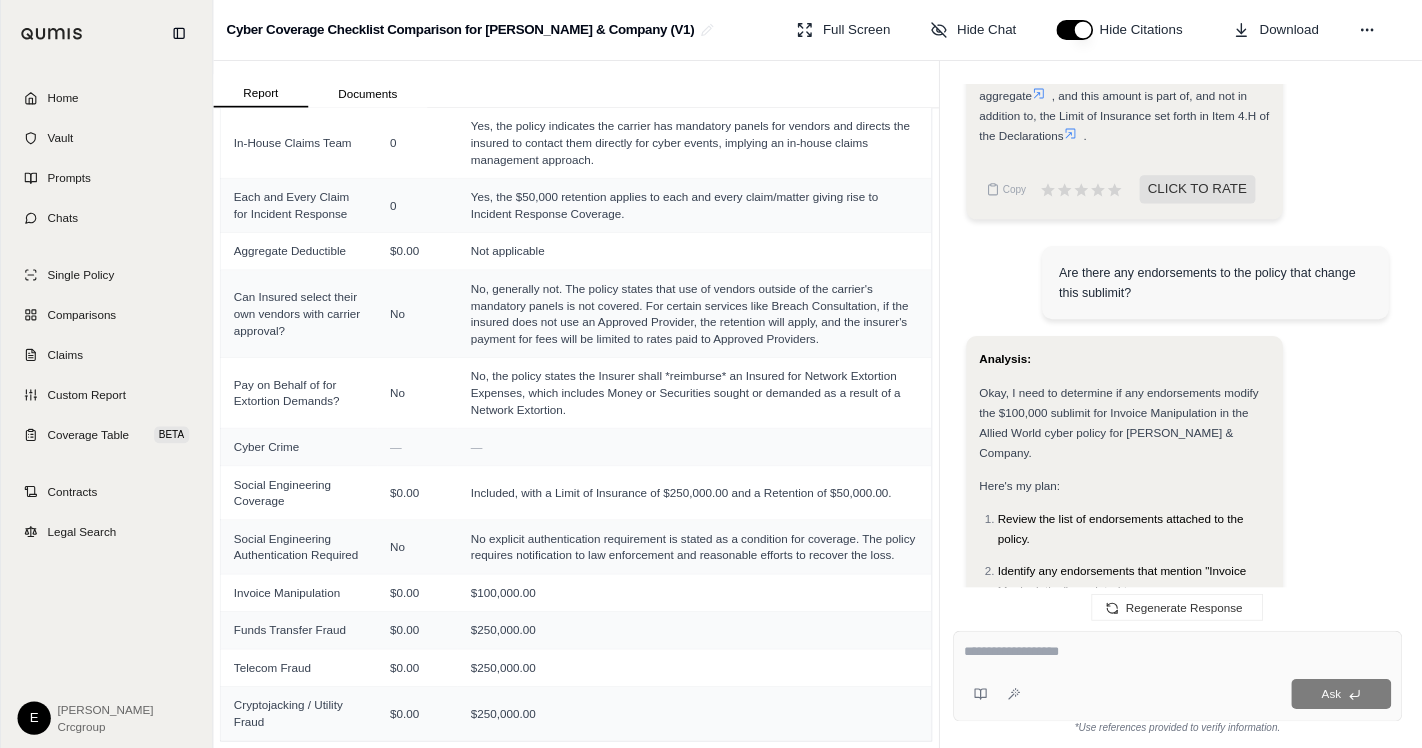 scroll, scrollTop: 1546, scrollLeft: 0, axis: vertical 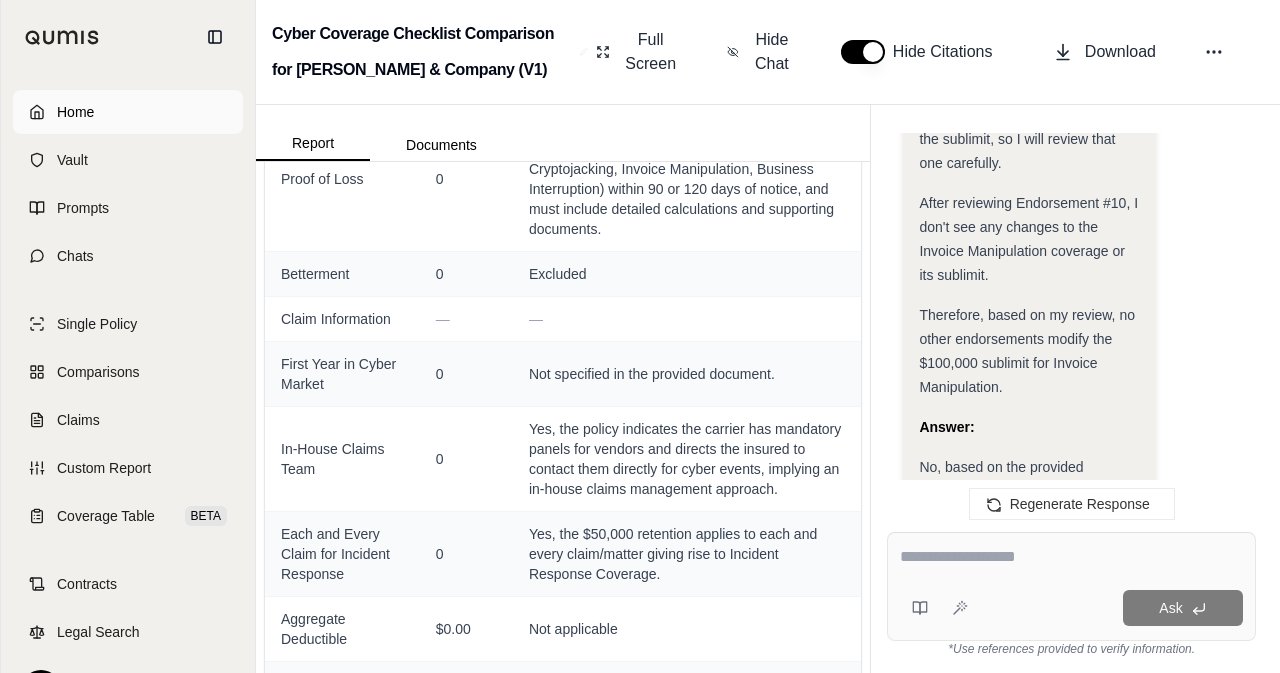 click on "Home" at bounding box center (128, 112) 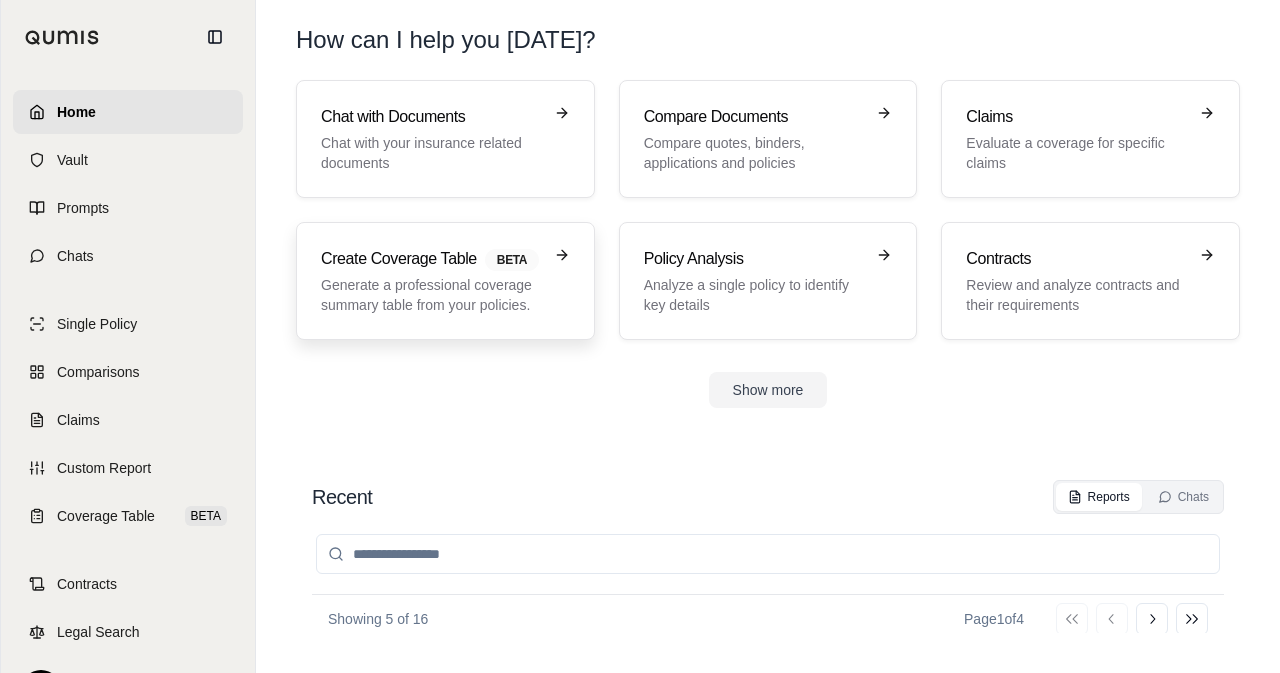 click on "Generate a professional coverage summary table from your policies." at bounding box center (431, 295) 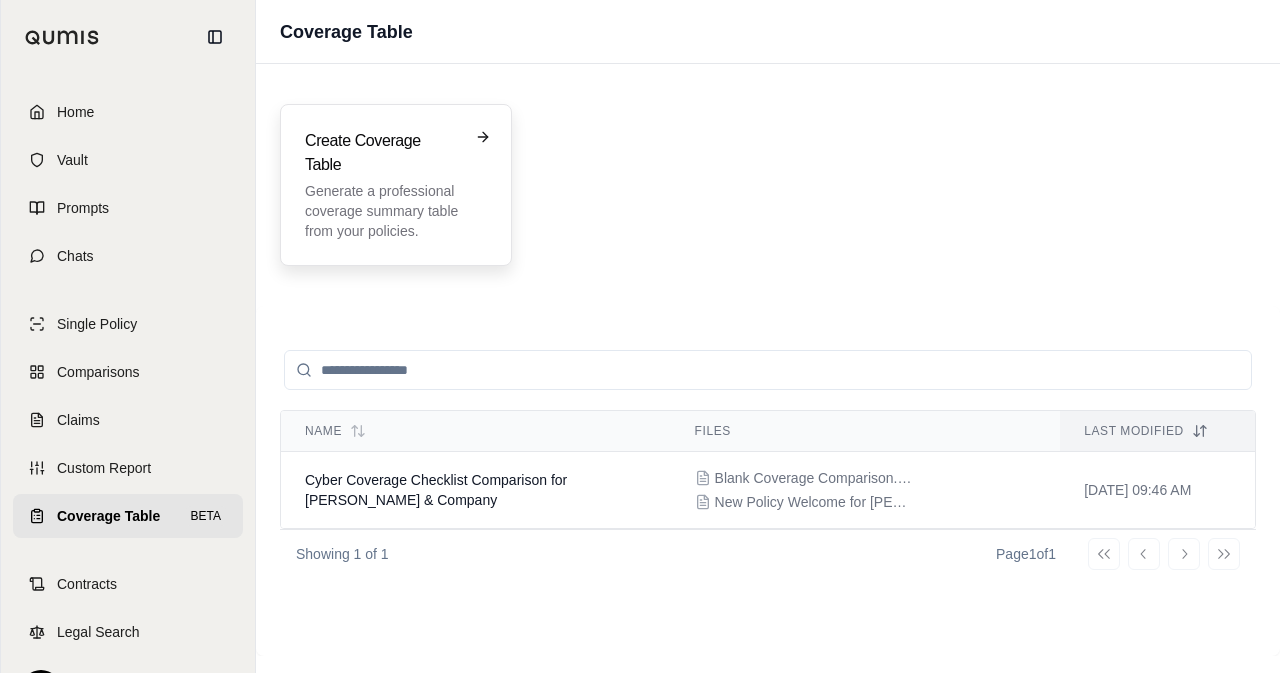 click on "Generate a professional coverage summary table from your policies." at bounding box center (382, 211) 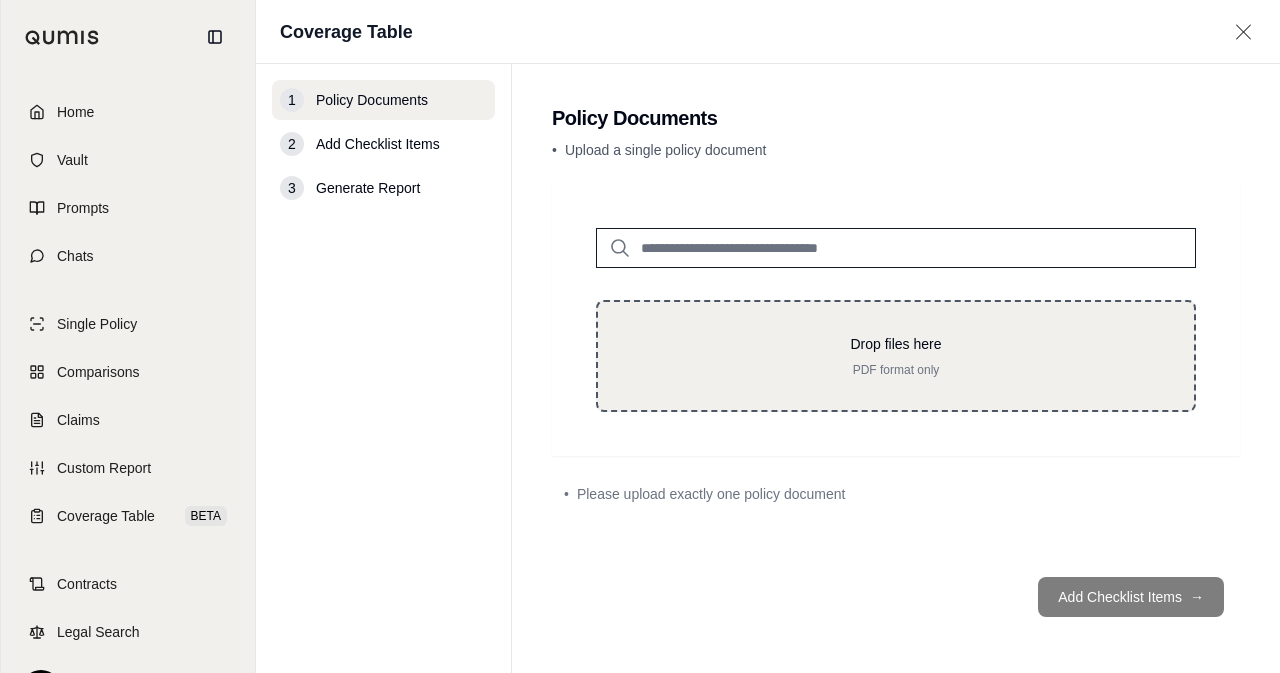 click on "Drop files here PDF format only" at bounding box center (896, 356) 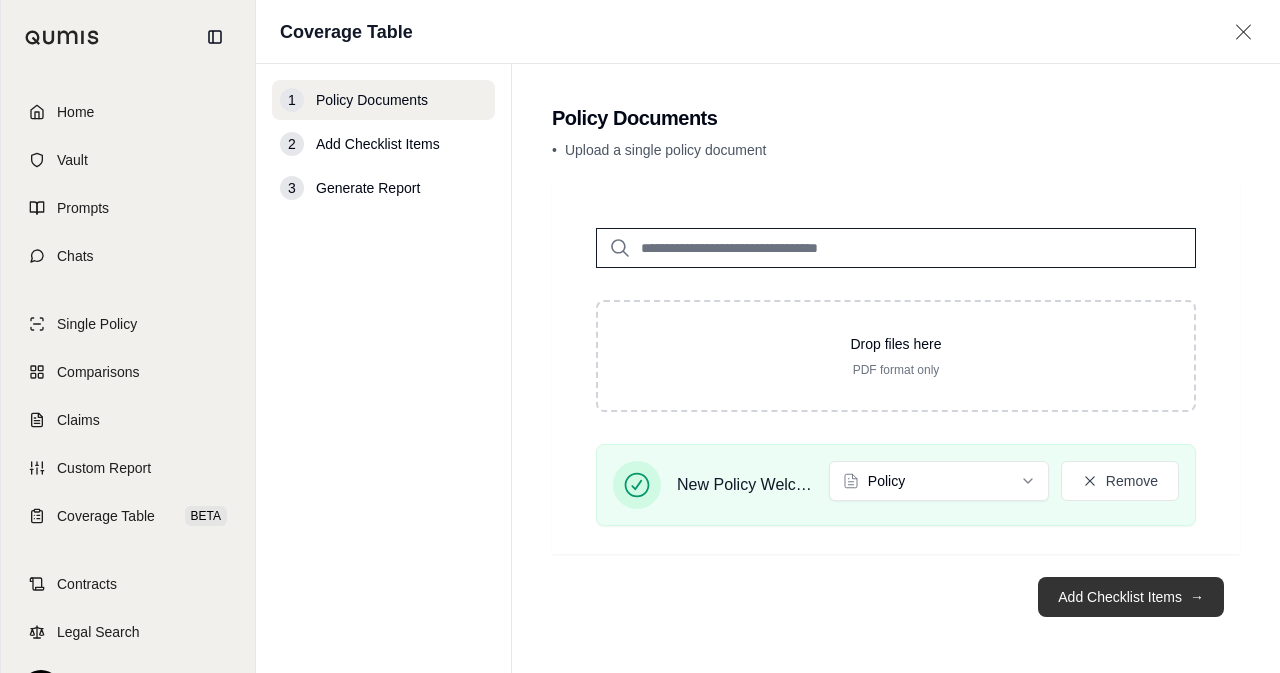 click on "Add Checklist Items →" at bounding box center (1131, 597) 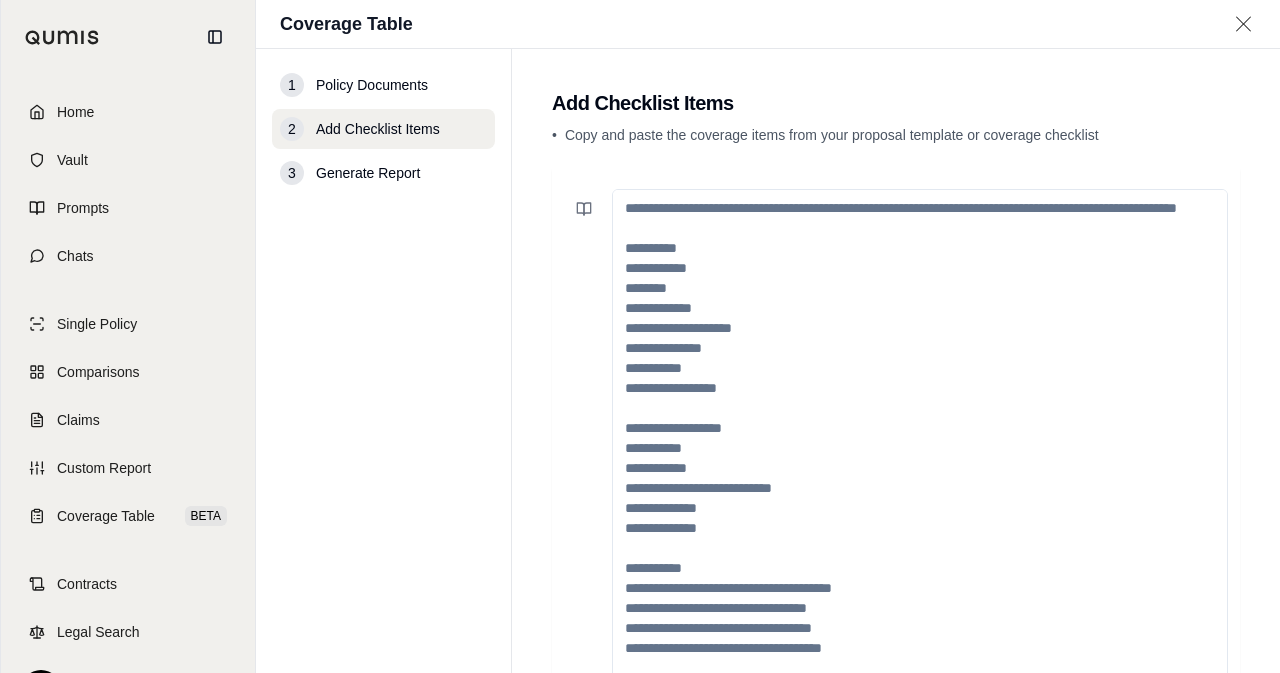 click at bounding box center [920, 448] 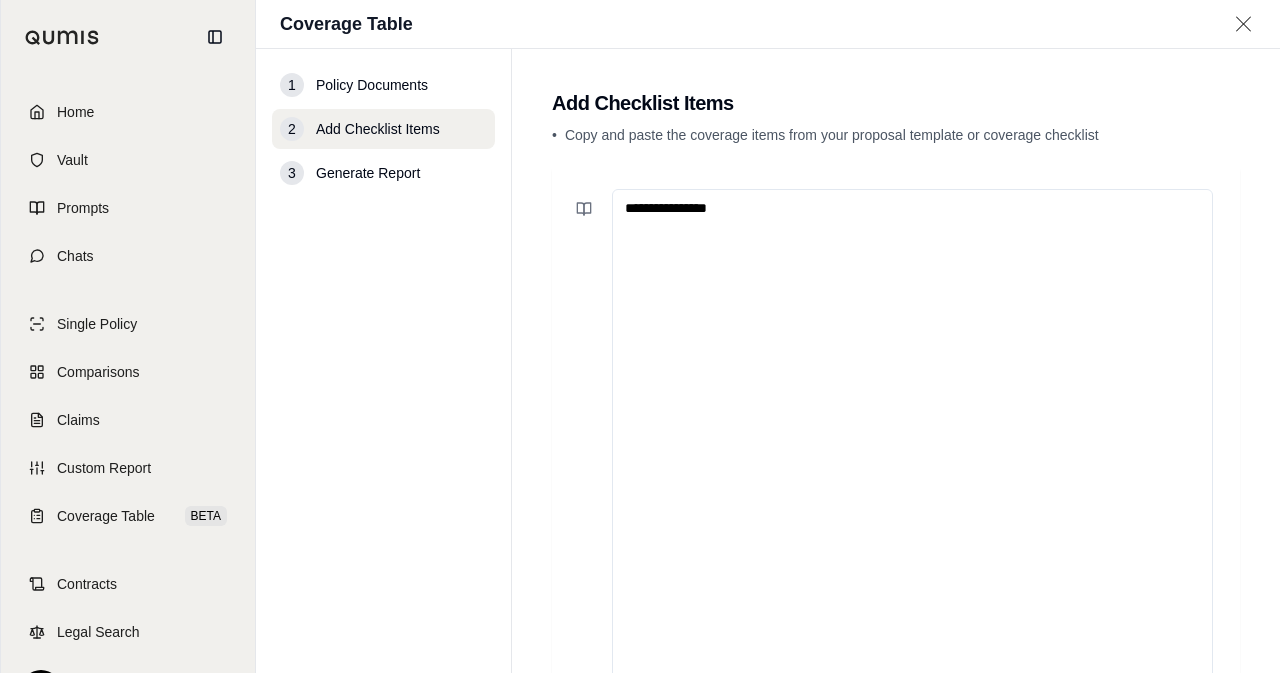 click on "**********" at bounding box center [912, 447] 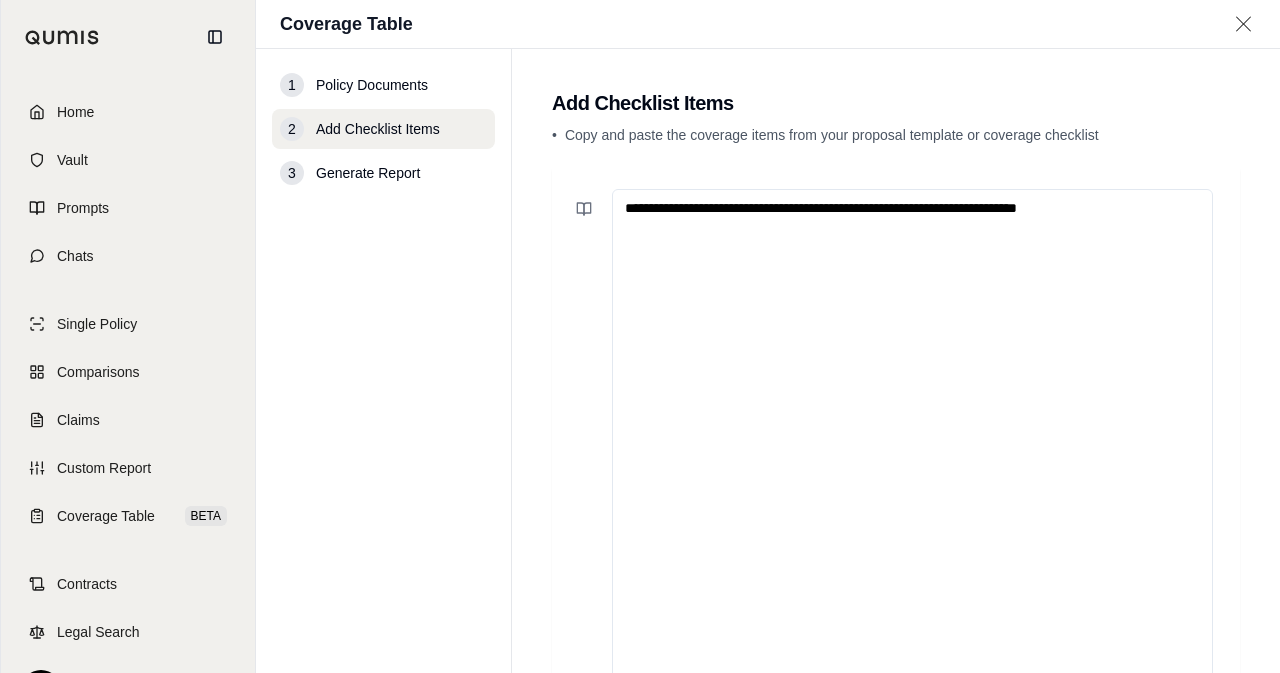 click on "**********" at bounding box center (912, 447) 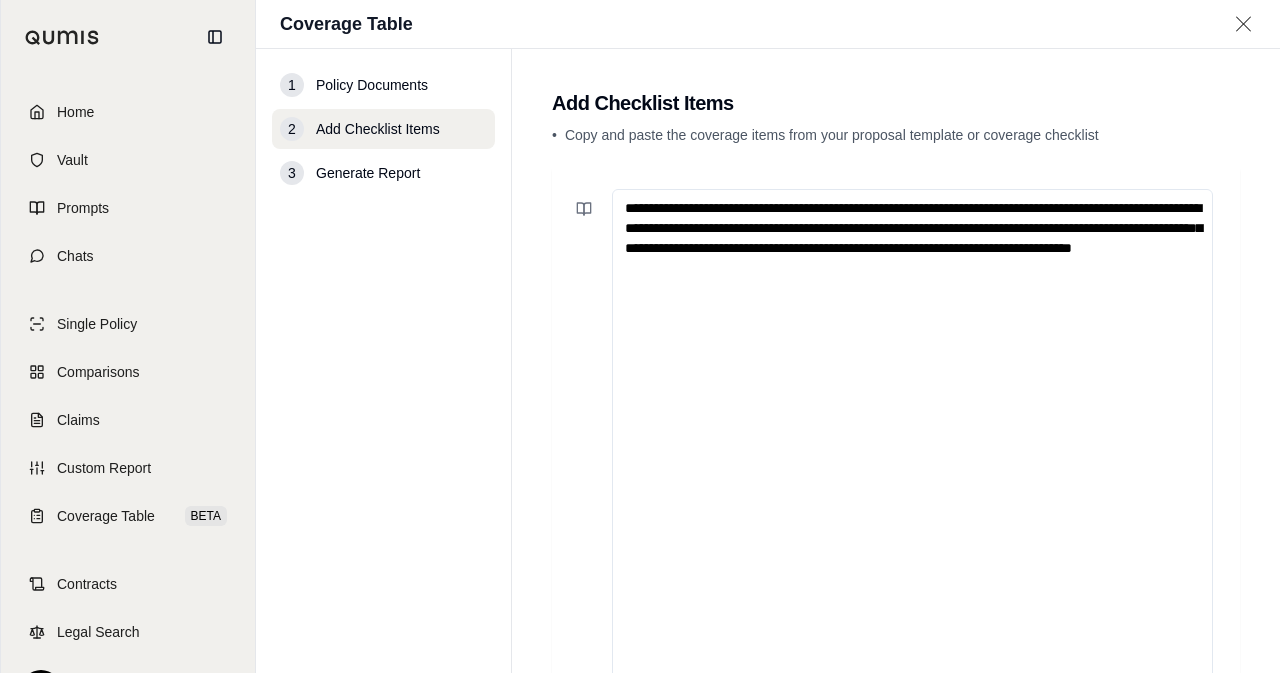 click on "**********" at bounding box center [912, 447] 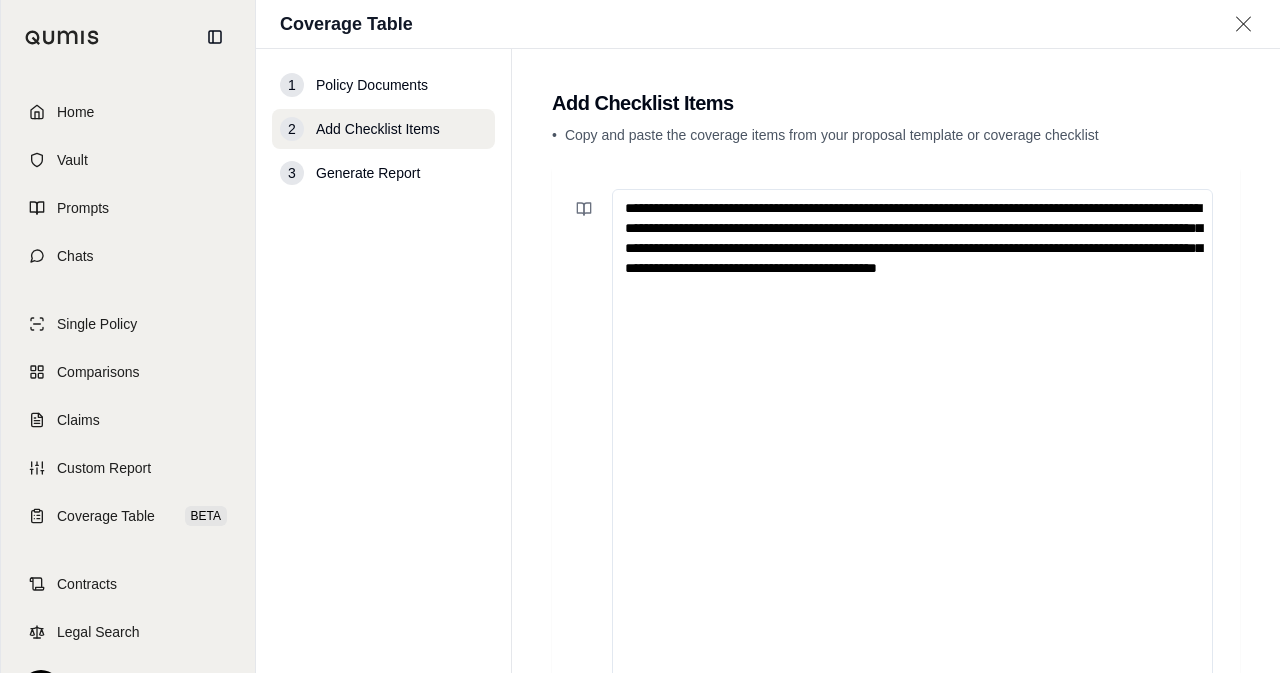 click on "**********" at bounding box center [912, 447] 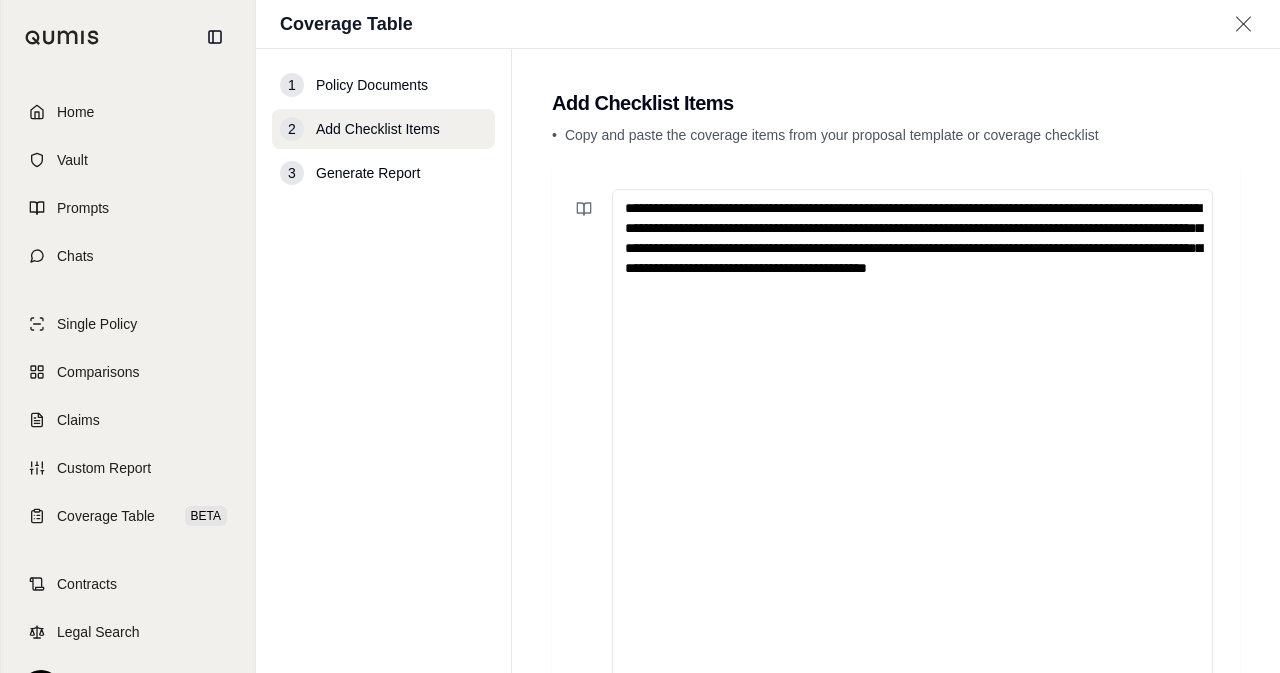click on "**********" at bounding box center (912, 447) 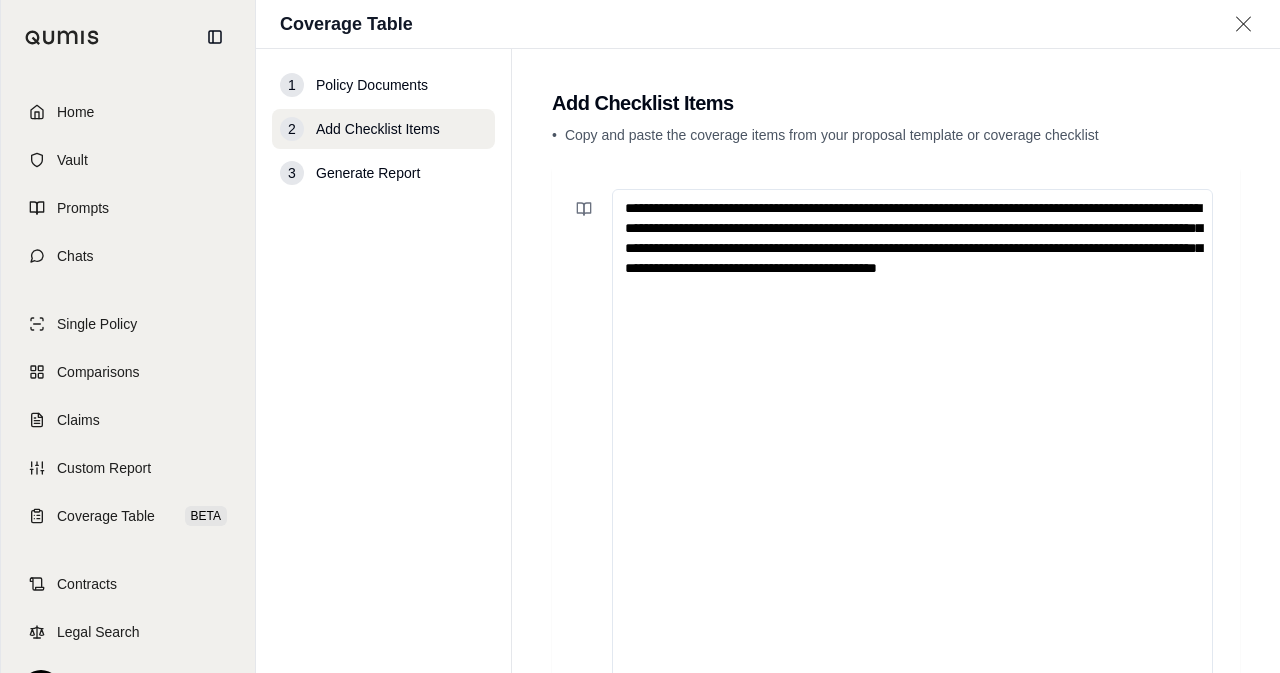 click on "**********" at bounding box center [912, 447] 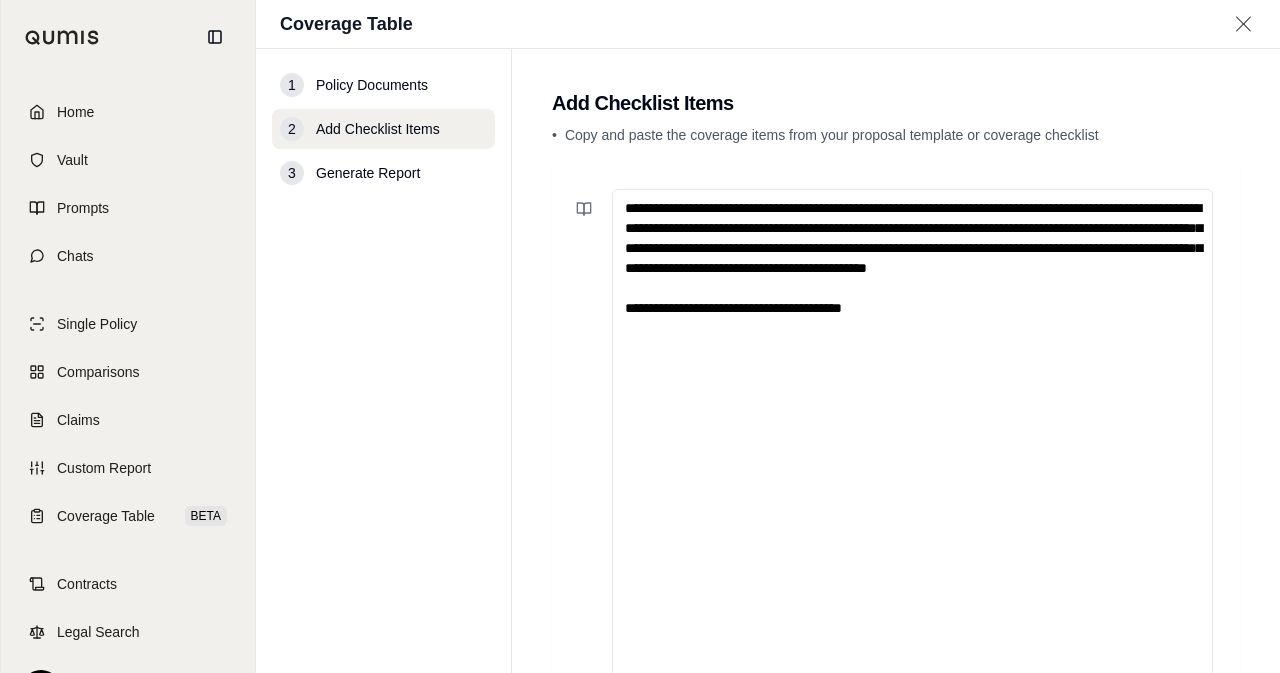 click on "**********" at bounding box center [912, 447] 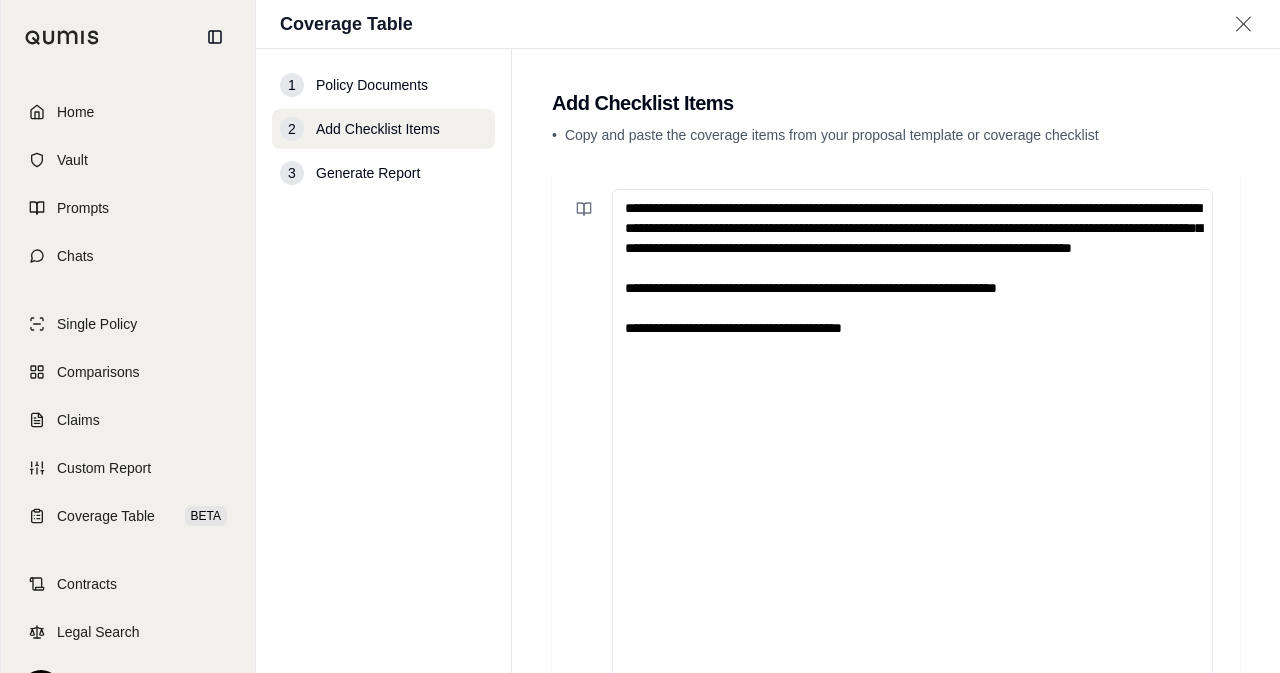 click on "**********" at bounding box center (912, 447) 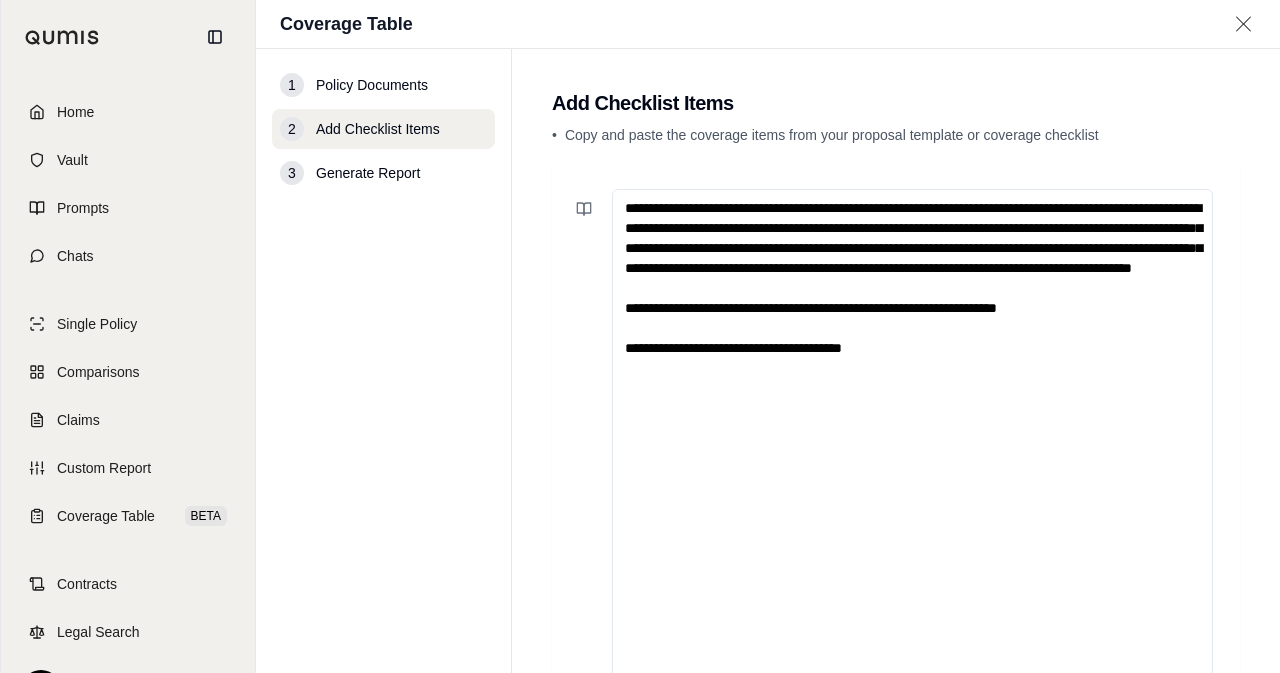 paste on "**********" 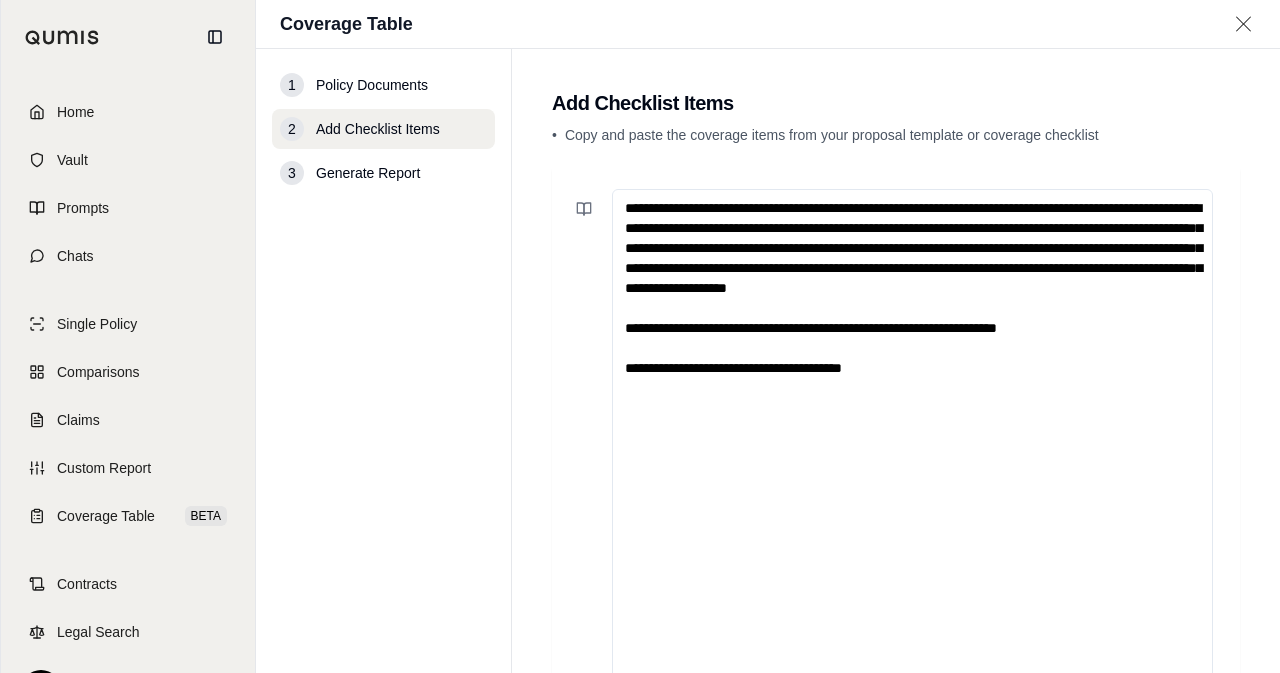 click on "**********" at bounding box center [912, 447] 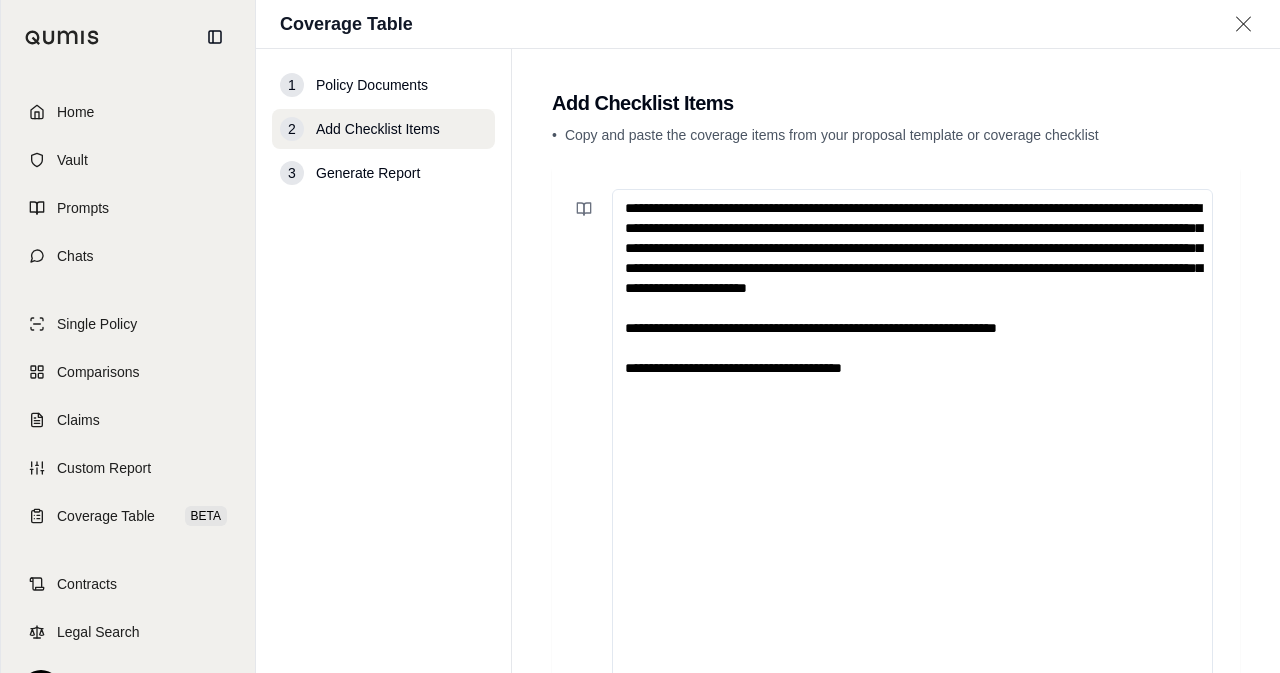 click on "**********" at bounding box center (912, 447) 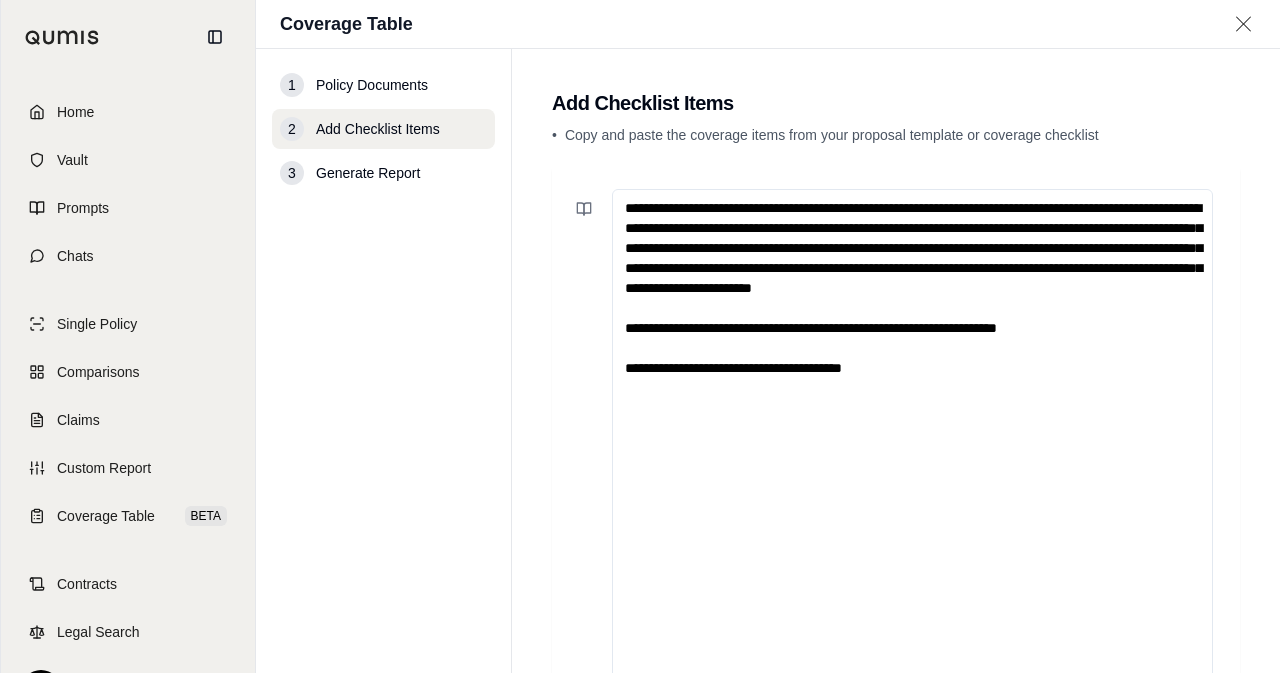 click on "**********" at bounding box center (912, 447) 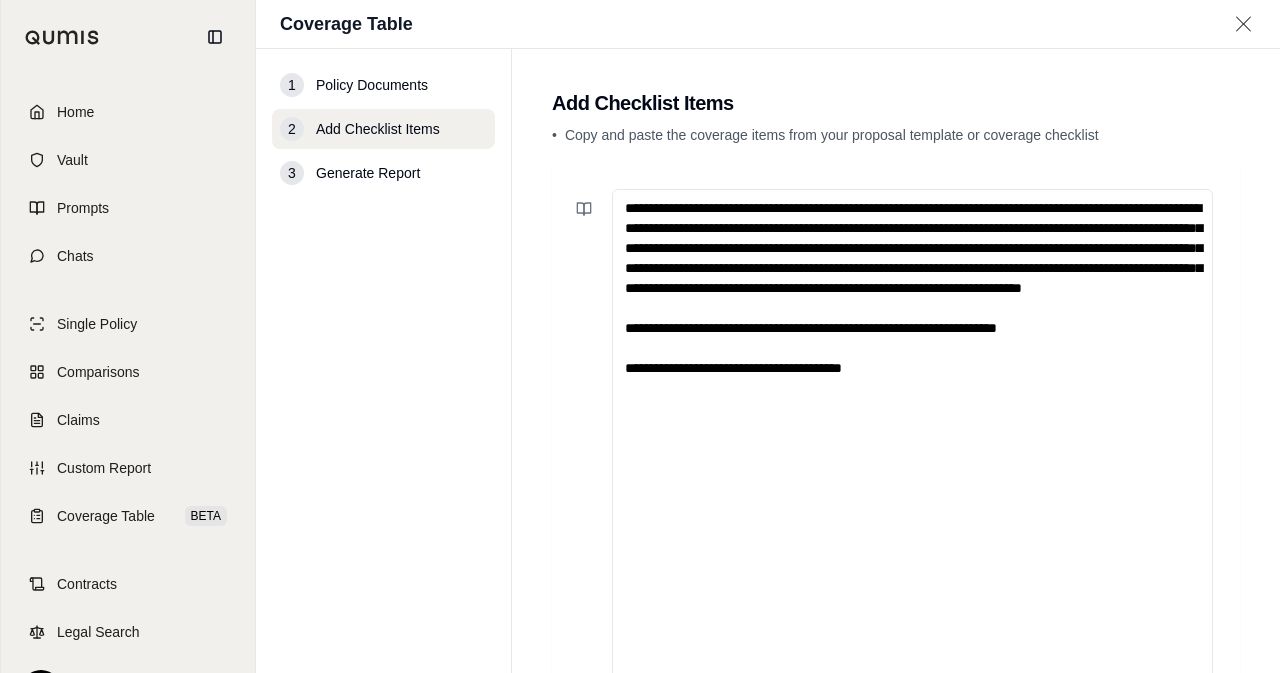click on "**********" at bounding box center [912, 447] 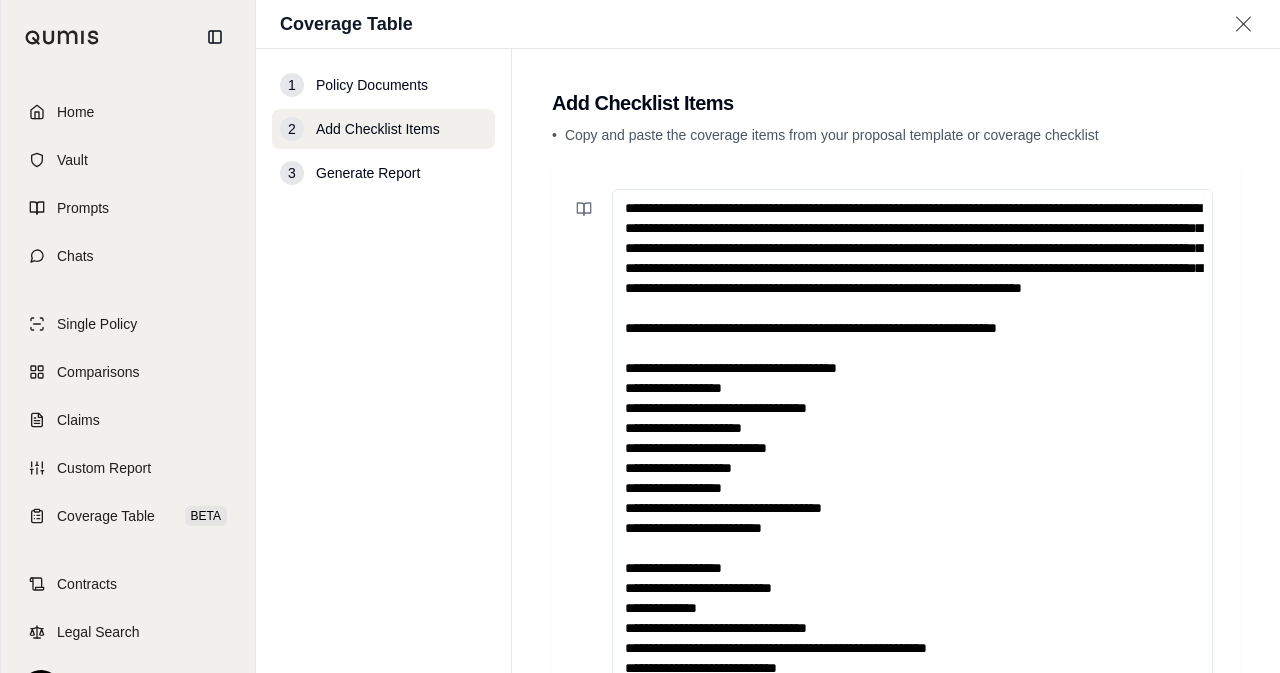 scroll, scrollTop: 690, scrollLeft: 0, axis: vertical 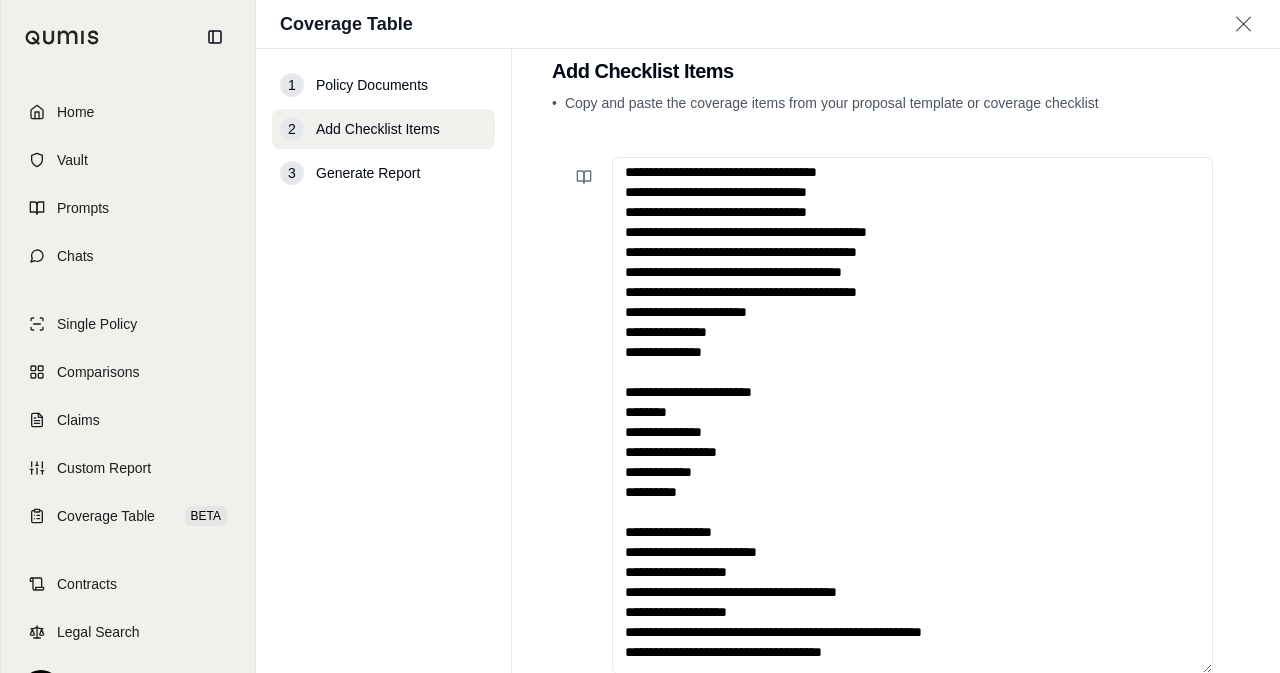 click at bounding box center [912, 415] 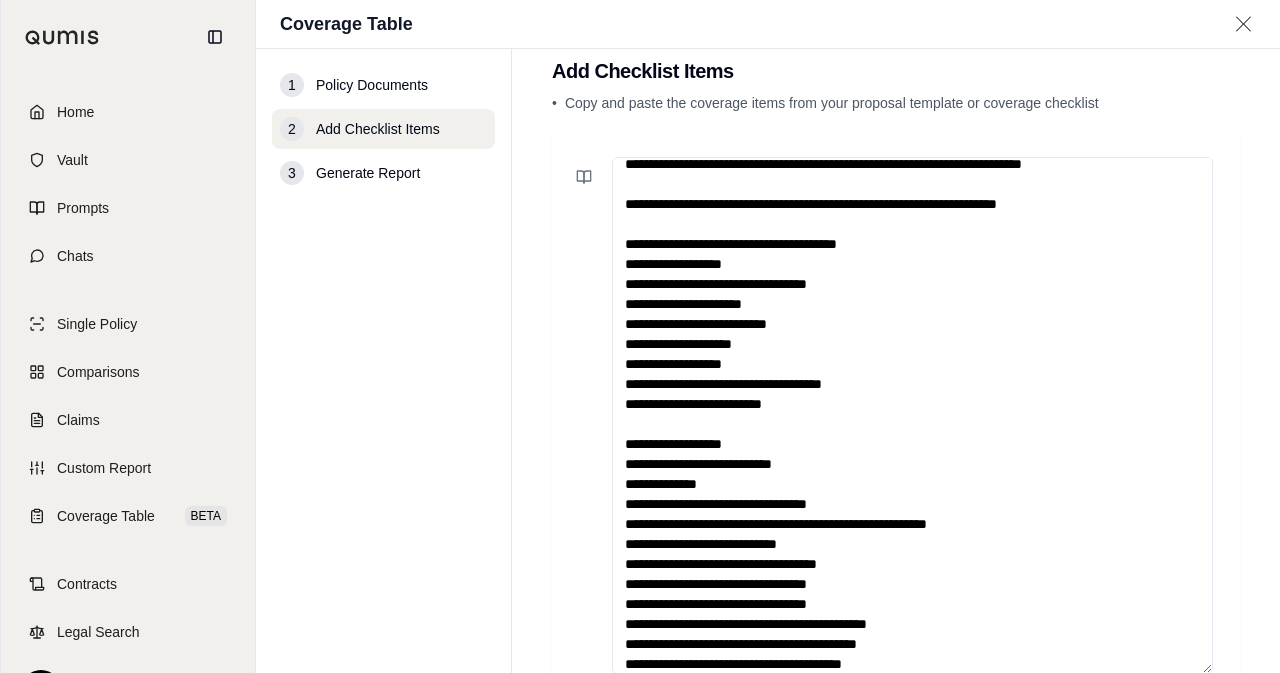 scroll, scrollTop: 91, scrollLeft: 0, axis: vertical 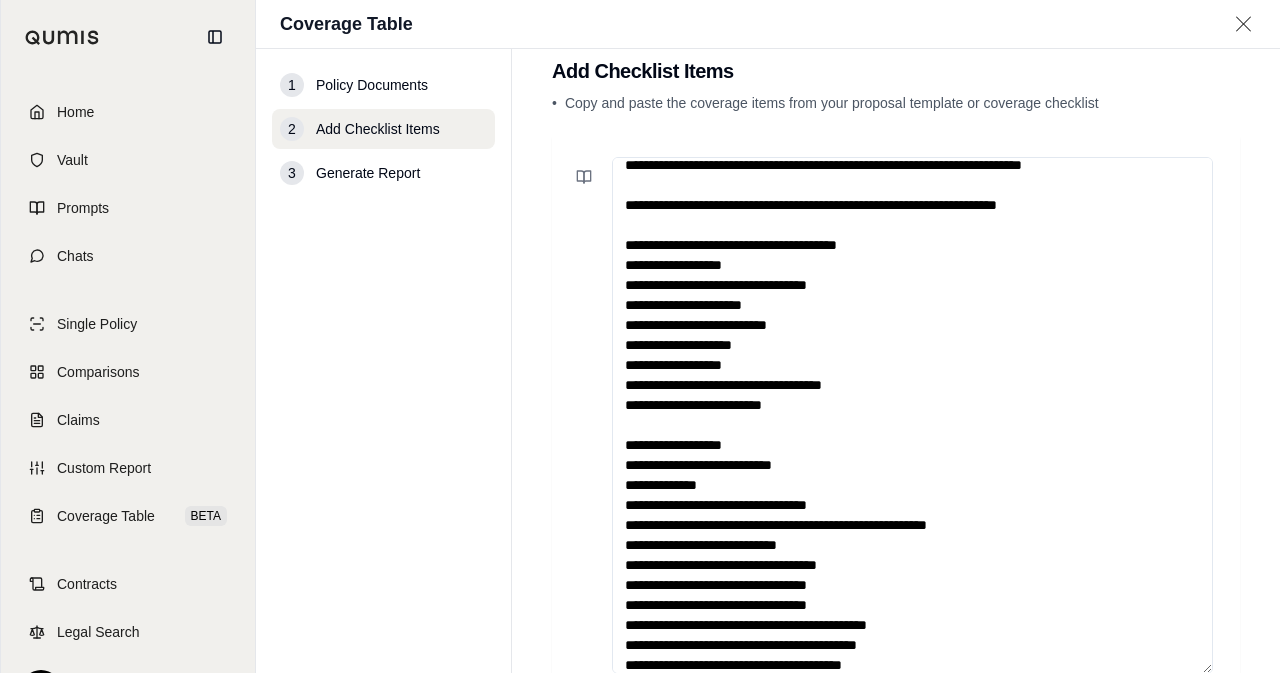 click at bounding box center (912, 415) 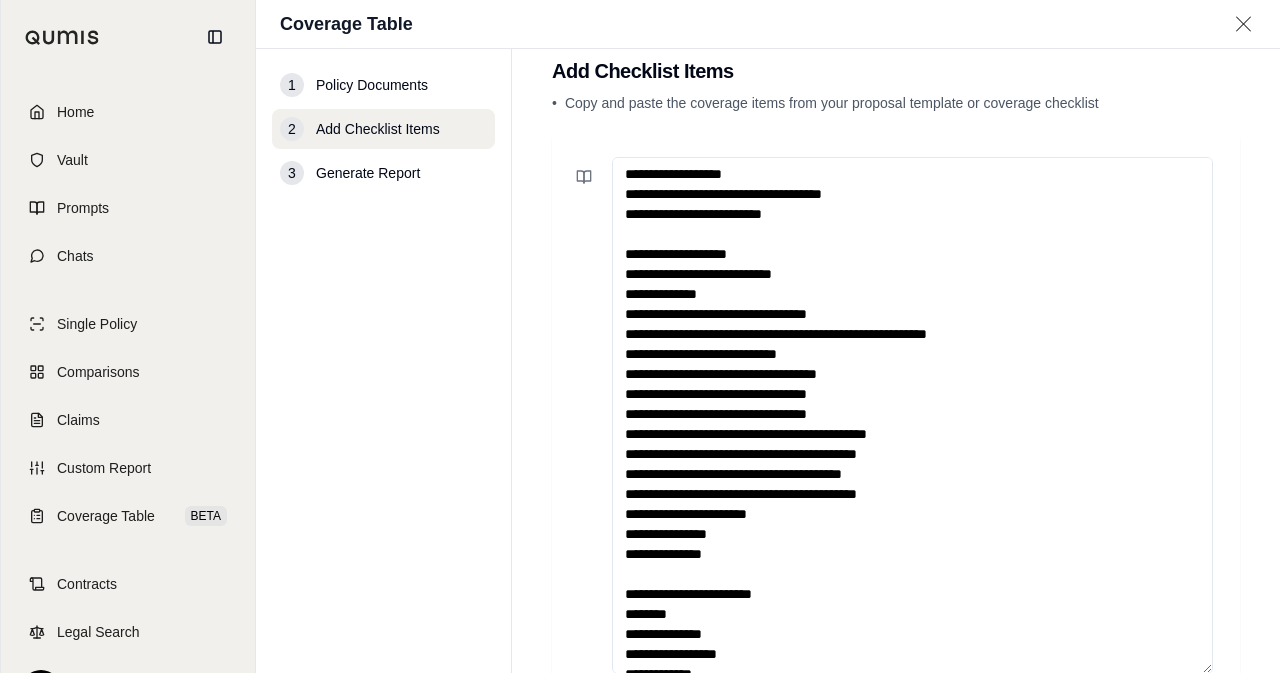 scroll, scrollTop: 284, scrollLeft: 0, axis: vertical 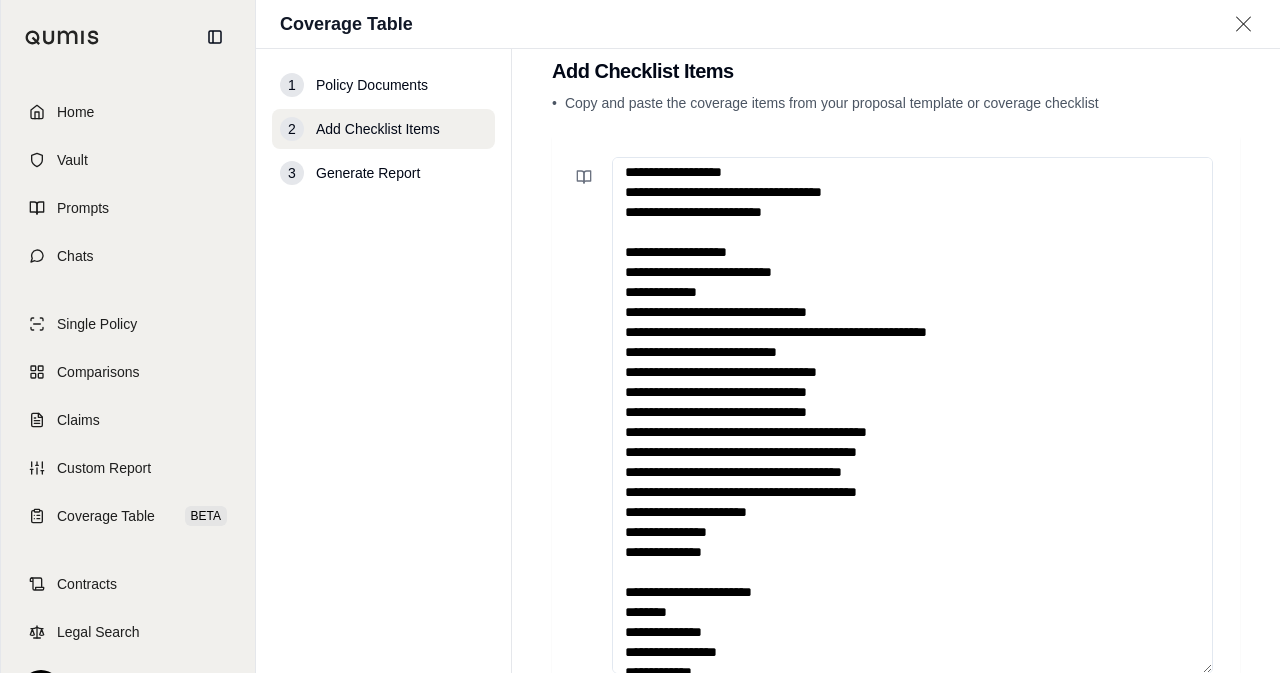 click at bounding box center (912, 415) 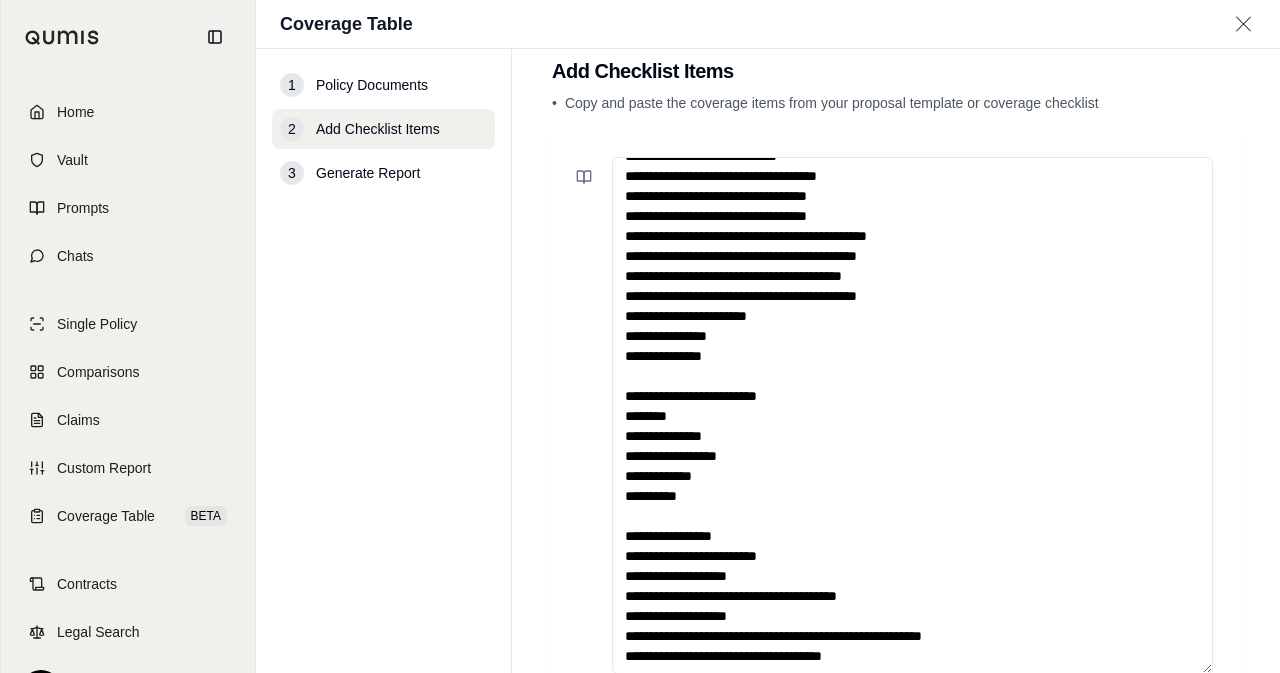 scroll, scrollTop: 482, scrollLeft: 0, axis: vertical 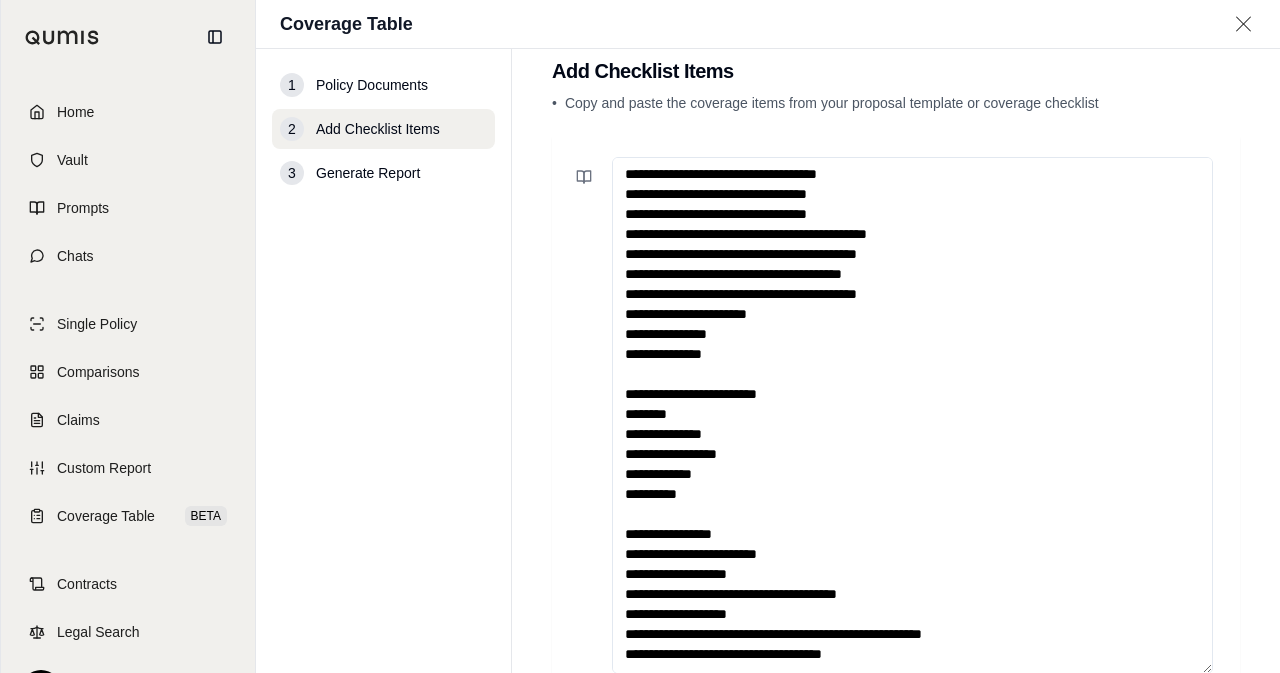 click at bounding box center (912, 415) 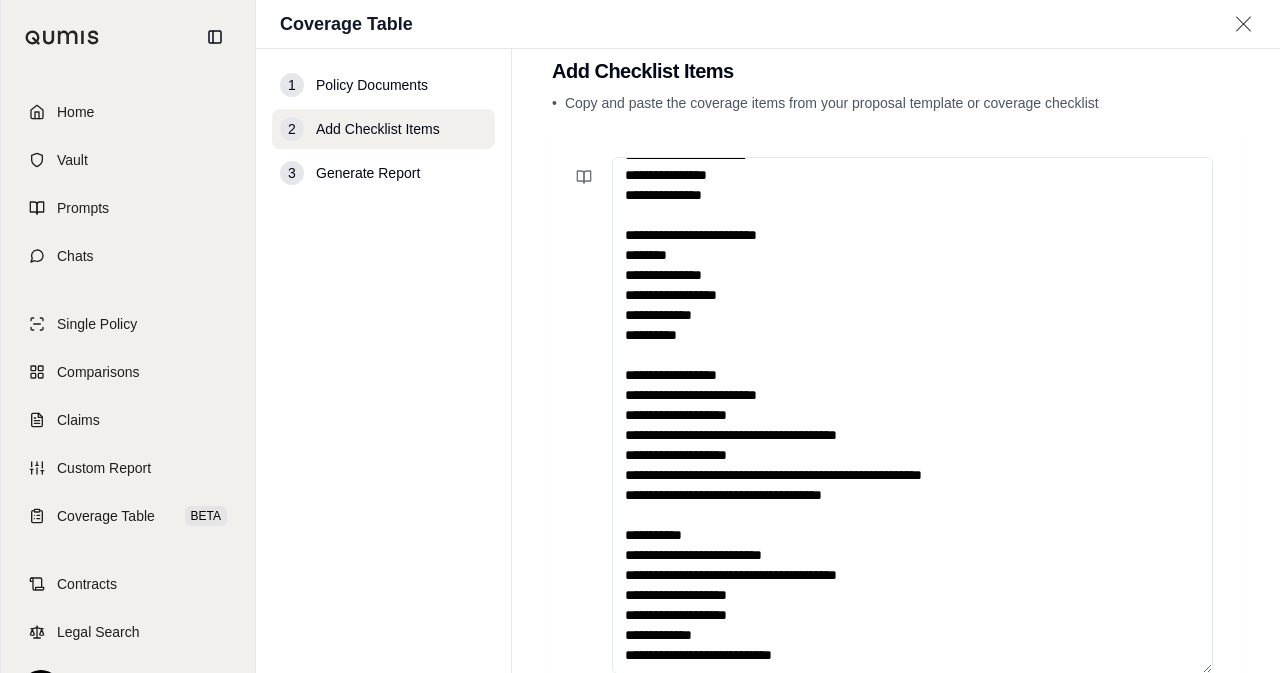 scroll, scrollTop: 680, scrollLeft: 0, axis: vertical 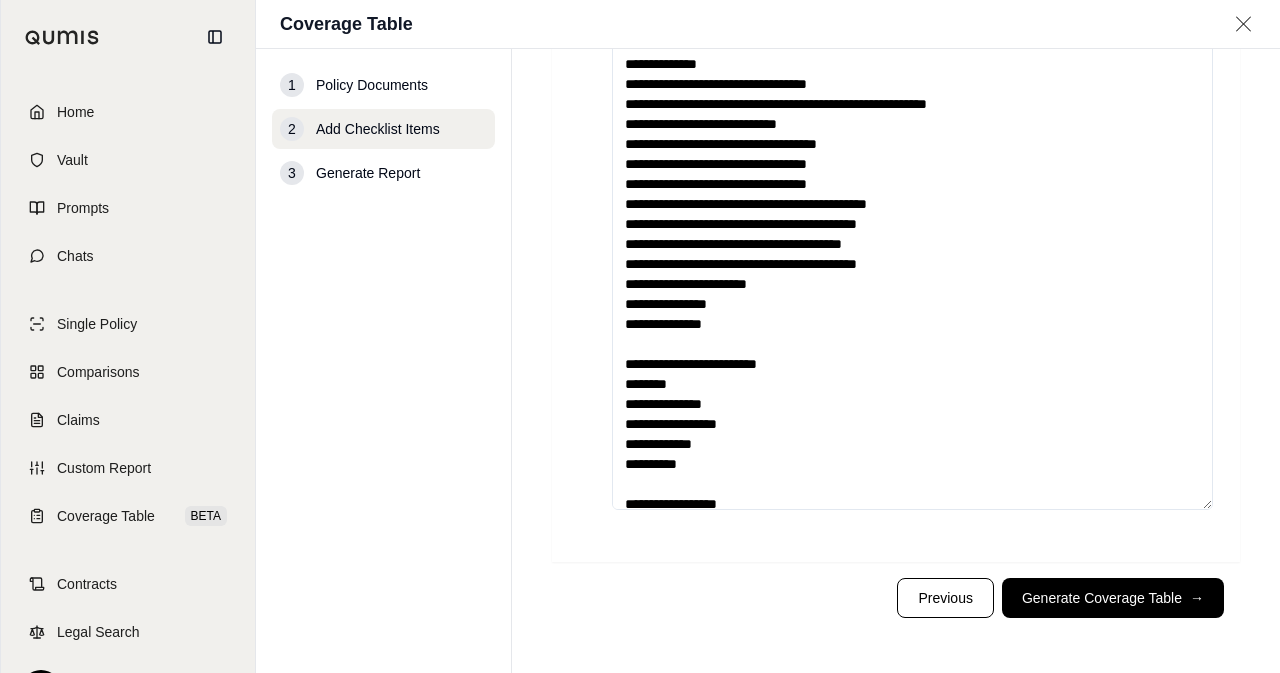 type on "**********" 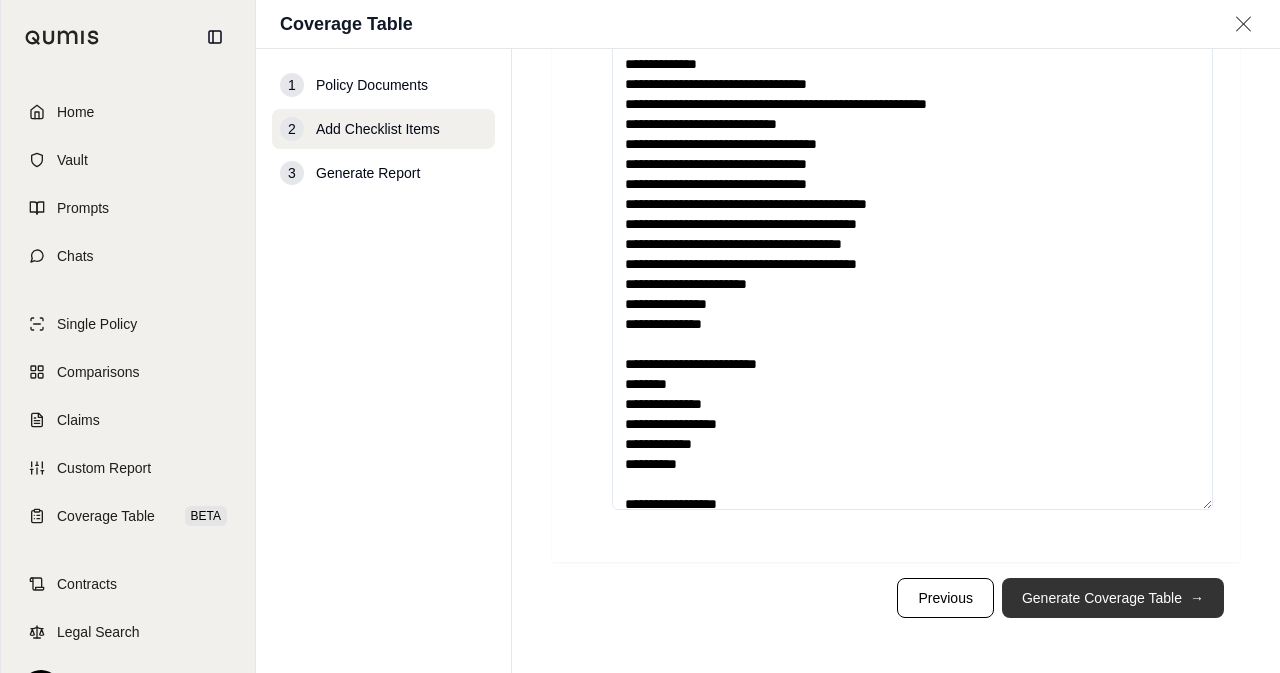 click on "Generate Coverage Table →" at bounding box center [1113, 598] 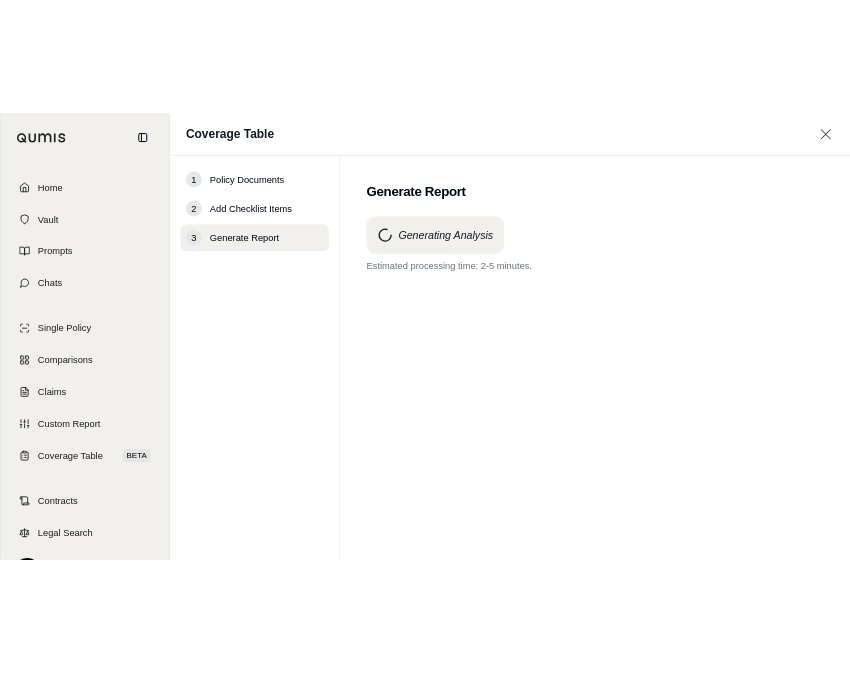 scroll, scrollTop: 0, scrollLeft: 0, axis: both 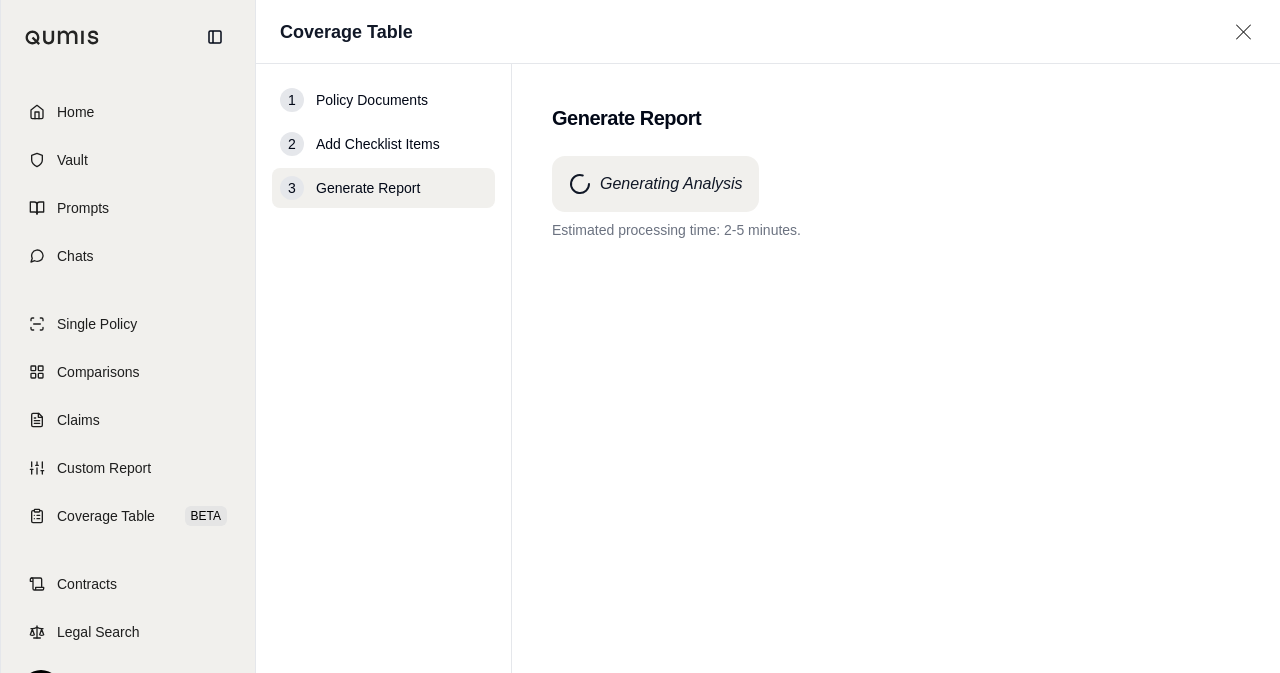 click on "Generating Analysis Estimated processing time: 2-5 minutes." at bounding box center (896, 378) 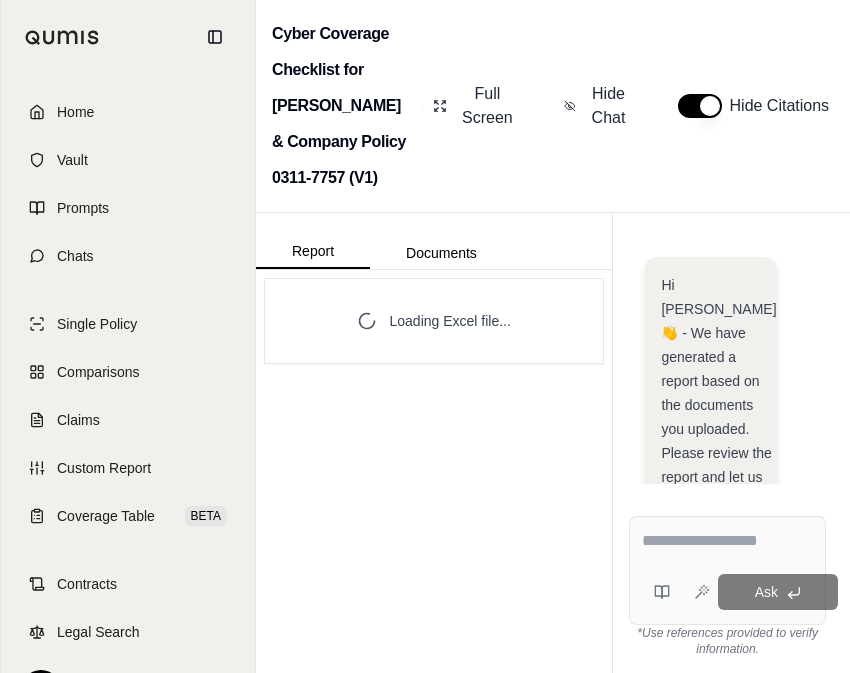 scroll, scrollTop: 1009, scrollLeft: 0, axis: vertical 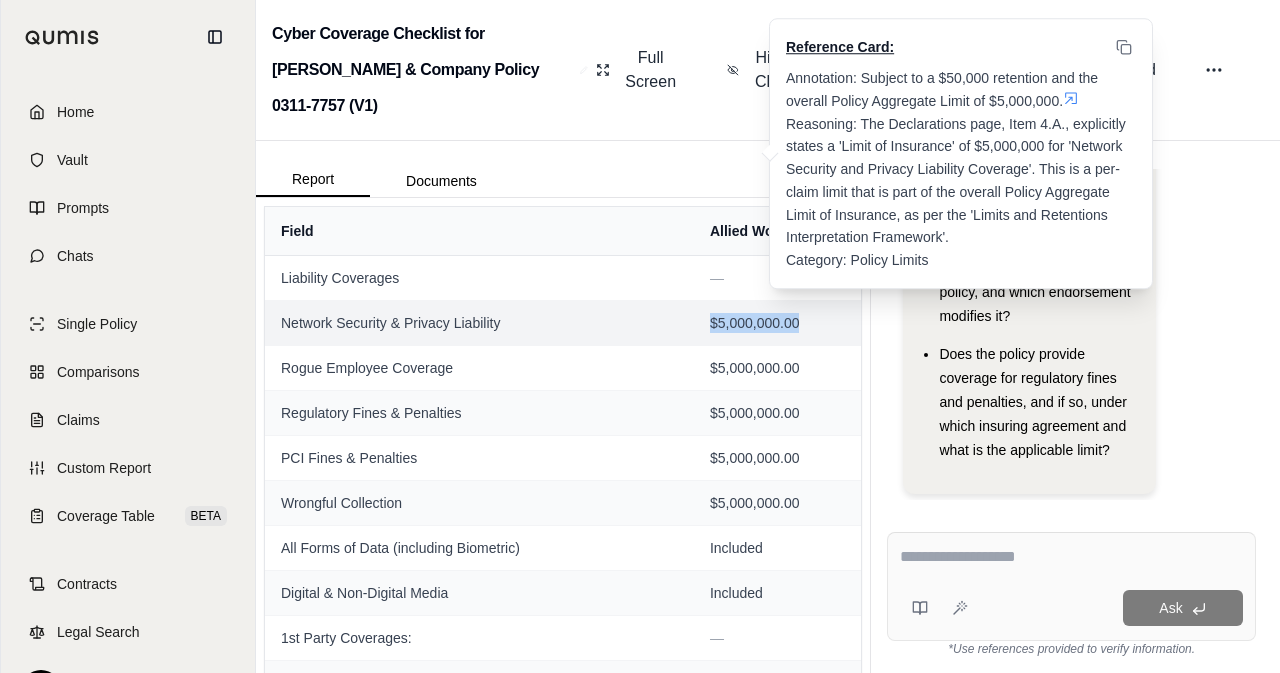 drag, startPoint x: 684, startPoint y: 319, endPoint x: 800, endPoint y: 335, distance: 117.09825 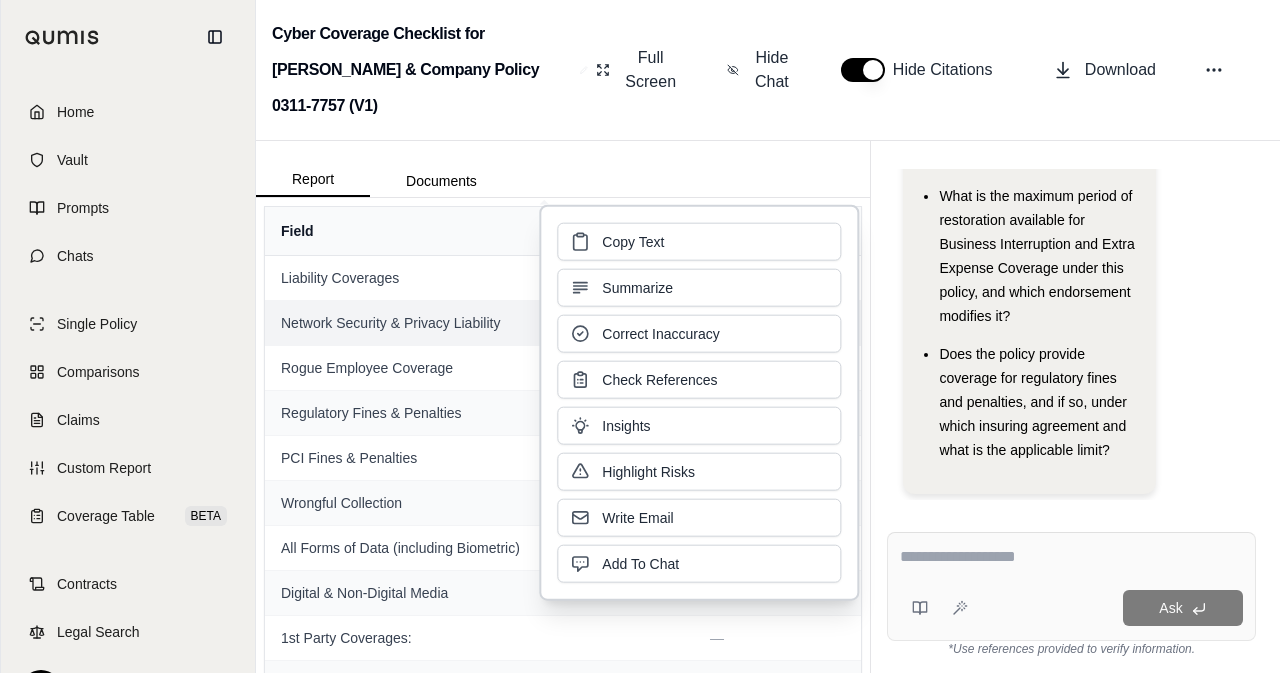 click on "Correct Inaccuracy" at bounding box center [699, 334] 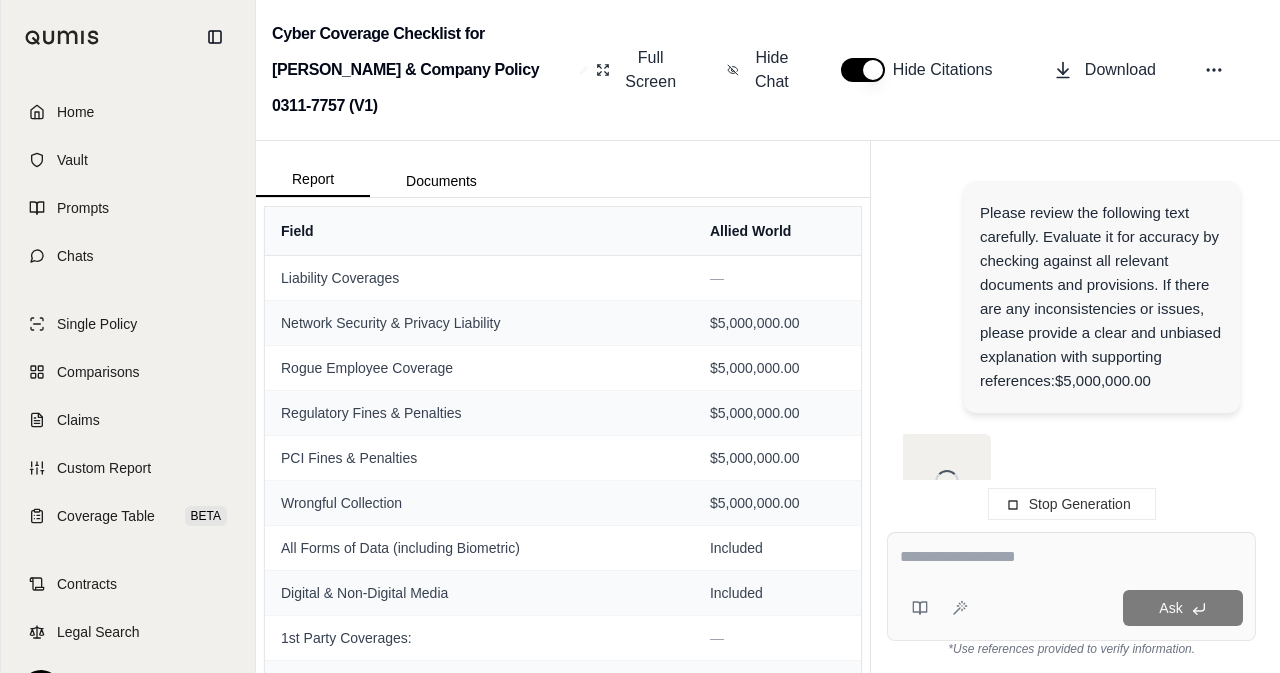 scroll, scrollTop: 561, scrollLeft: 0, axis: vertical 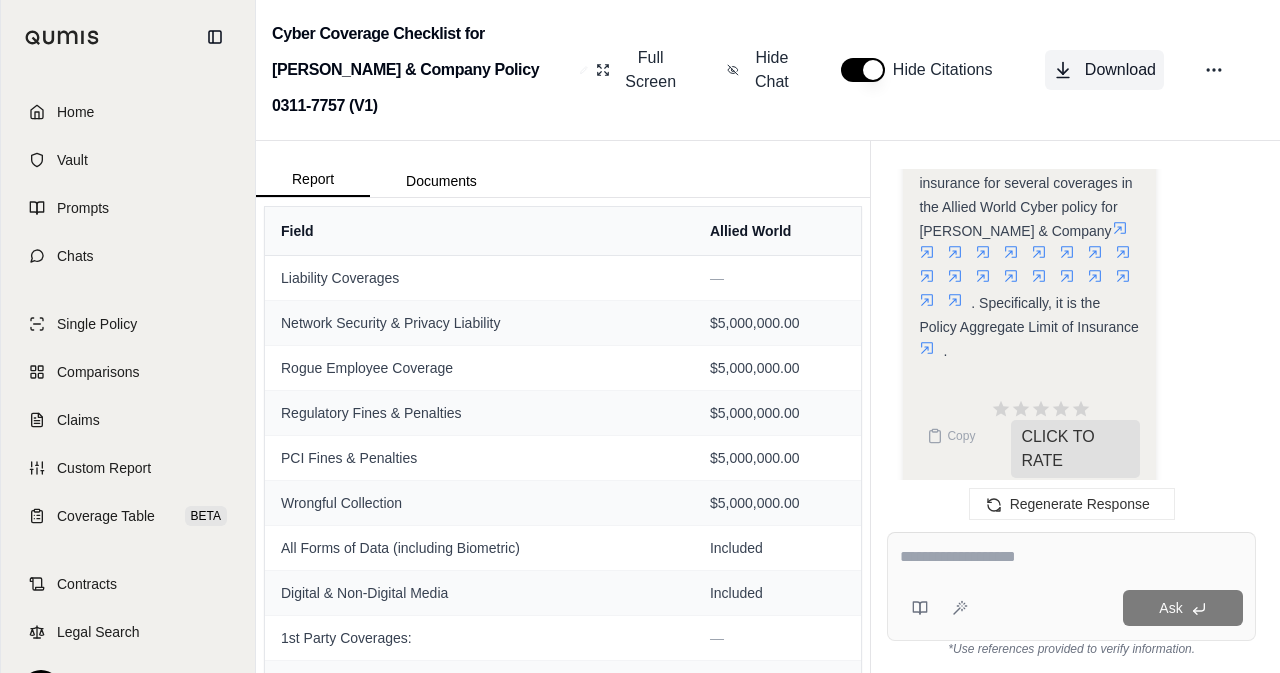 click on "Download" at bounding box center [1104, 70] 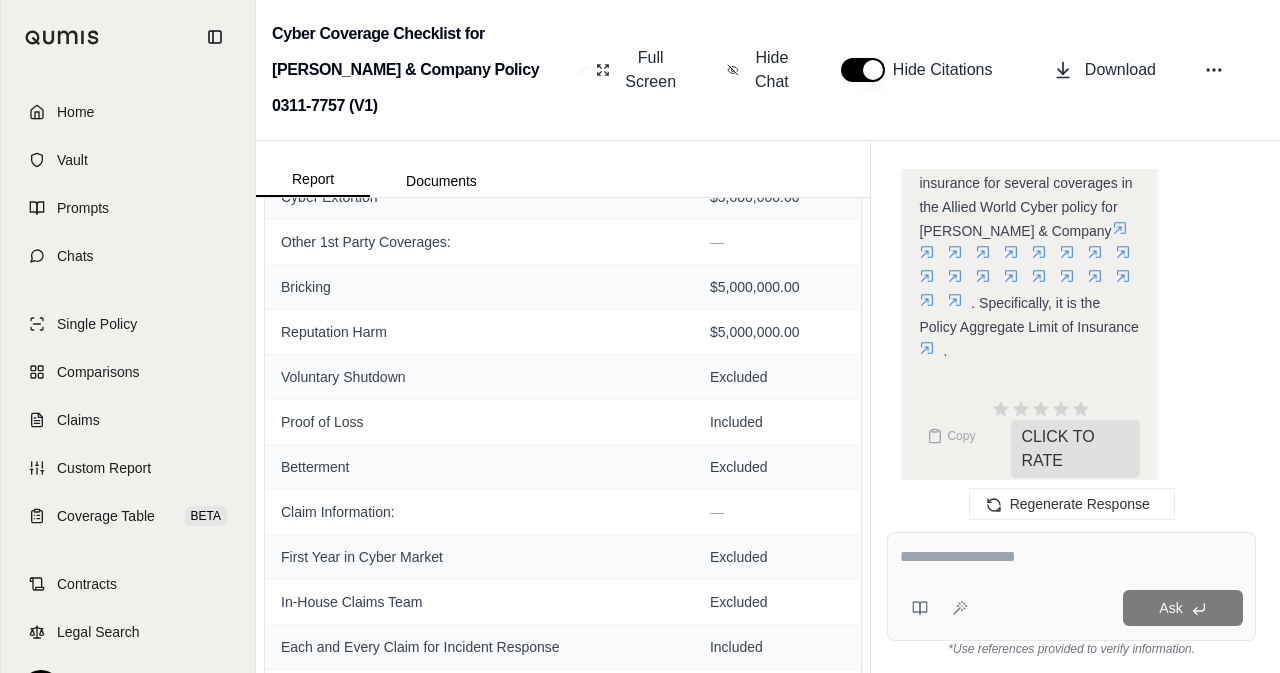 scroll, scrollTop: 1076, scrollLeft: 0, axis: vertical 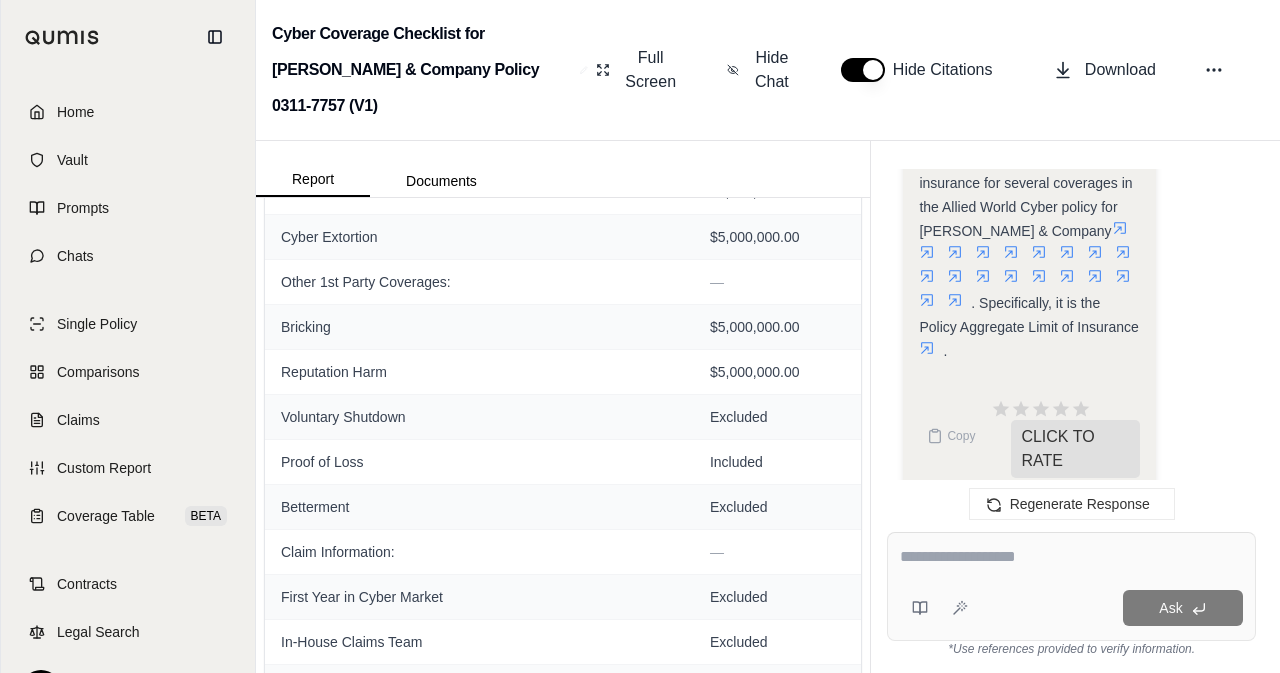 type 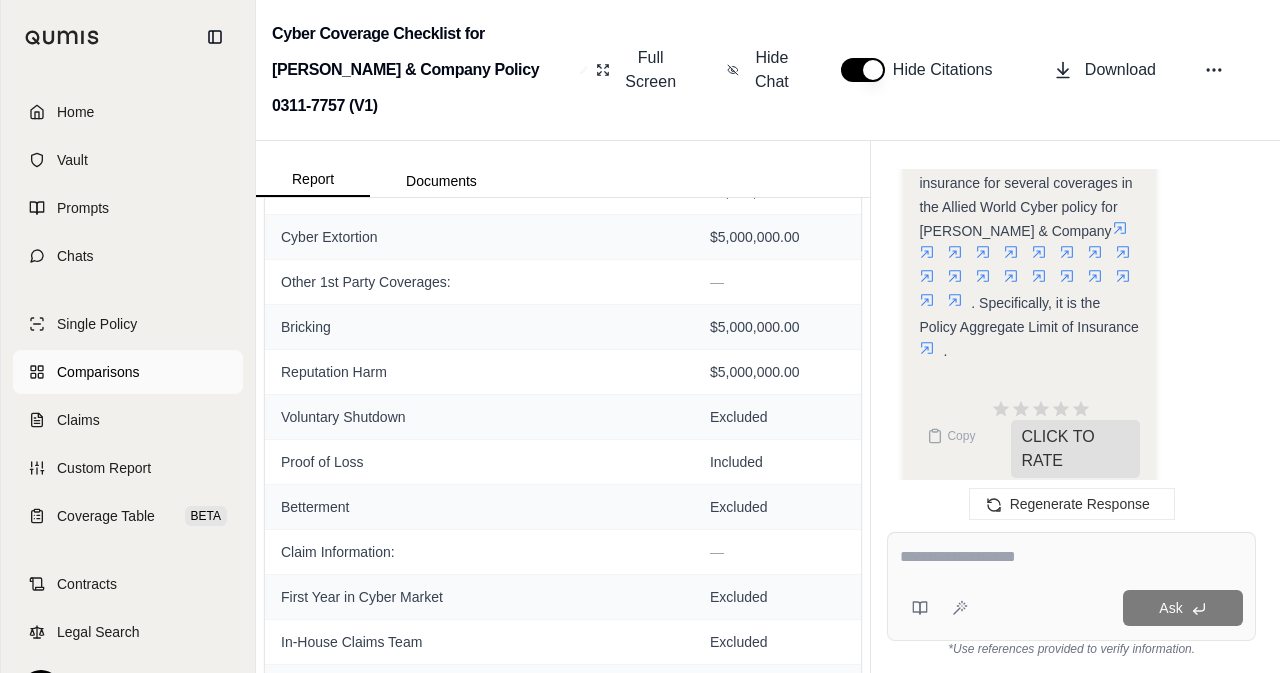 click on "Comparisons" at bounding box center [98, 372] 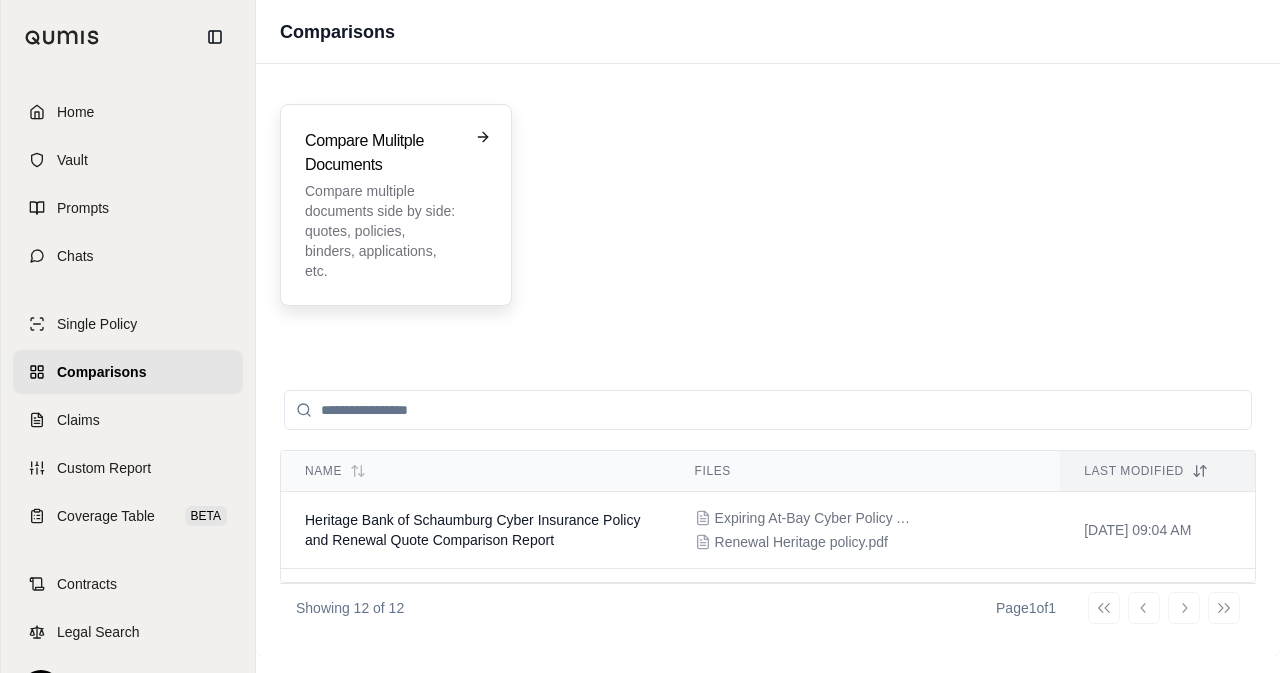click on "Compare Mulitple Documents Compare multiple documents side by side: quotes, policies, binders, applications, etc." at bounding box center (382, 205) 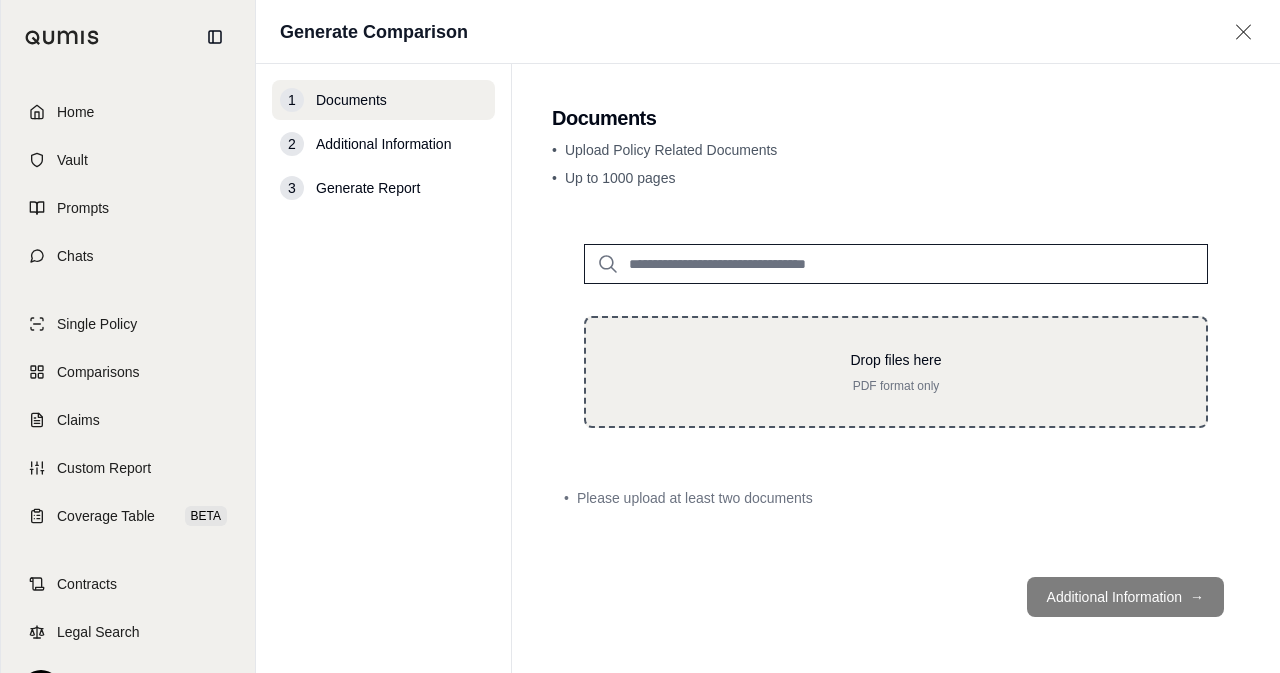 click on "PDF format only" at bounding box center [896, 386] 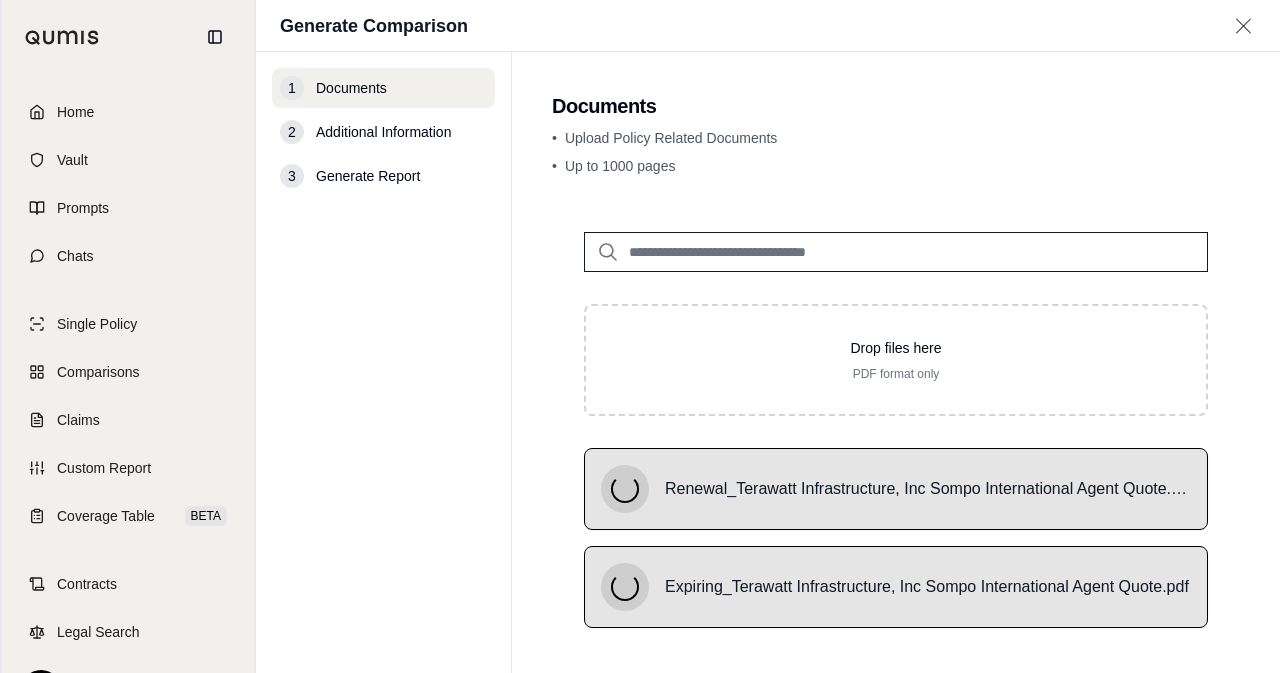 scroll, scrollTop: 141, scrollLeft: 0, axis: vertical 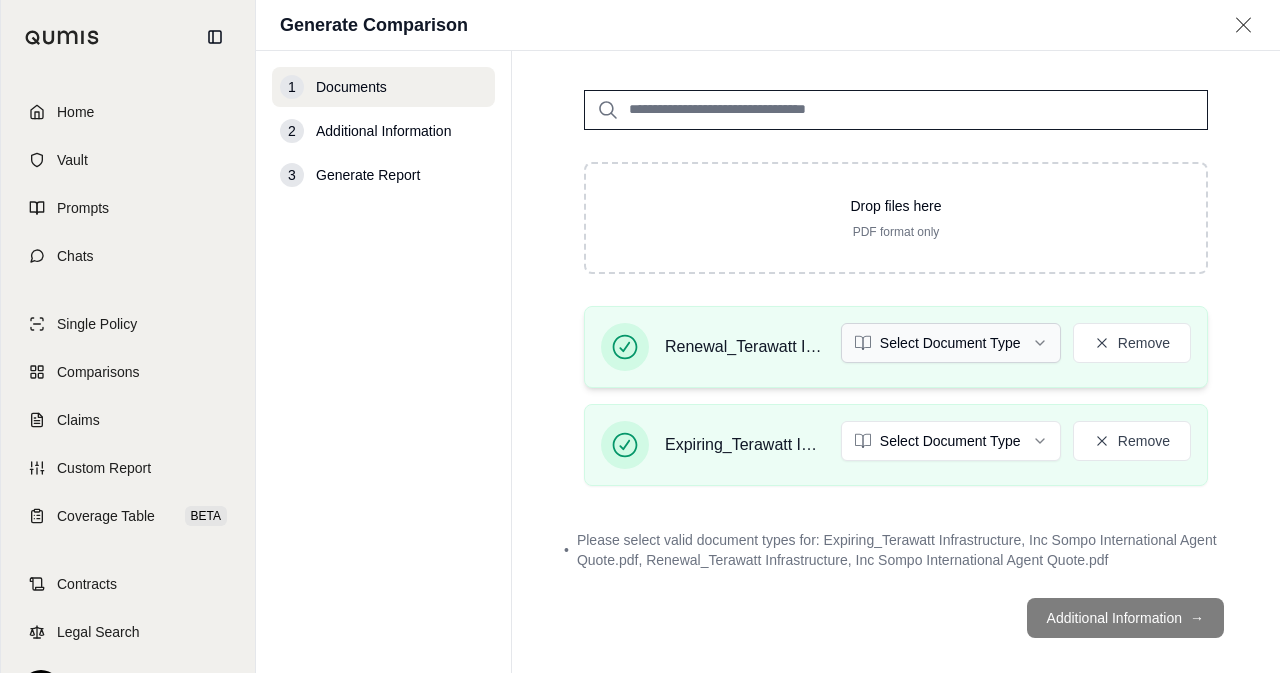 click on "Home Vault Prompts Chats Single Policy Comparisons Claims Custom Report Coverage Table BETA Contracts Legal Search E [PERSON_NAME] Crcgroup Generate Comparison 1 Documents 2 Additional Information 3 Generate Report Documents • Upload Policy Related Documents • Up to 1000 pages Drop files here PDF format only Renewal_Terawatt Infrastructure, Inc Sompo International Agent Quote.pdf Select Document Type Remove Expiring_Terawatt Infrastructure, Inc Sompo International Agent Quote.pdf Select Document Type Remove • Please select valid document types for: Expiring_Terawatt Infrastructure, Inc Sompo International Agent Quote.pdf,
Renewal_Terawatt Infrastructure, Inc Sompo International Agent Quote.pdf Additional Information →" at bounding box center [640, 336] 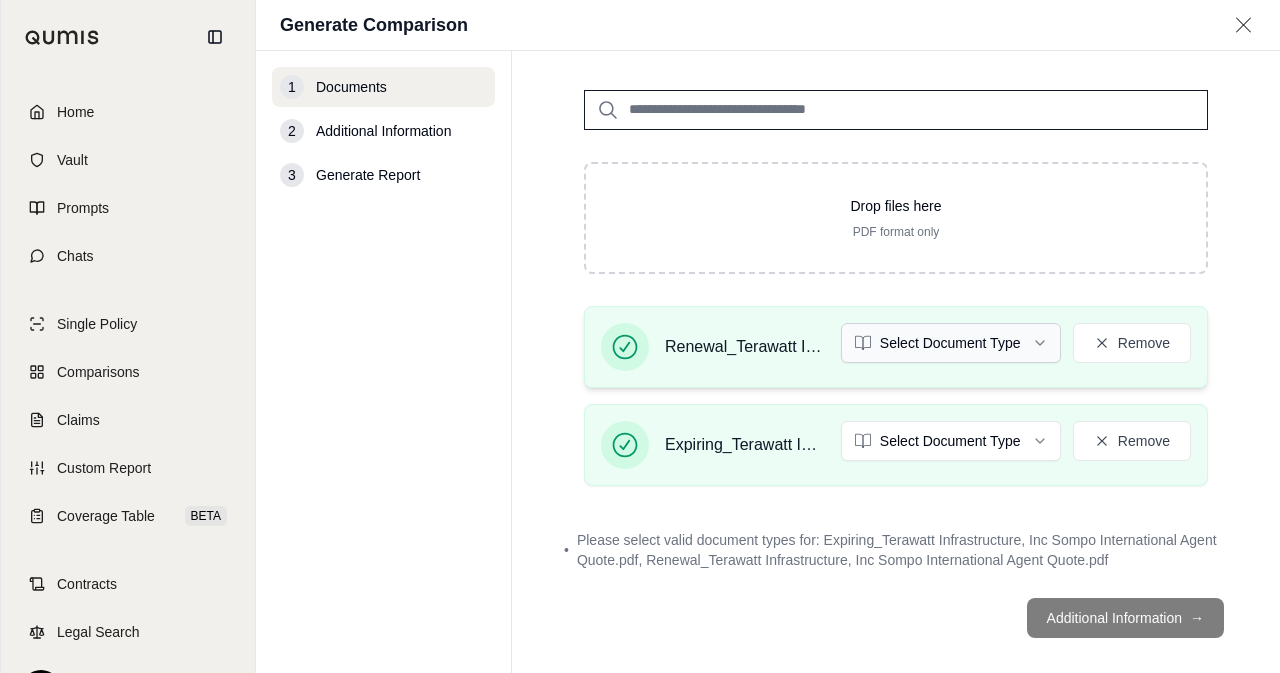click on "Home Vault Prompts Chats Single Policy Comparisons Claims Custom Report Coverage Table BETA Contracts Legal Search E [PERSON_NAME] Crcgroup Generate Comparison 1 Documents 2 Additional Information 3 Generate Report Documents • Upload Policy Related Documents • Up to 1000 pages Drop files here PDF format only Renewal_Terawatt Infrastructure, Inc Sompo International Agent Quote.pdf Select Document Type Remove Expiring_Terawatt Infrastructure, Inc Sompo International Agent Quote.pdf Select Document Type Remove • Please select valid document types for: Expiring_Terawatt Infrastructure, Inc Sompo International Agent Quote.pdf,
Renewal_Terawatt Infrastructure, Inc Sompo International Agent Quote.pdf Additional Information →" at bounding box center [640, 336] 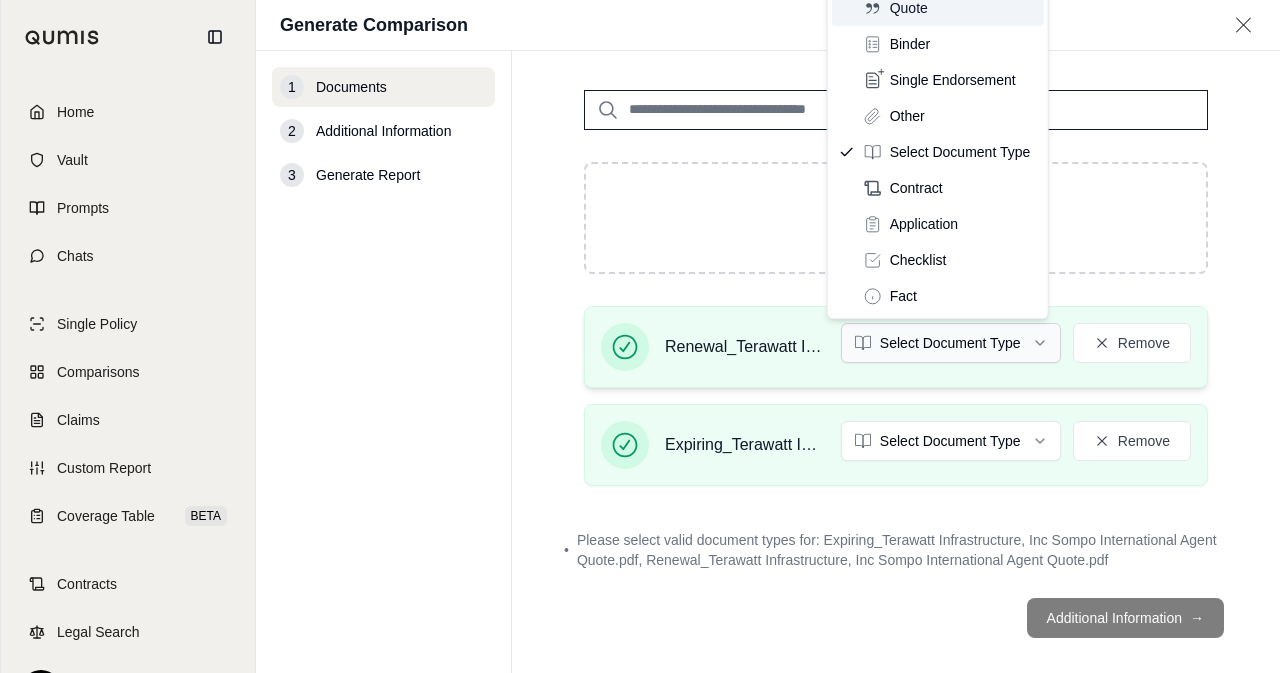 click on "Home Vault Prompts Chats Single Policy Comparisons Claims Custom Report Coverage Table BETA Contracts Legal Search E [PERSON_NAME] Crcgroup Generate Comparison 1 Documents 2 Additional Information 3 Generate Report Documents • Upload Policy Related Documents • Up to 1000 pages Drop files here PDF format only Renewal_Terawatt Infrastructure, Inc Sompo International Agent Quote.pdf Select Document Type Remove Expiring_Terawatt Infrastructure, Inc Sompo International Agent Quote.pdf Select Document Type Remove • Please select valid document types for: Expiring_Terawatt Infrastructure, Inc Sompo International Agent Quote.pdf,
Renewal_Terawatt Infrastructure, Inc Sompo International Agent Quote.pdf Additional Information →
Policy Quote Binder Single Endorsement Other Select Document Type Contract Application Checklist Fact" at bounding box center [640, 336] 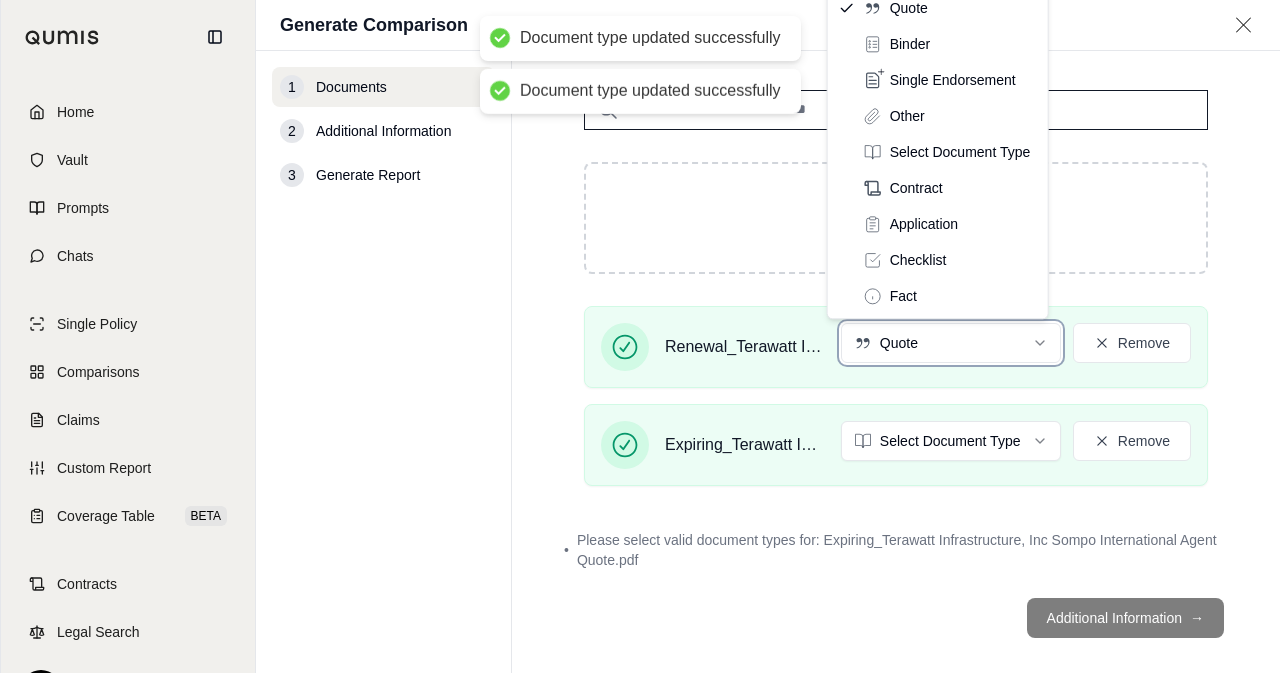 click on "Document type updated successfully Document type updated successfully Home Vault Prompts Chats Single Policy Comparisons Claims Custom Report Coverage Table BETA Contracts Legal Search E [PERSON_NAME] Crcgroup Generate Comparison 1 Documents 2 Additional Information 3 Generate Report Documents • Upload Policy Related Documents • Up to 1000 pages Drop files here PDF format only Renewal_Terawatt Infrastructure, Inc Sompo International Agent Quote.pdf Quote Remove Expiring_Terawatt Infrastructure, Inc Sompo International Agent Quote.pdf Select Document Type Remove • Please select valid document types for: Expiring_Terawatt Infrastructure, Inc Sompo International Agent Quote.pdf Additional Information →
Policy Quote Binder Single Endorsement Other Select Document Type Contract Application Checklist Fact" at bounding box center [640, 336] 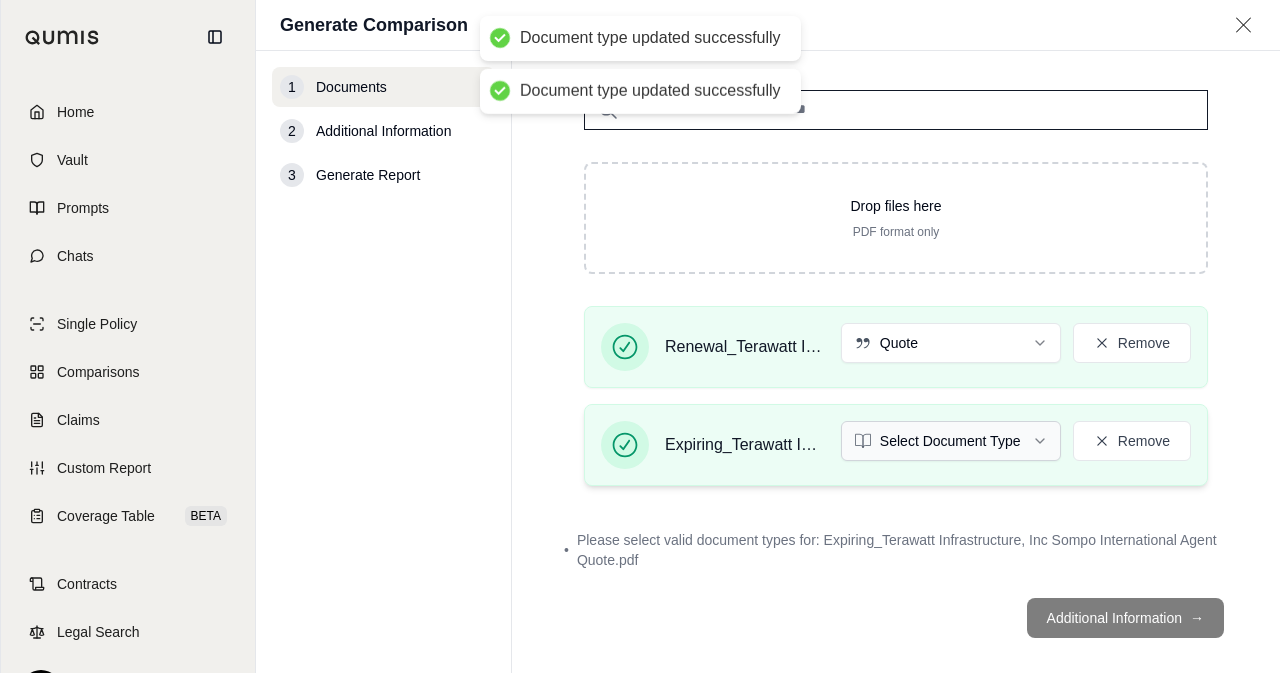 click on "Document type updated successfully Document type updated successfully Home Vault Prompts Chats Single Policy Comparisons Claims Custom Report Coverage Table BETA Contracts Legal Search E [PERSON_NAME] Crcgroup Generate Comparison 1 Documents 2 Additional Information 3 Generate Report Documents • Upload Policy Related Documents • Up to 1000 pages Drop files here PDF format only Renewal_Terawatt Infrastructure, Inc Sompo International Agent Quote.pdf Quote Remove Expiring_Terawatt Infrastructure, Inc Sompo International Agent Quote.pdf Select Document Type Remove • Please select valid document types for: Expiring_Terawatt Infrastructure, Inc Sompo International Agent Quote.pdf Additional Information →" at bounding box center (640, 336) 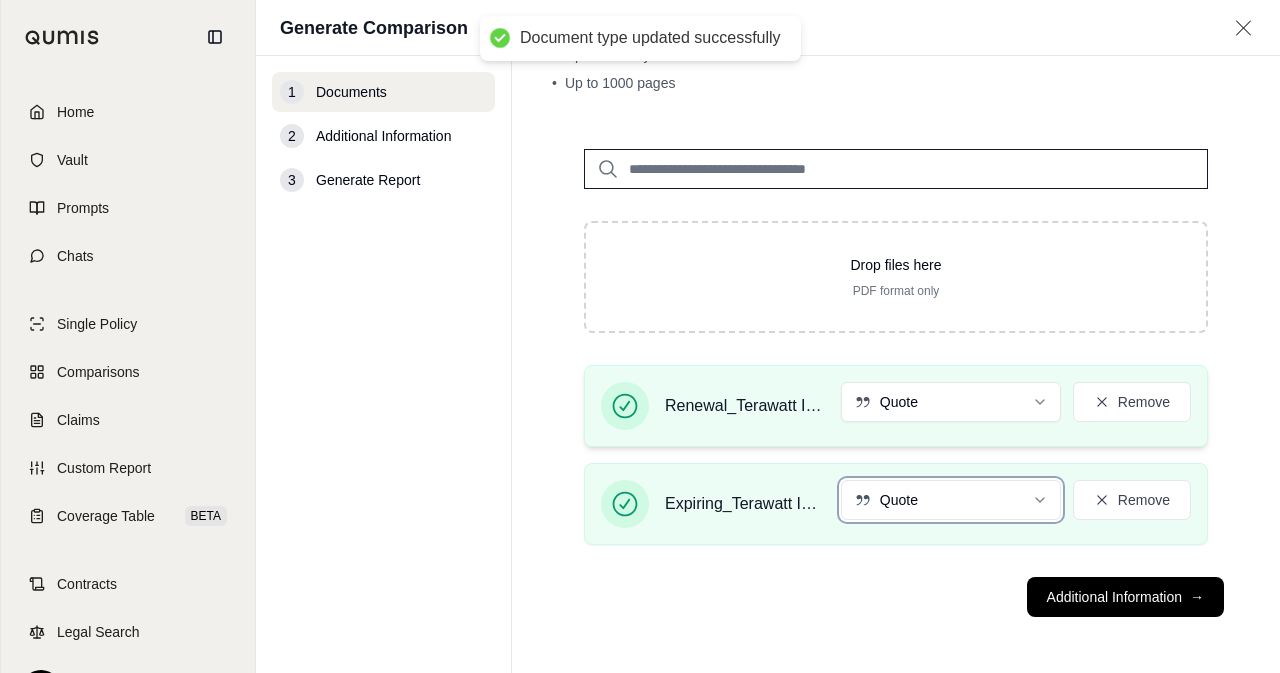 scroll, scrollTop: 85, scrollLeft: 0, axis: vertical 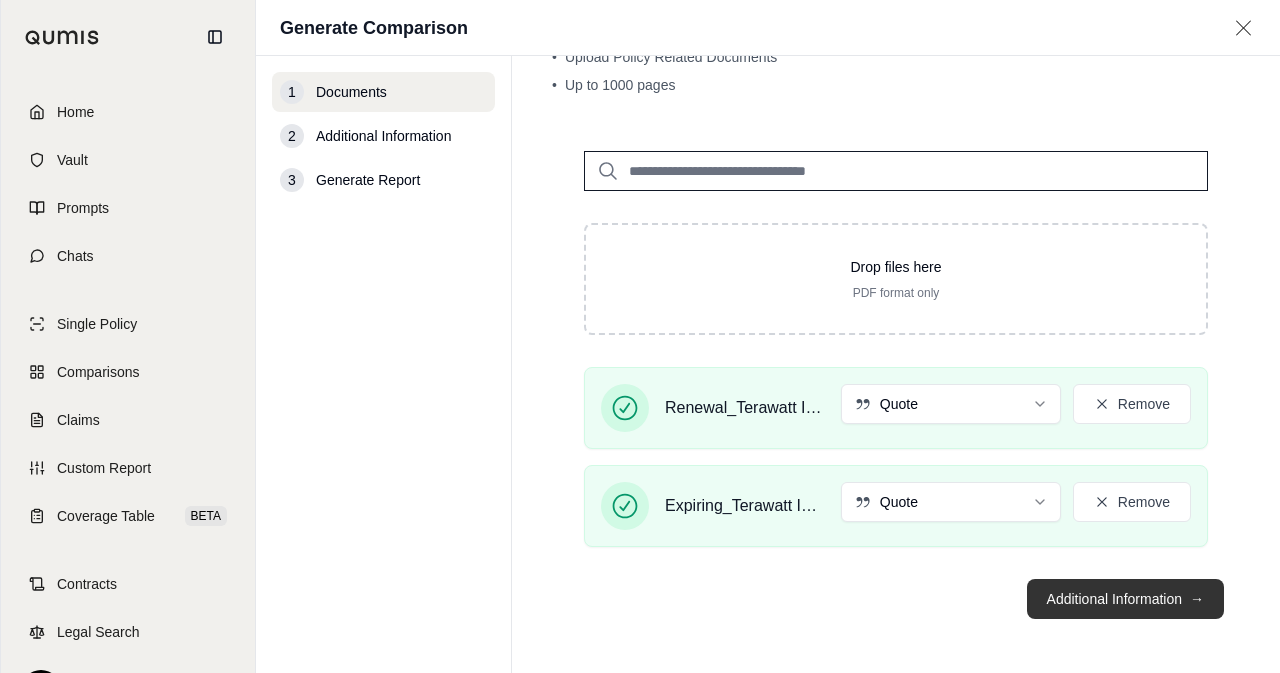 click on "Additional Information →" at bounding box center (1125, 599) 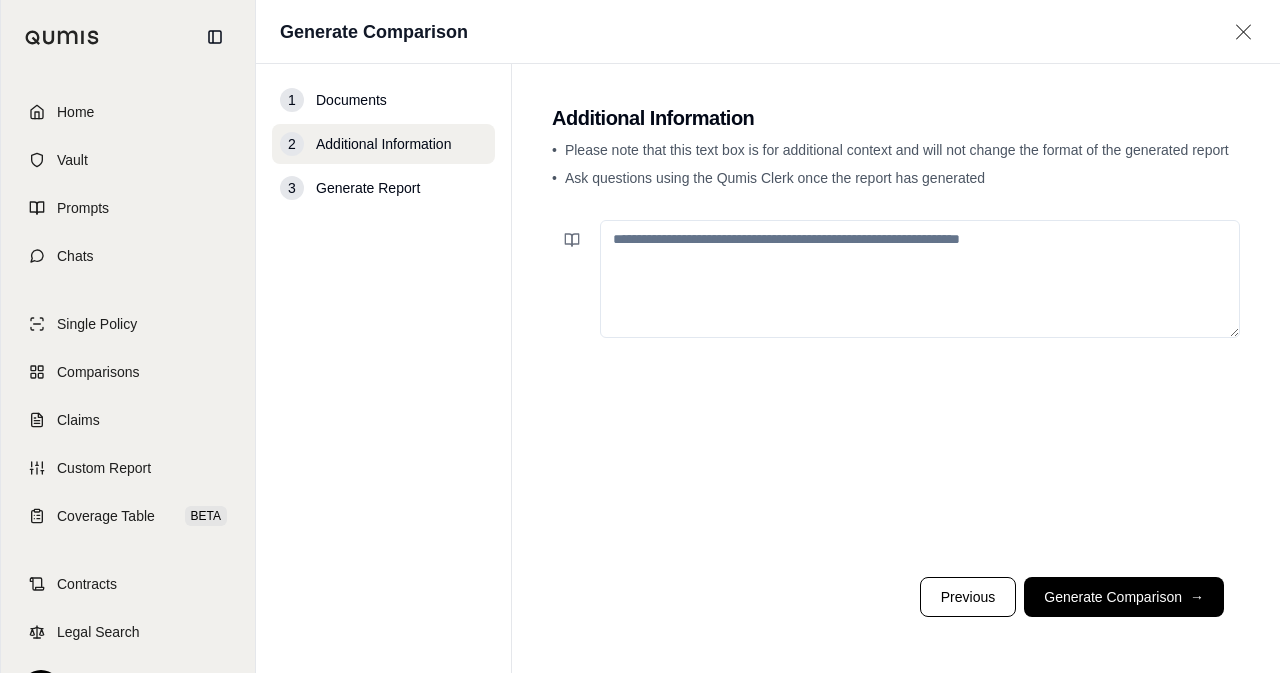 drag, startPoint x: 1067, startPoint y: 613, endPoint x: 1196, endPoint y: 417, distance: 234.64229 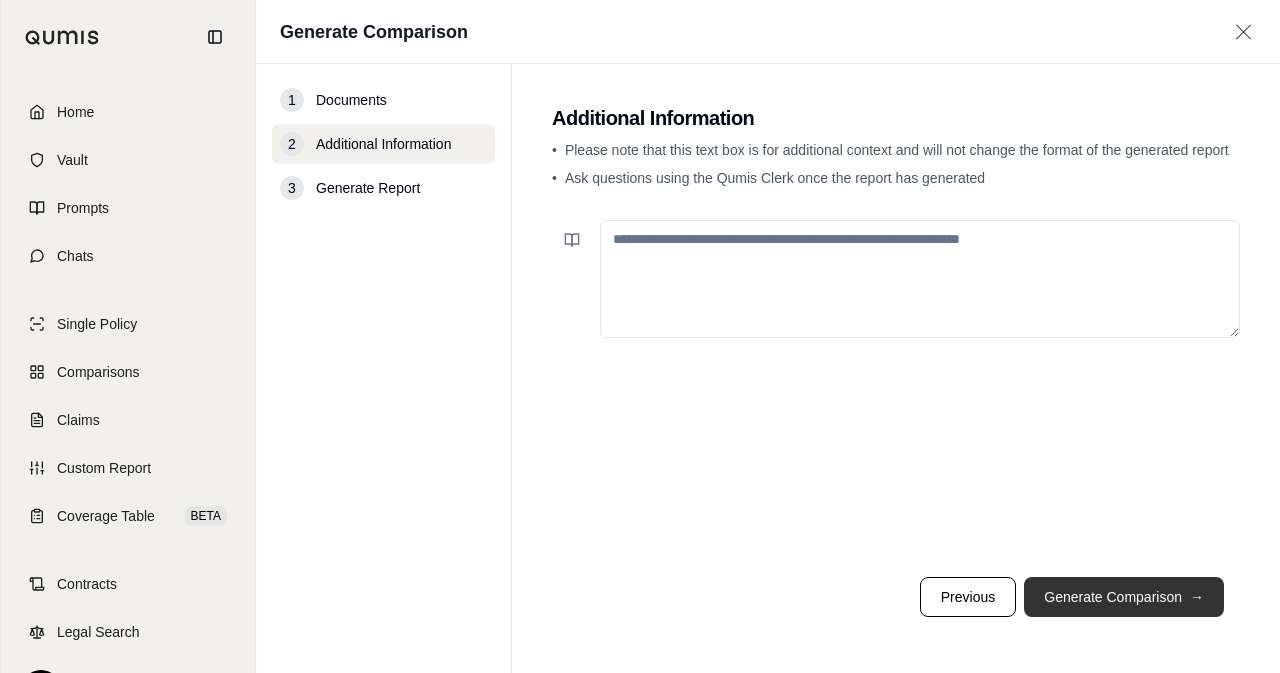 click on "Generate Comparison →" at bounding box center (1124, 597) 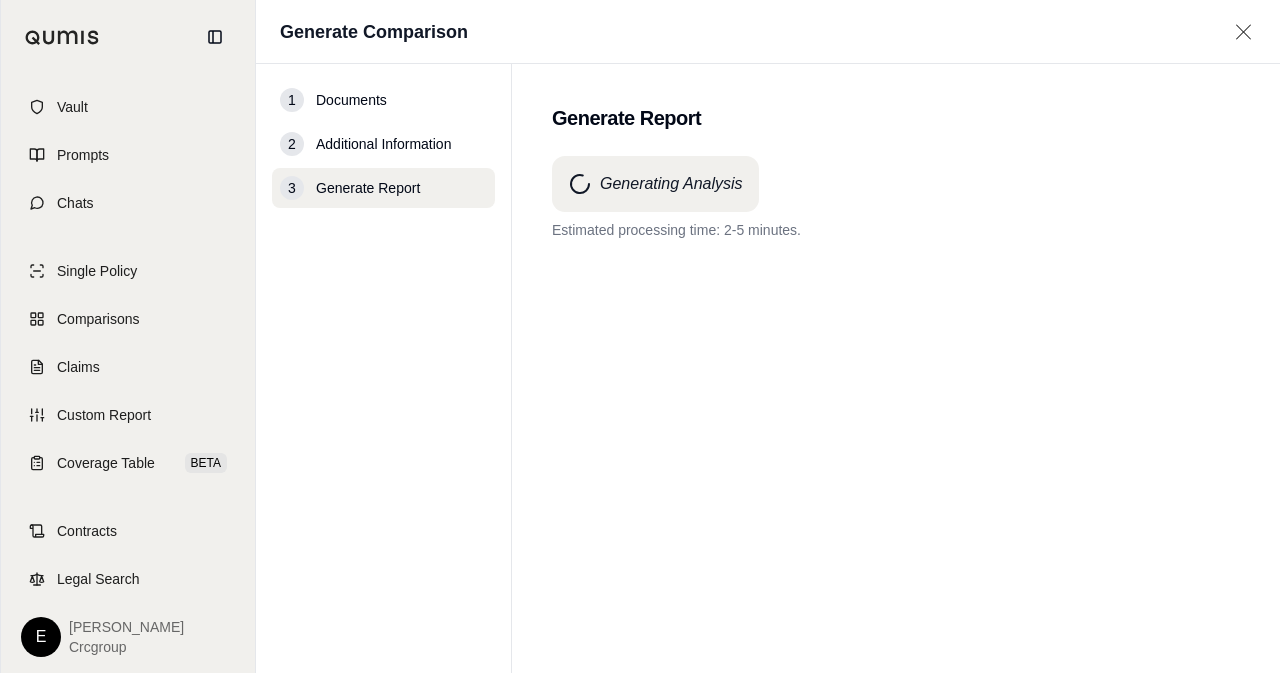 scroll, scrollTop: 0, scrollLeft: 0, axis: both 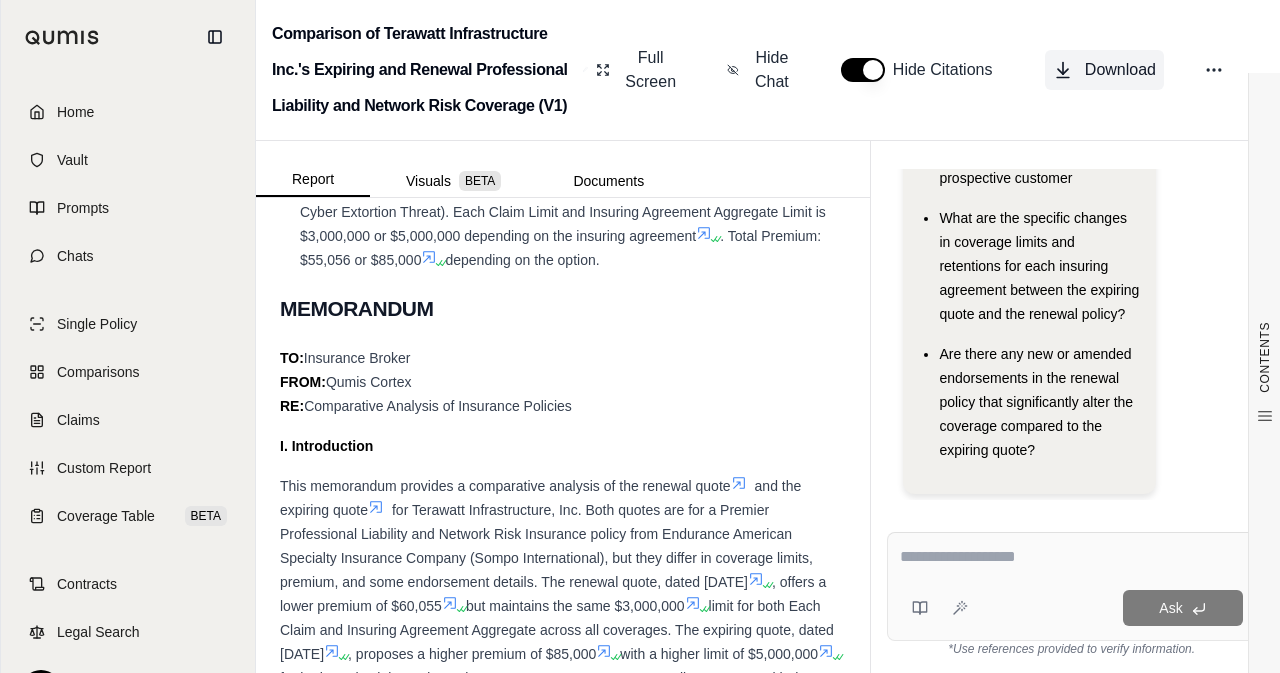 click 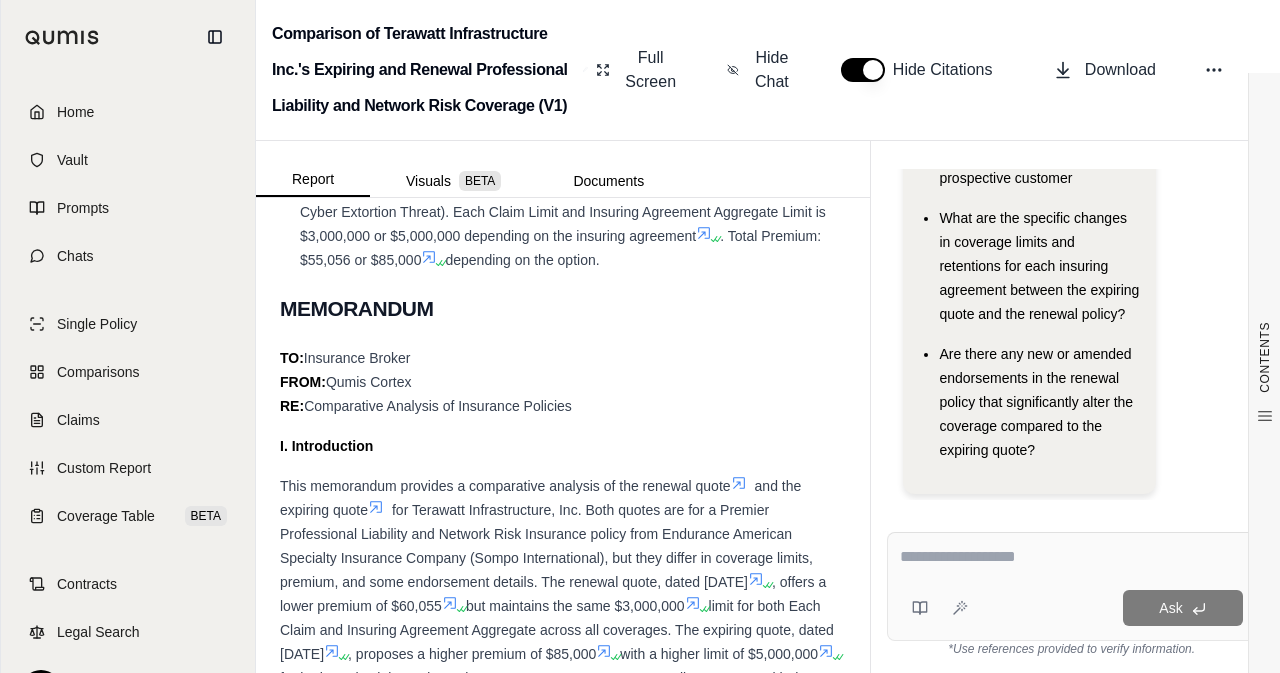 click on "CONTENTS Table of Contents INSURANCE POLICY COMPARISON Introduction Company Profile Policies Overview Policy 1: Renewal Quote (Poli... Policy 2: Expiring Quote (Pol... Memorandum COMPARISON DASHBOARD Insurance Policy Comparison
Introduction
This document provides an overview of two Premier Professional Liability and Network Risk Insurance quotations from Sompo International for Terawatt Infrastructure, Inc. The purpose is to present the key features of each quote to facilitate informed decision-making regarding insurance coverage.
Company Profile
Industry : EV charging infrastructure station management services including related operations and leasing services
Size : Not Available
Location/s : [GEOGRAPHIC_DATA], [GEOGRAPHIC_DATA]
Key Risks : Network and privacy security events, professional liability, technology service liability, media liability, and business interruption.
Policies Overview
Policy 1: Renewal Quote (Policy Period: [DATE] - [DATE])
Provider
Policy Type
." at bounding box center (563, 2015) 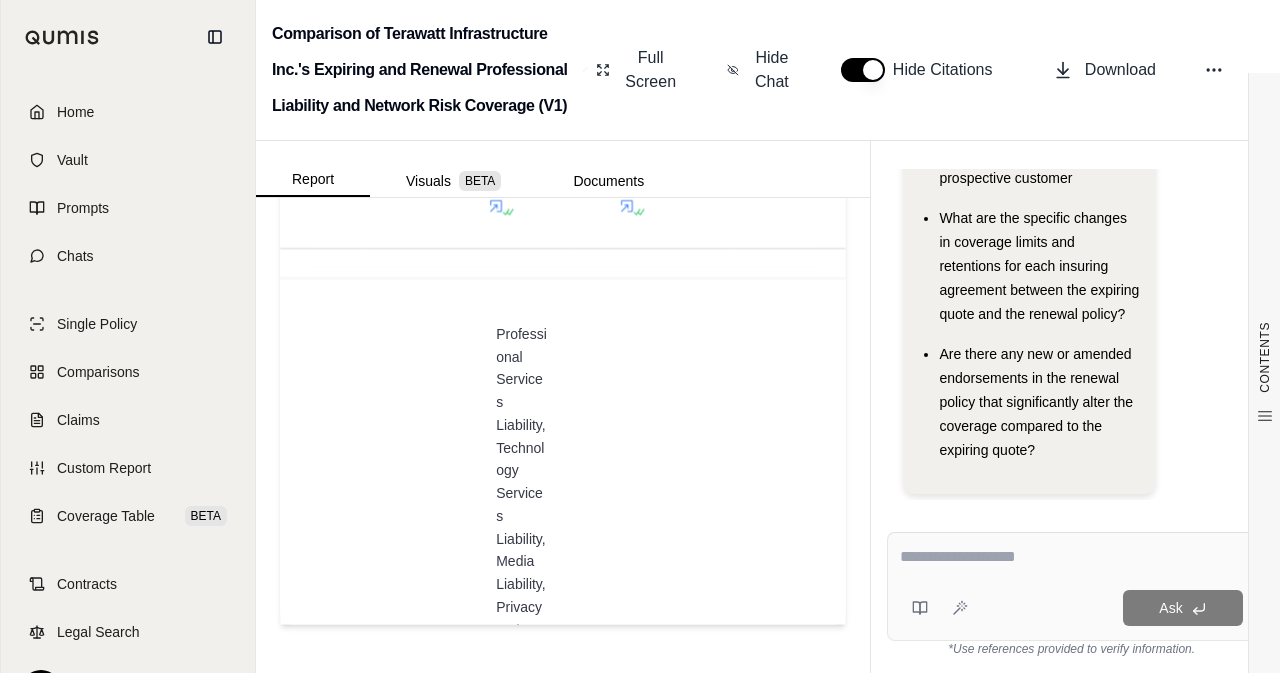 scroll, scrollTop: 5677, scrollLeft: 0, axis: vertical 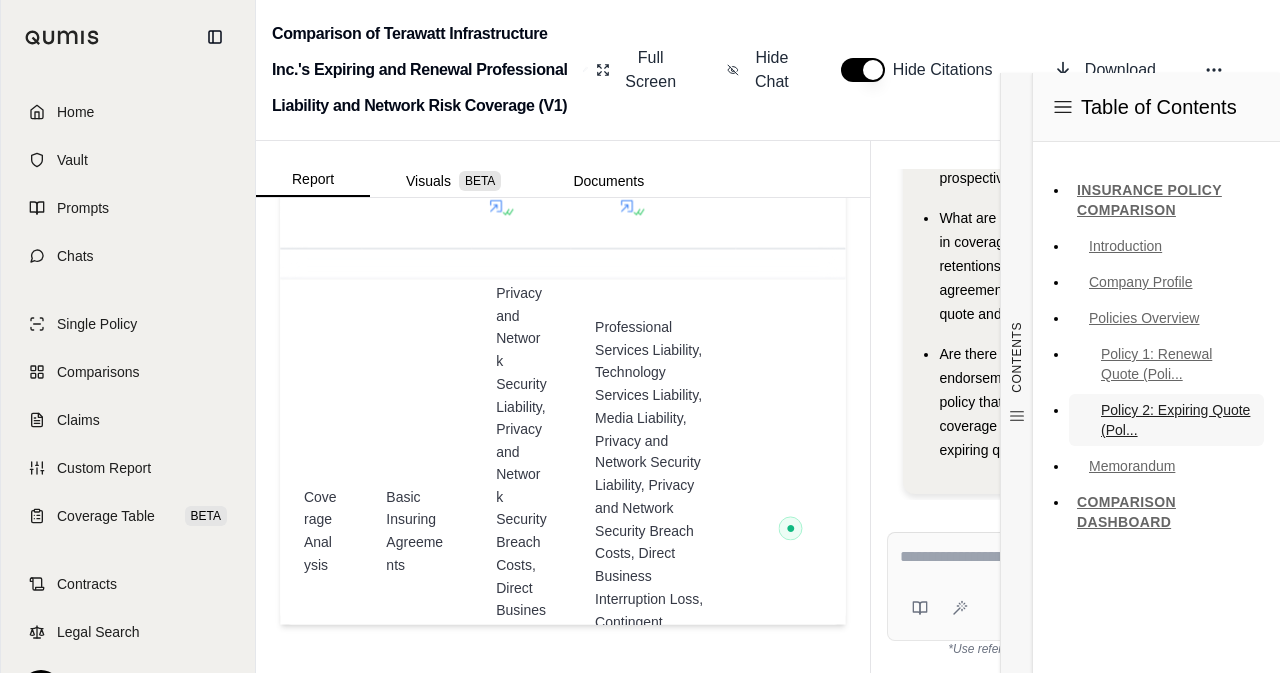 click on "Policy 2: Expiring Quote (Pol..." at bounding box center (1166, 420) 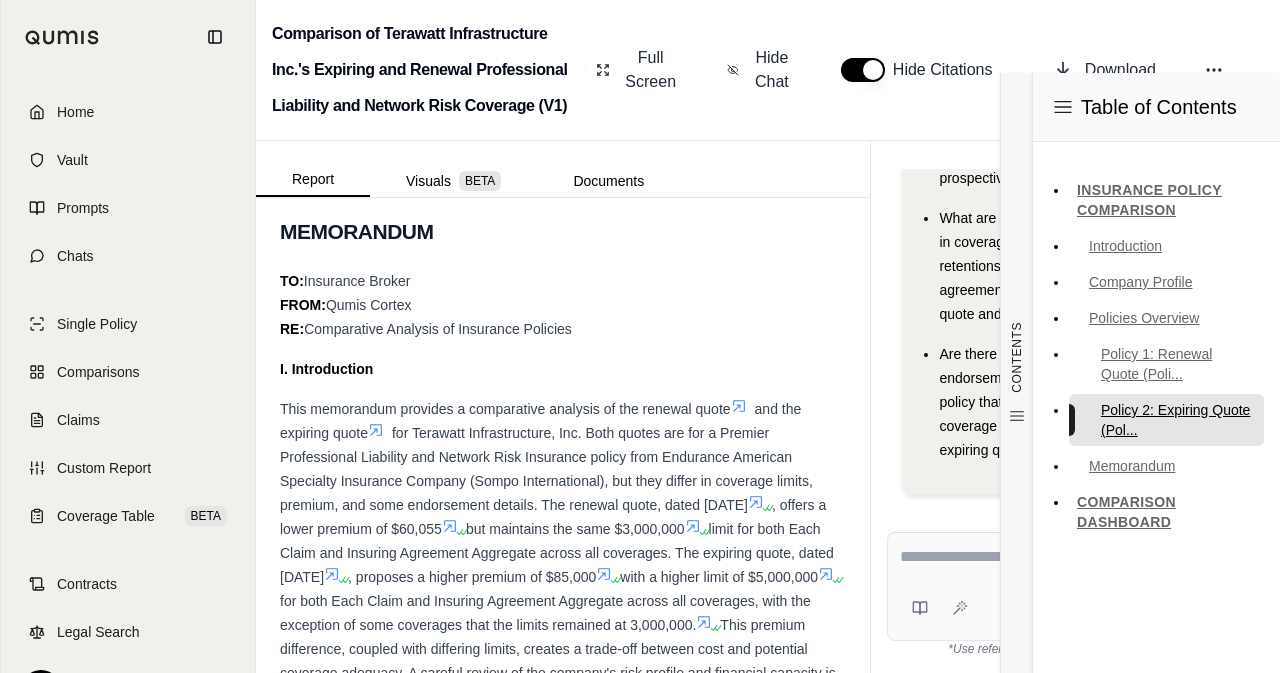scroll, scrollTop: 988, scrollLeft: 0, axis: vertical 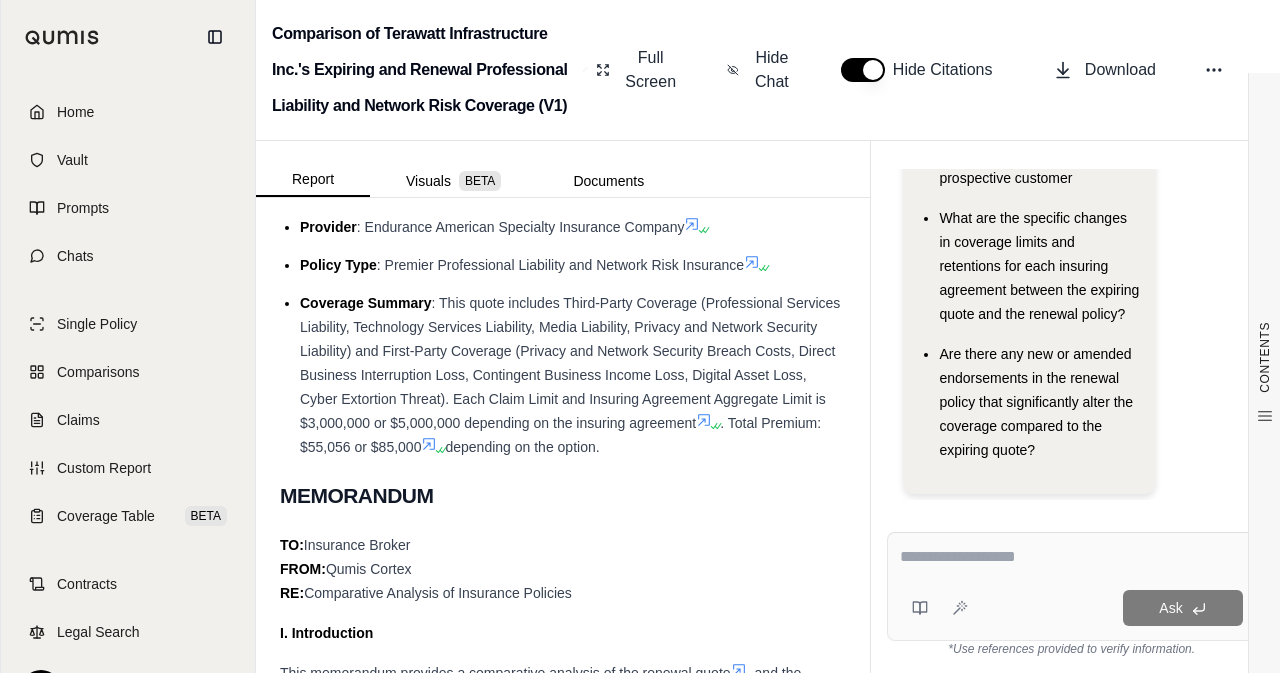 click on ": This quote includes Third-Party Coverage (Professional Services Liability, Technology Services Liability, Media Liability, Privacy and Network Security Liability) and First-Party Coverage (Privacy and Network Security Breach Costs, Direct Business Interruption Loss, Contingent Business Income Loss, Digital Asset Loss, Cyber Extortion Threat). Each Claim Limit and Insuring Agreement Aggregate Limit is $3,000,000 or $5,000,000 depending on the insuring agreement" at bounding box center (570, 363) 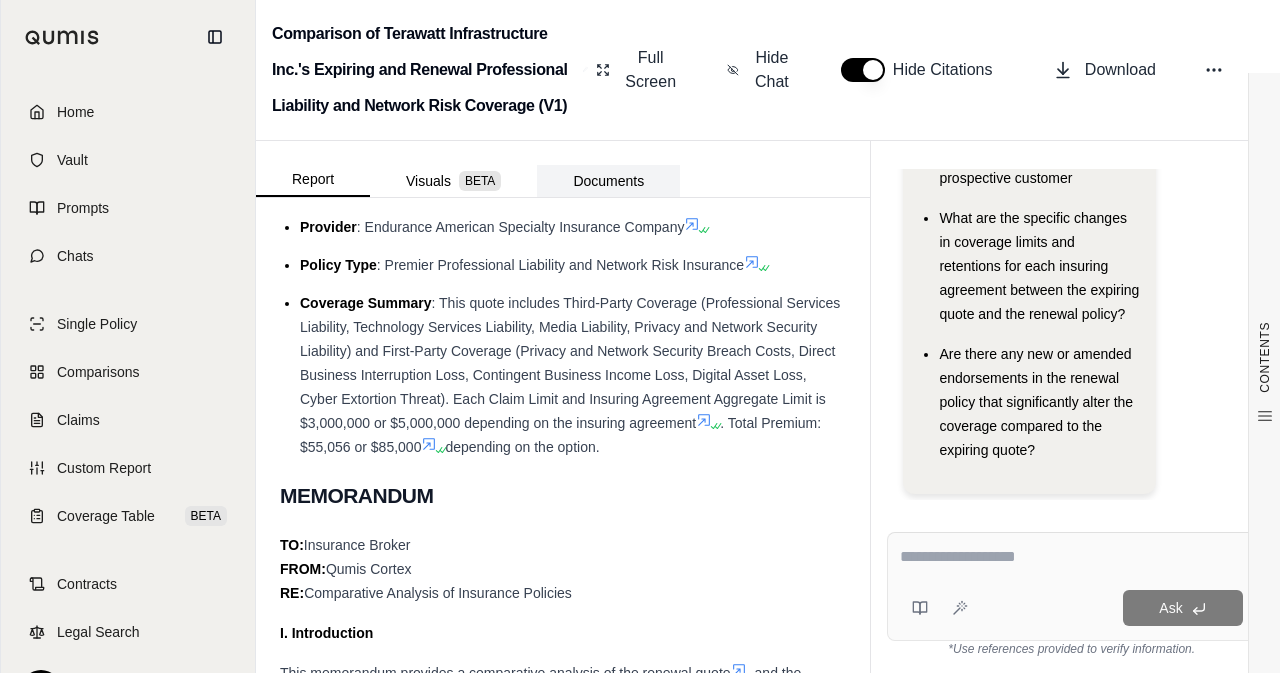 click on "Documents" at bounding box center [608, 181] 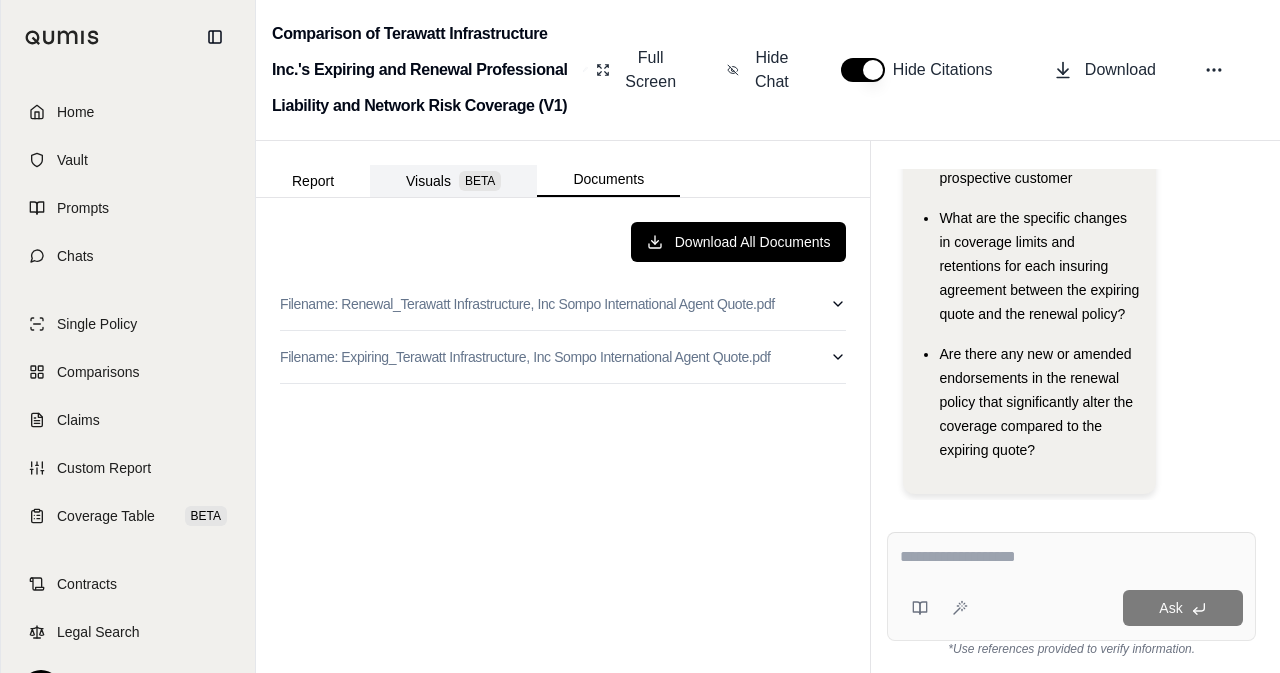 click on "BETA" at bounding box center (480, 181) 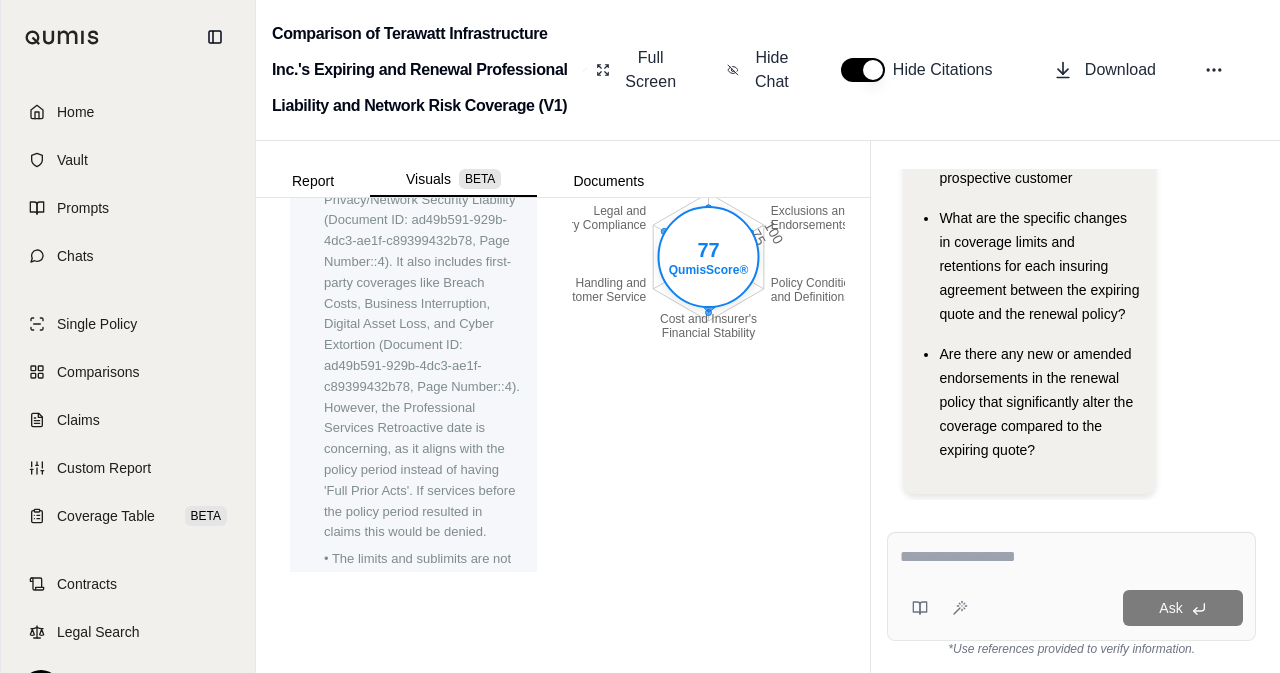 scroll, scrollTop: 532, scrollLeft: 0, axis: vertical 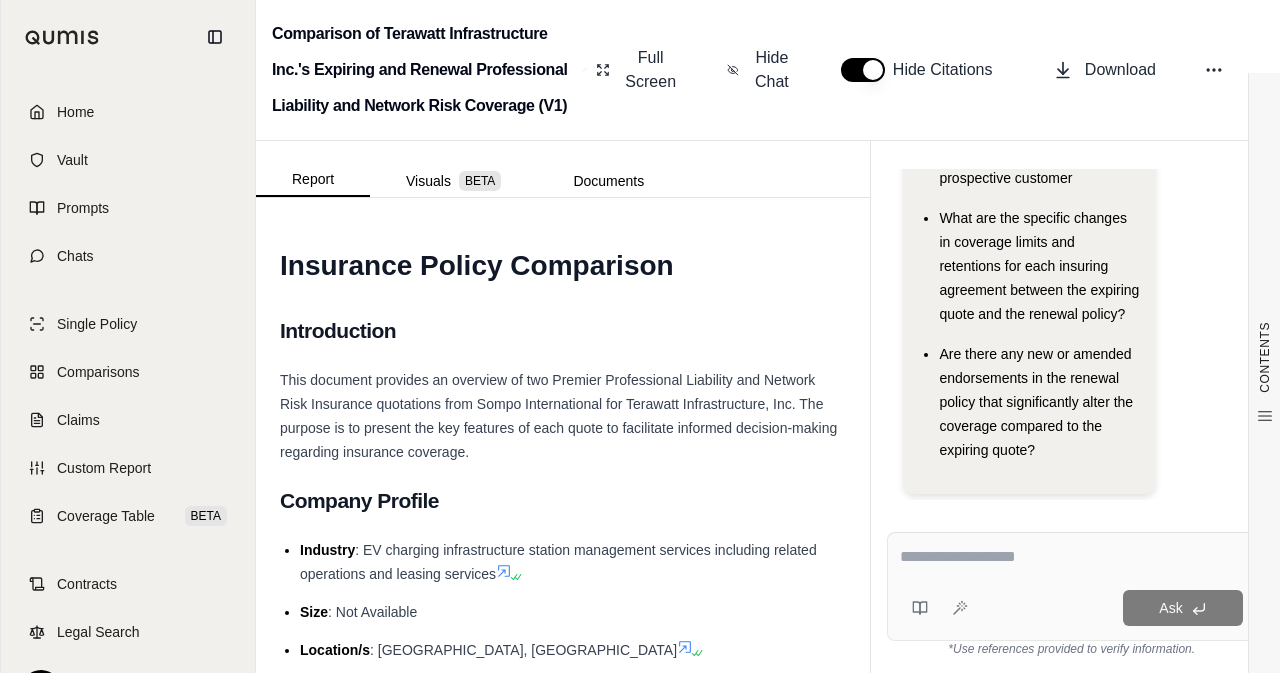 click on "Comparison of Terawatt Infrastructure Inc.'s Expiring and Renewal Professional Liability and Network Risk Coverage  (V1) Full Screen Hide Chat Hide Citations Download" at bounding box center (768, 70) 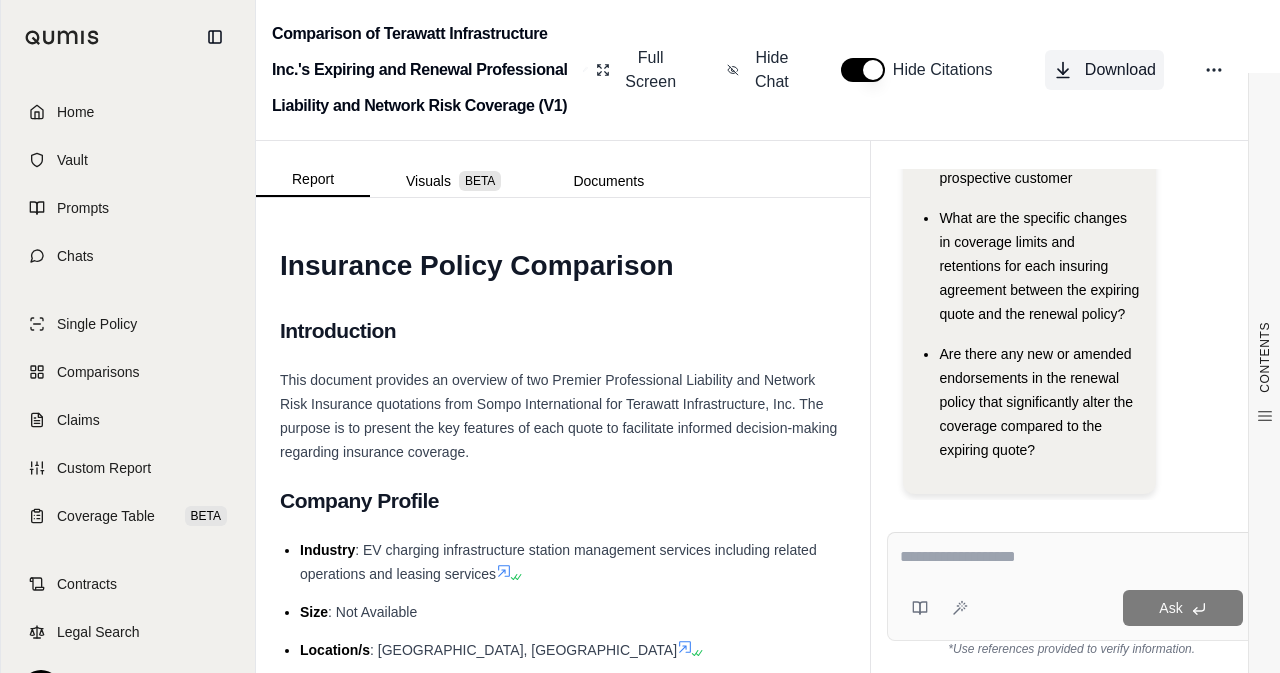 click on "Download" at bounding box center (1120, 70) 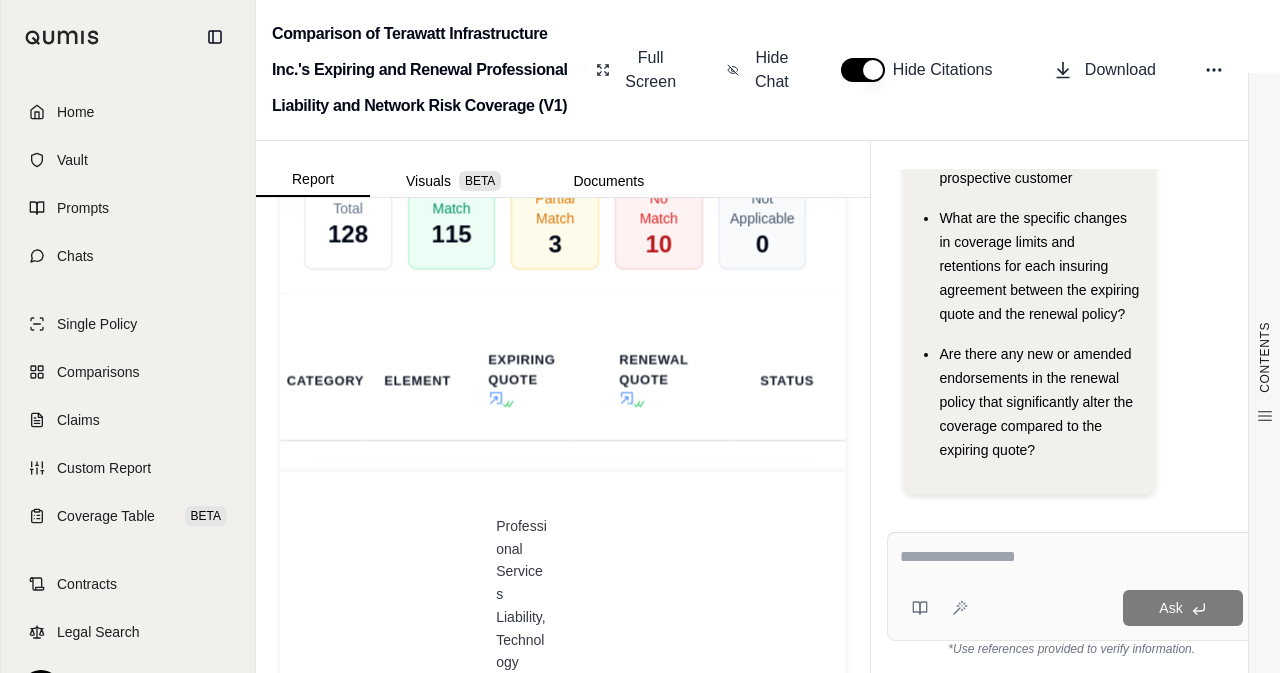 scroll, scrollTop: 5677, scrollLeft: 0, axis: vertical 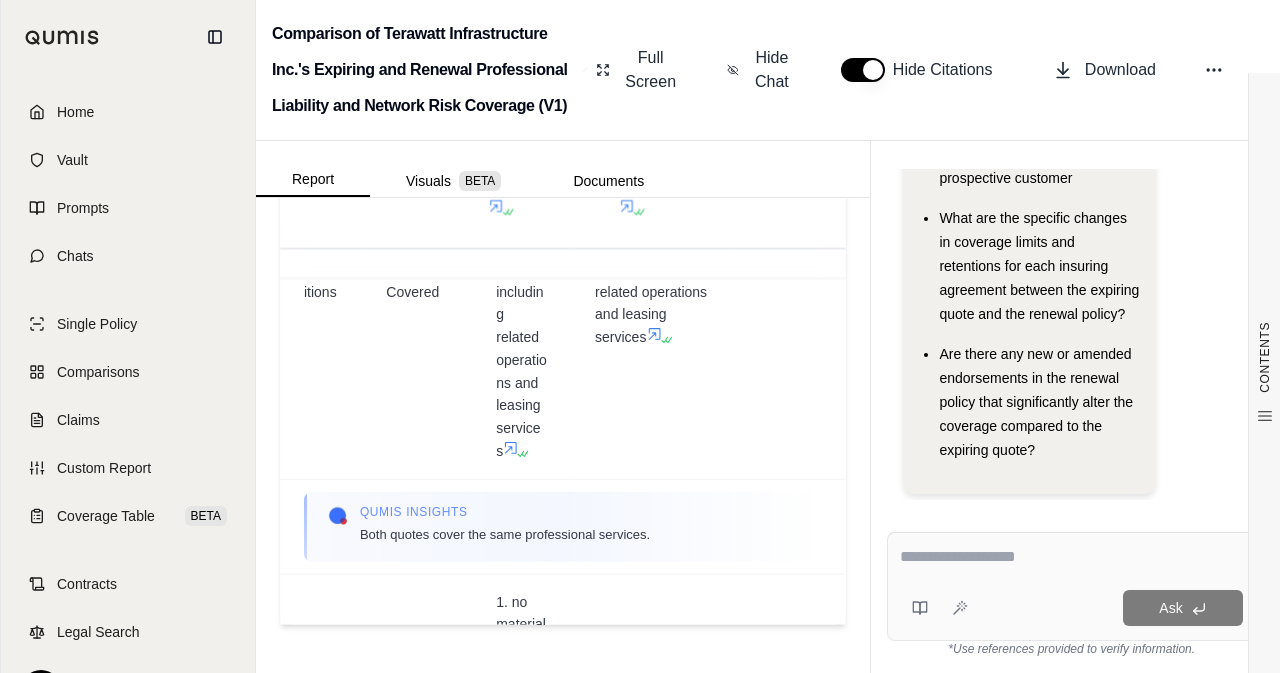 click at bounding box center (1071, 557) 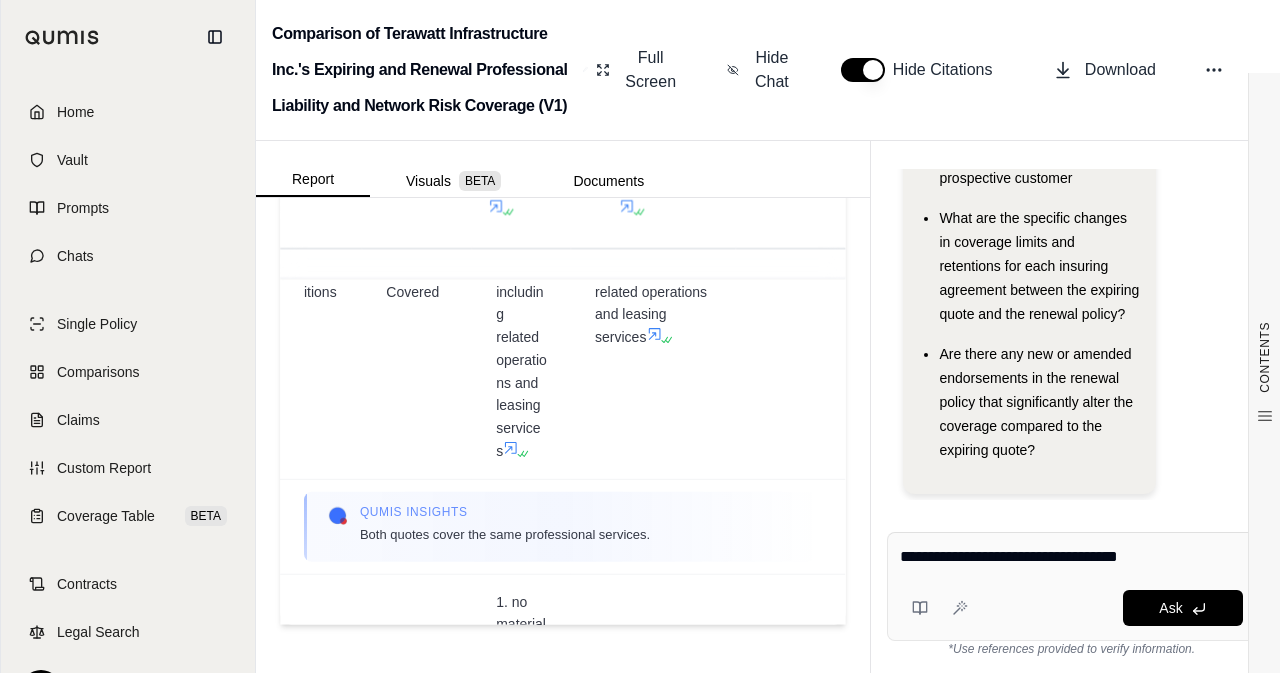 type on "**********" 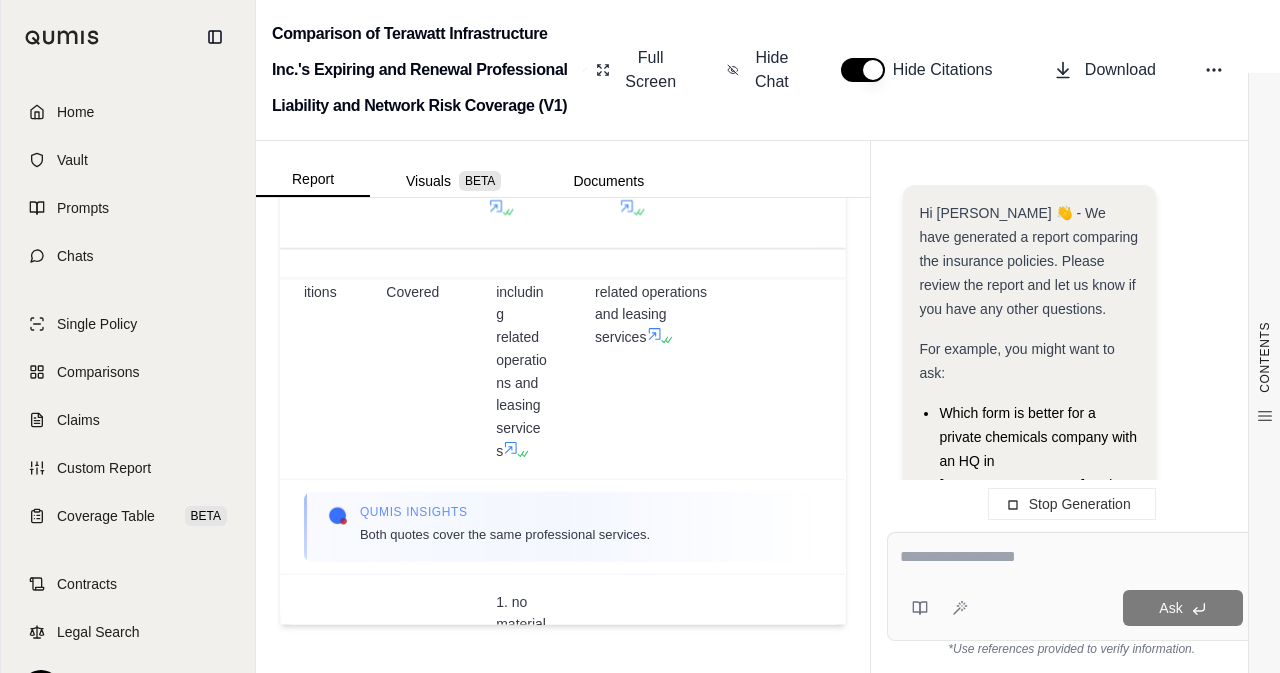 scroll, scrollTop: 659, scrollLeft: 0, axis: vertical 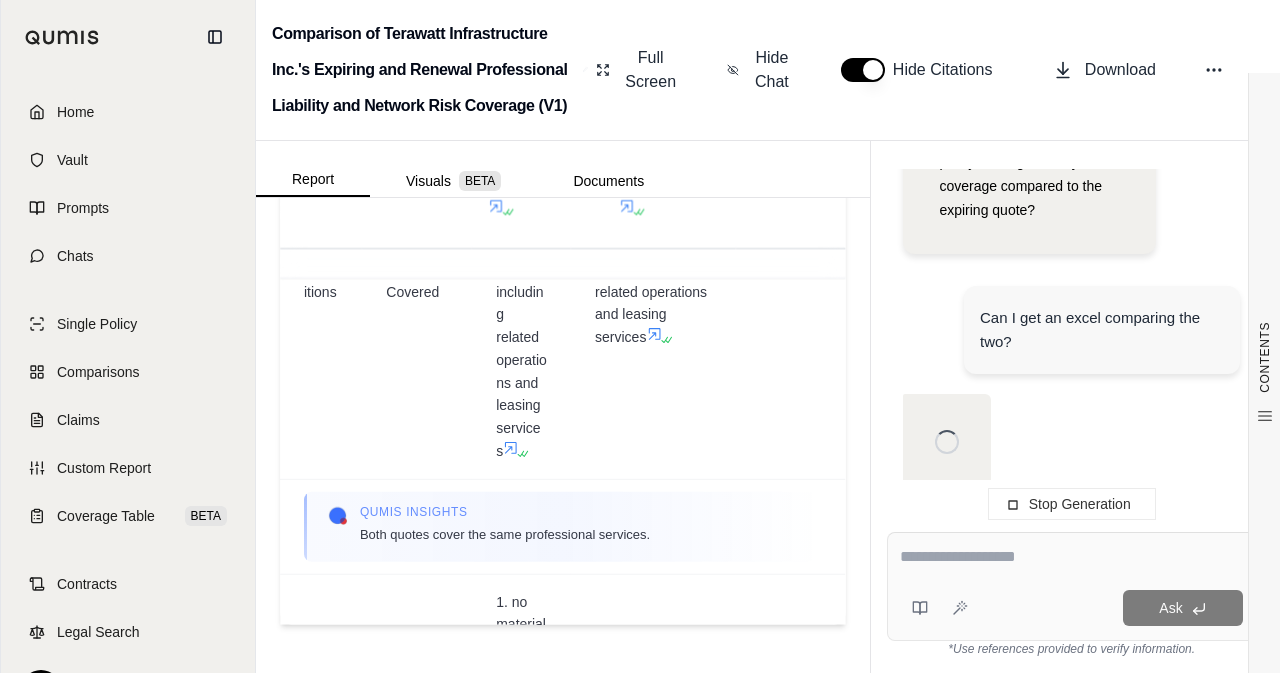 click on "Table of Contents" at bounding box center (1301, 121) 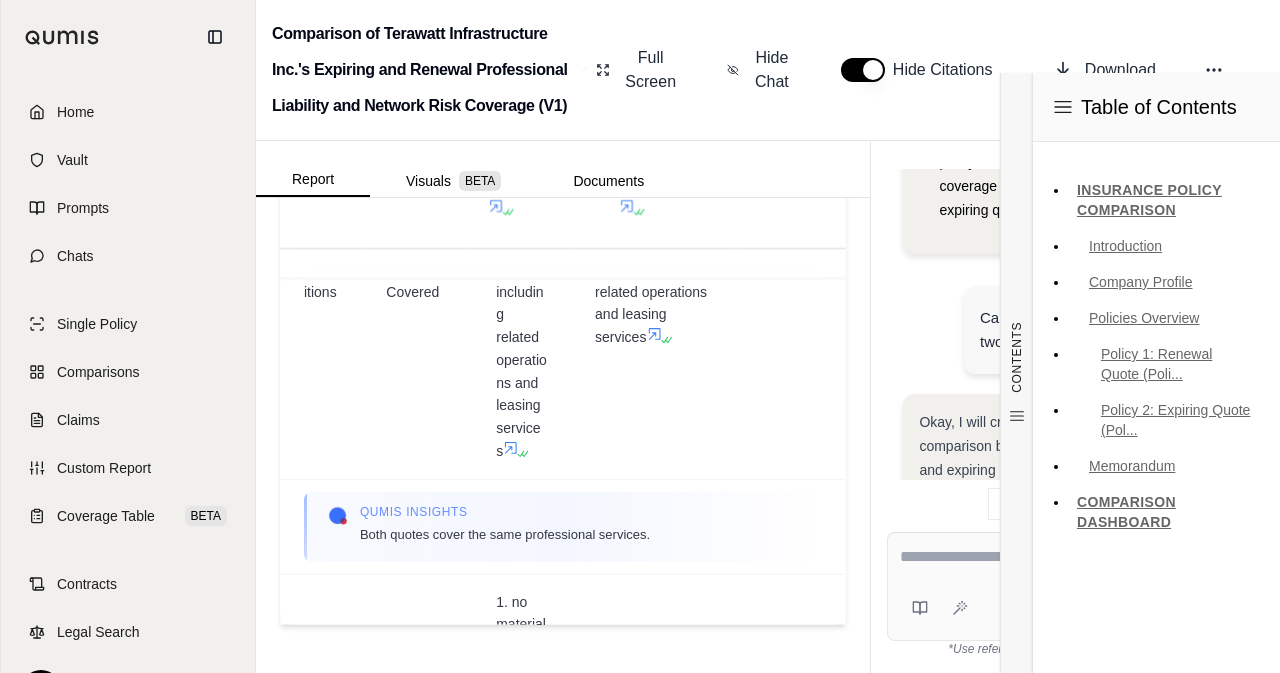 scroll, scrollTop: 5841, scrollLeft: 0, axis: vertical 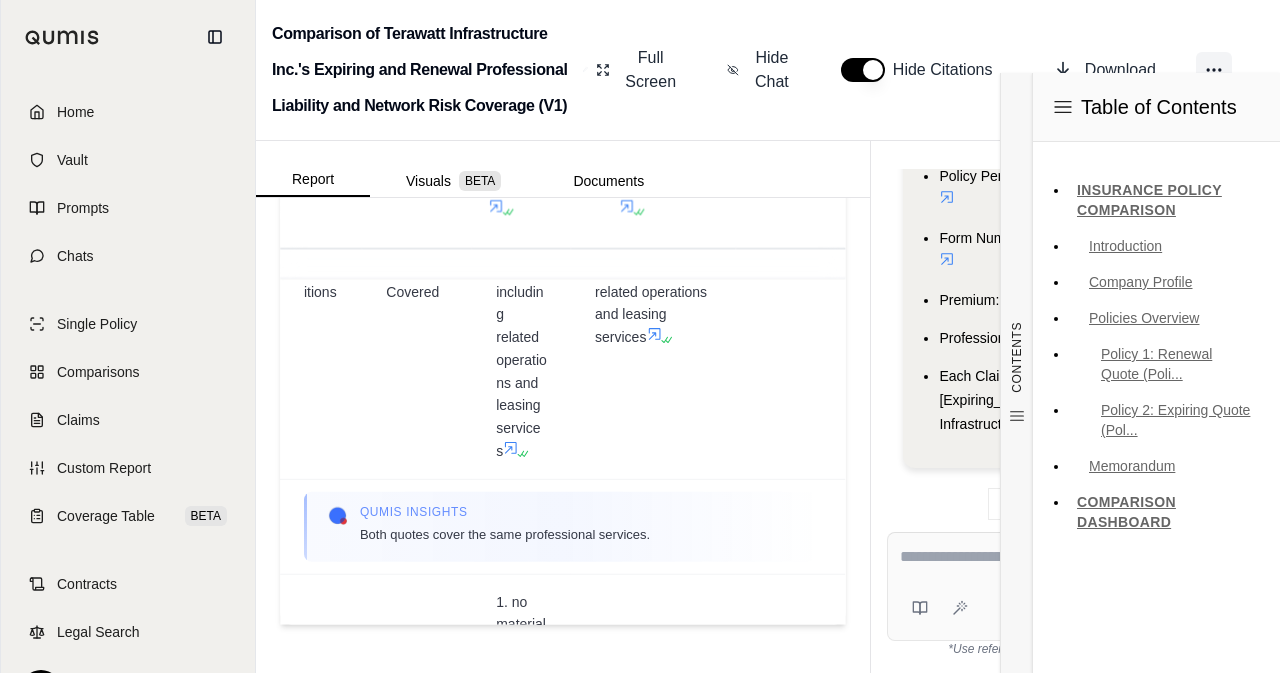 click 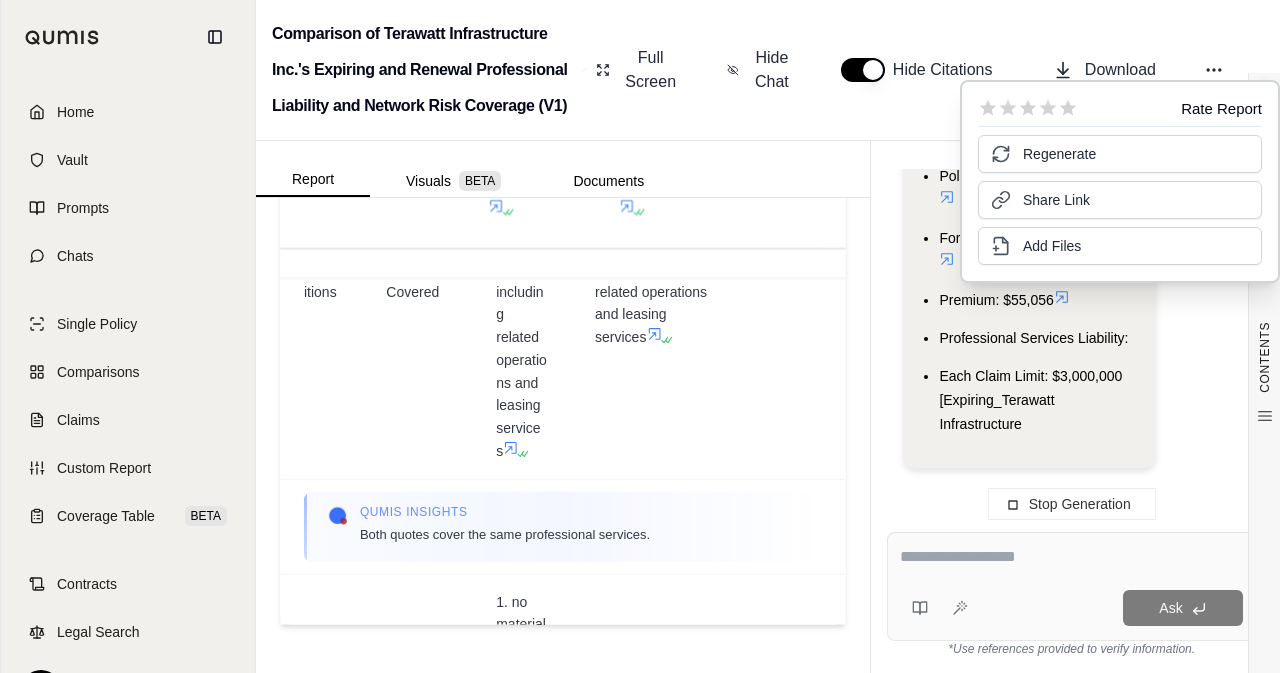 click on "Full Screen Hide Chat Hide Citations Download" at bounding box center (926, 70) 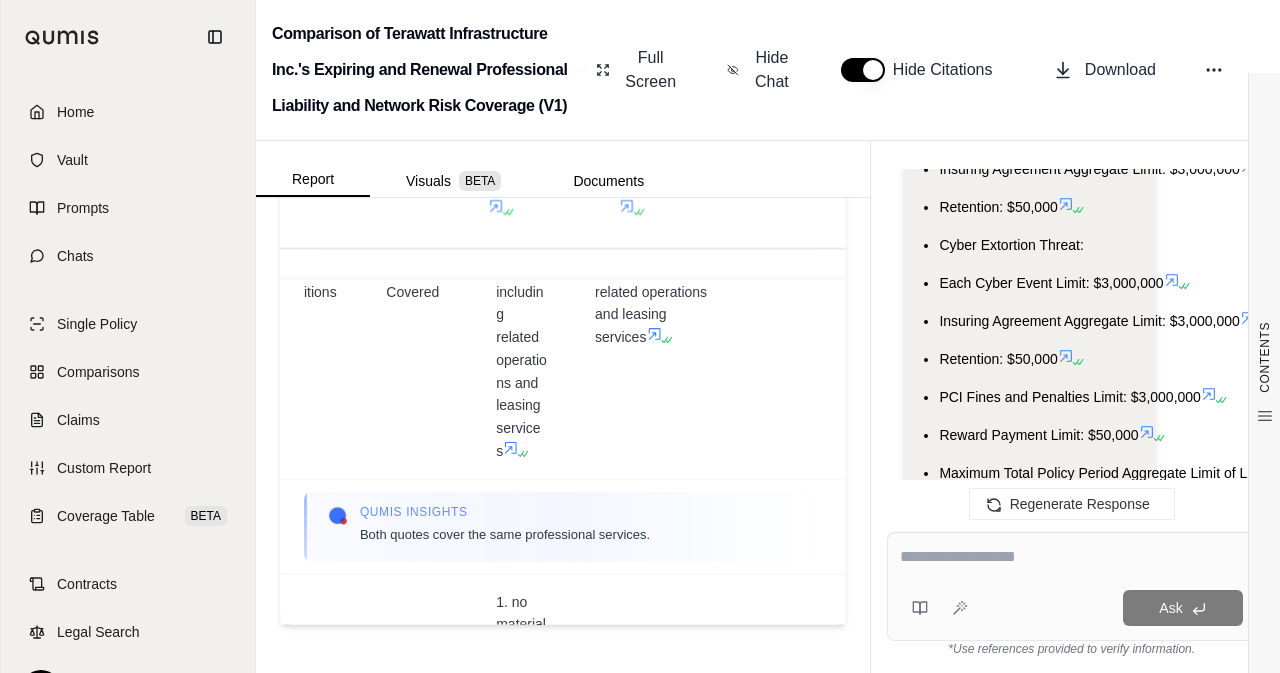 scroll, scrollTop: 8217, scrollLeft: 0, axis: vertical 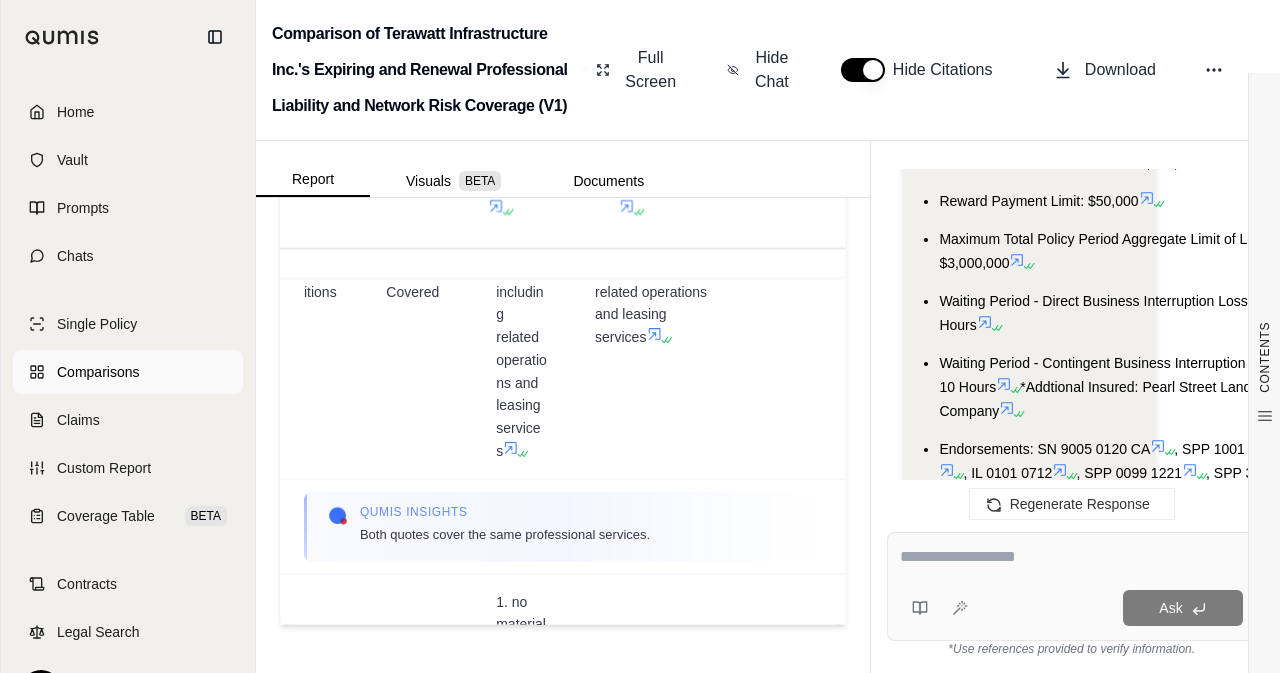 click on "Comparisons" at bounding box center (128, 372) 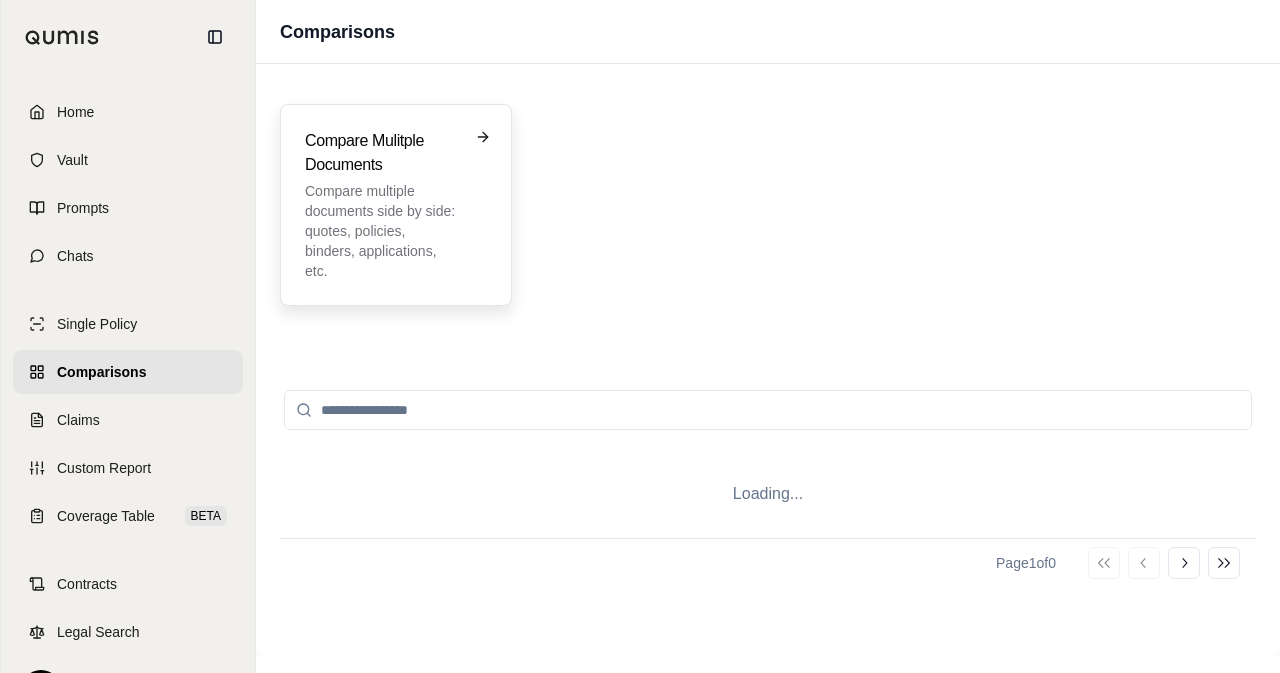 click on "Compare multiple documents side by side: quotes, policies, binders, applications, etc." at bounding box center [382, 231] 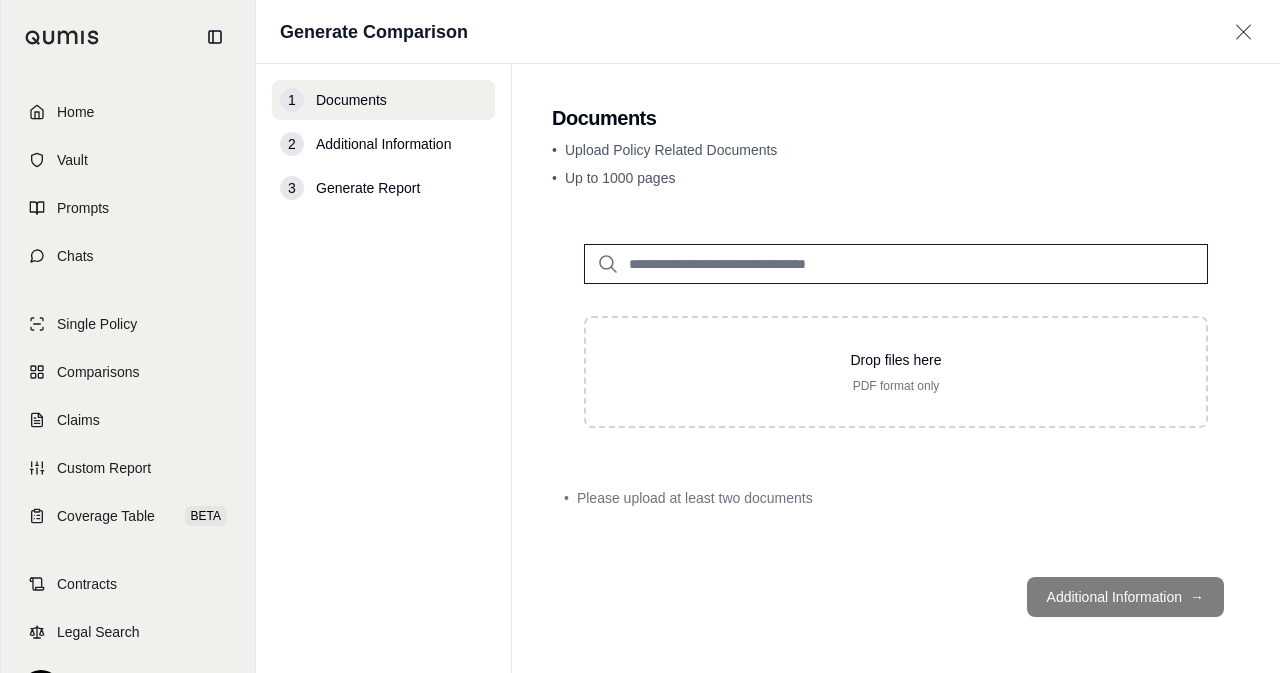 click at bounding box center (896, 264) 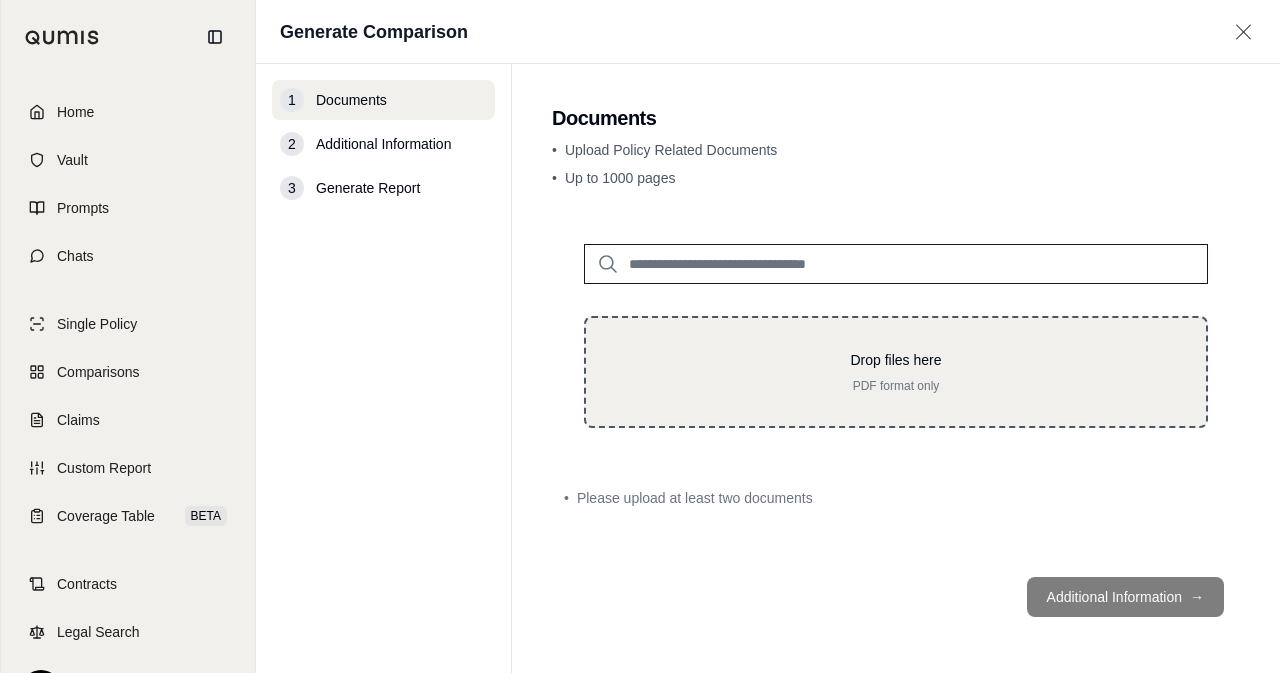 click on "PDF format only" at bounding box center [896, 386] 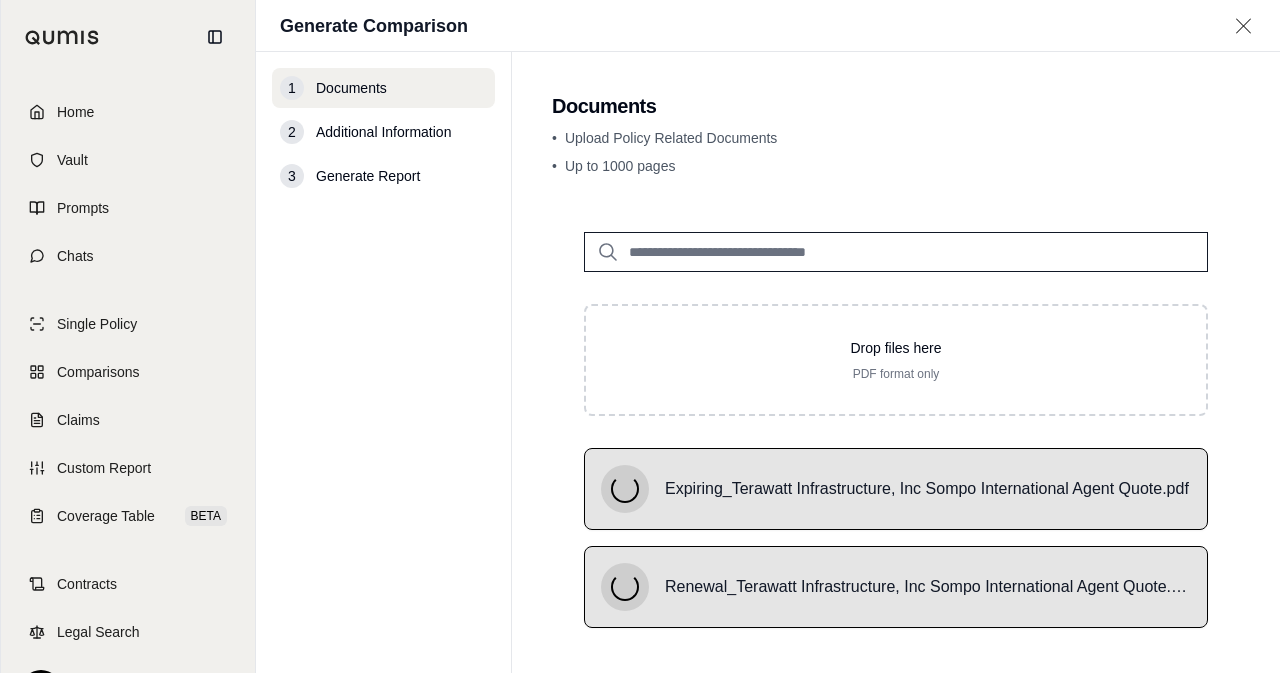 scroll, scrollTop: 141, scrollLeft: 0, axis: vertical 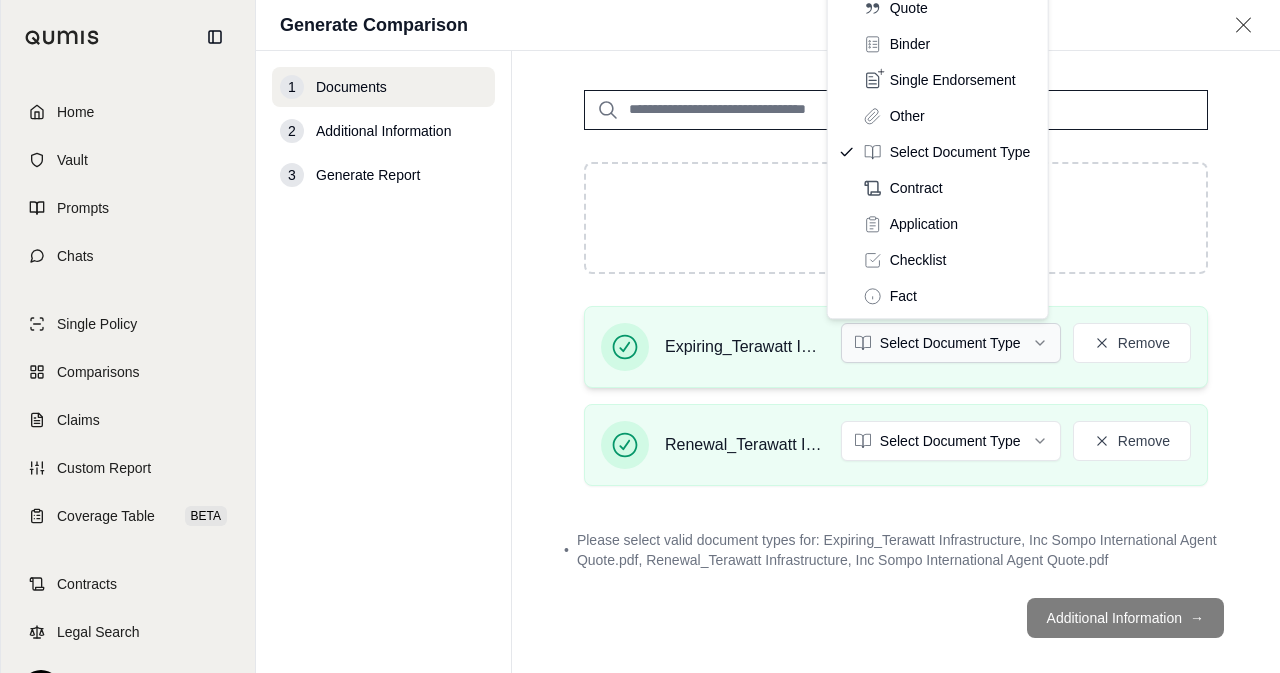 click on "Home Vault Prompts Chats Single Policy Comparisons Claims Custom Report Coverage Table BETA Contracts Legal Search E [PERSON_NAME] Crcgroup Generate Comparison 1 Documents 2 Additional Information 3 Generate Report Documents • Upload Policy Related Documents • Up to 1000 pages Drop files here PDF format only Expiring_Terawatt Infrastructure, Inc Sompo International Agent Quote.pdf Select Document Type Remove Renewal_Terawatt Infrastructure, Inc Sompo International Agent Quote.pdf Select Document Type Remove • Please select valid document types for: Expiring_Terawatt Infrastructure, Inc Sompo International Agent Quote.pdf,
Renewal_Terawatt Infrastructure, Inc Sompo International Agent Quote.pdf Additional Information →
Policy Quote Binder Single Endorsement Other Select Document Type Contract Application Checklist Fact" at bounding box center (640, 336) 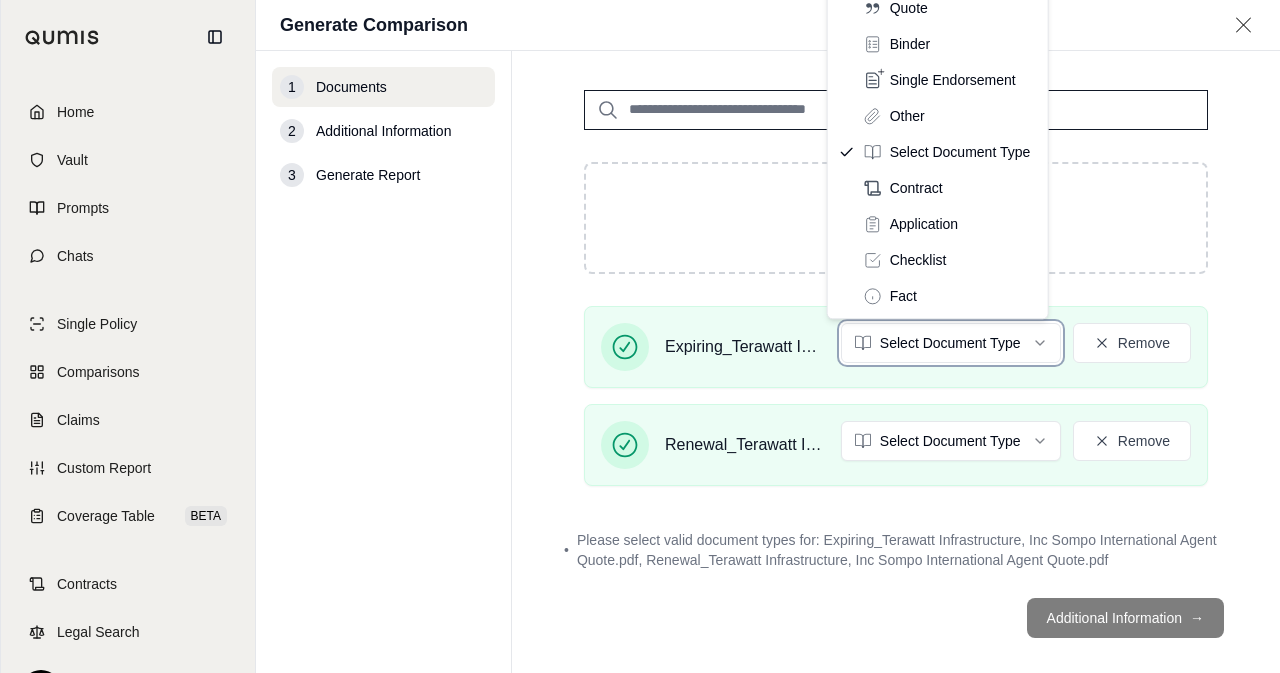 click on "Home Vault Prompts Chats Single Policy Comparisons Claims Custom Report Coverage Table BETA Contracts Legal Search E [PERSON_NAME] Crcgroup Generate Comparison 1 Documents 2 Additional Information 3 Generate Report Documents • Upload Policy Related Documents • Up to 1000 pages Drop files here PDF format only Expiring_Terawatt Infrastructure, Inc Sompo International Agent Quote.pdf Select Document Type Remove Renewal_Terawatt Infrastructure, Inc Sompo International Agent Quote.pdf Select Document Type Remove • Please select valid document types for: Expiring_Terawatt Infrastructure, Inc Sompo International Agent Quote.pdf,
Renewal_Terawatt Infrastructure, Inc Sompo International Agent Quote.pdf Additional Information →
Policy Quote Binder Single Endorsement Other Select Document Type Contract Application Checklist Fact" at bounding box center [640, 336] 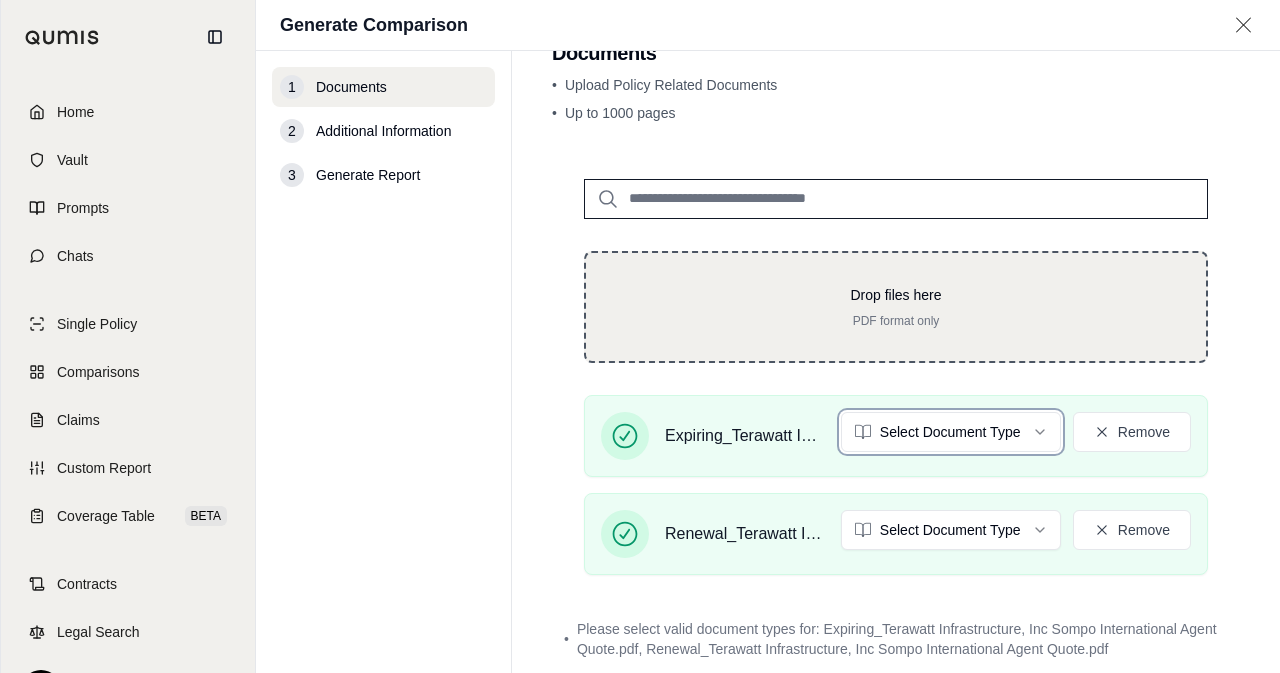 scroll, scrollTop: 51, scrollLeft: 0, axis: vertical 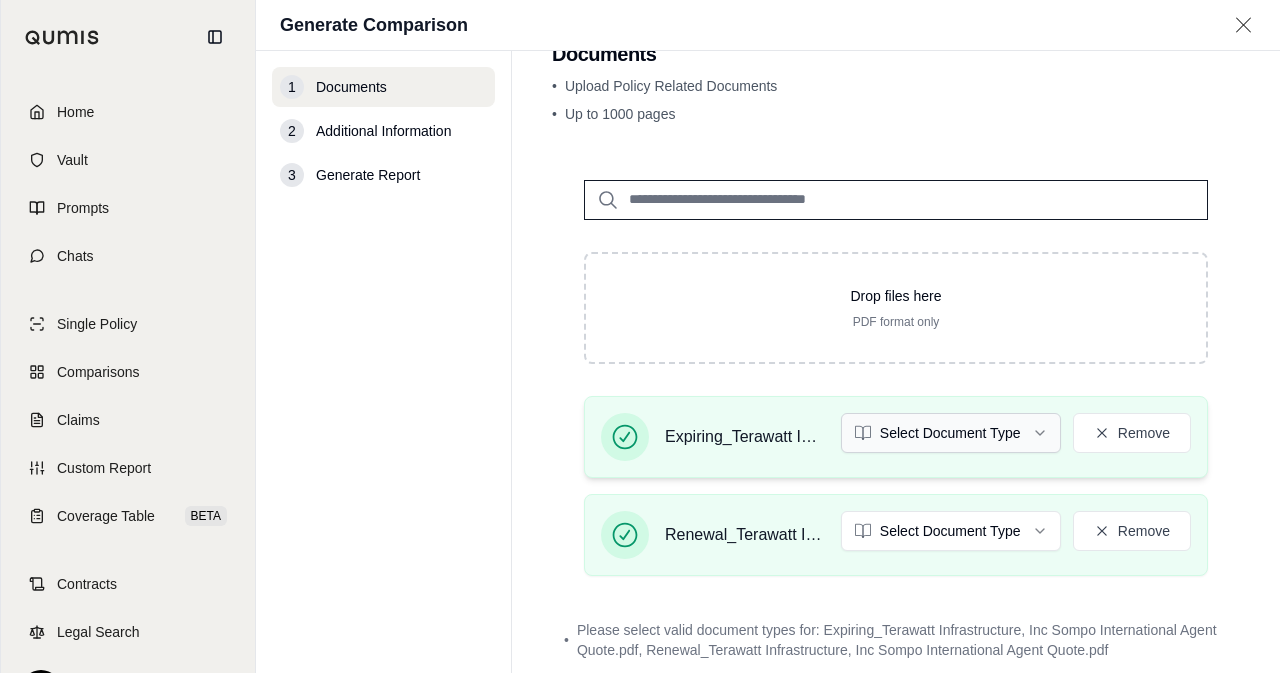 click on "Home Vault Prompts Chats Single Policy Comparisons Claims Custom Report Coverage Table BETA Contracts Legal Search E [PERSON_NAME] Crcgroup Generate Comparison 1 Documents 2 Additional Information 3 Generate Report Documents • Upload Policy Related Documents • Up to 1000 pages Drop files here PDF format only Expiring_Terawatt Infrastructure, Inc Sompo International Agent Quote.pdf Select Document Type Remove Renewal_Terawatt Infrastructure, Inc Sompo International Agent Quote.pdf Select Document Type Remove • Please select valid document types for: Expiring_Terawatt Infrastructure, Inc Sompo International Agent Quote.pdf,
Renewal_Terawatt Infrastructure, Inc Sompo International Agent Quote.pdf Additional Information →" at bounding box center [640, 336] 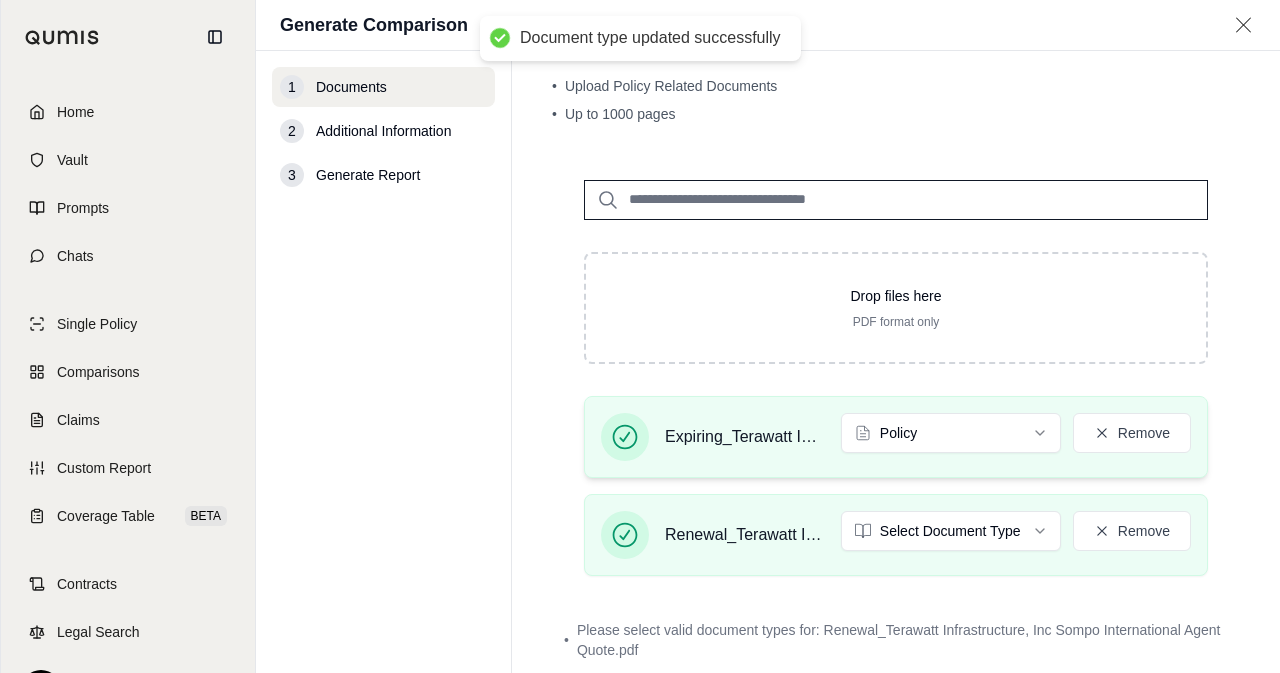 click on "Expiring_Terawatt Infrastructure, Inc Sompo International Agent Quote.pdf Policy Remove" at bounding box center [896, 437] 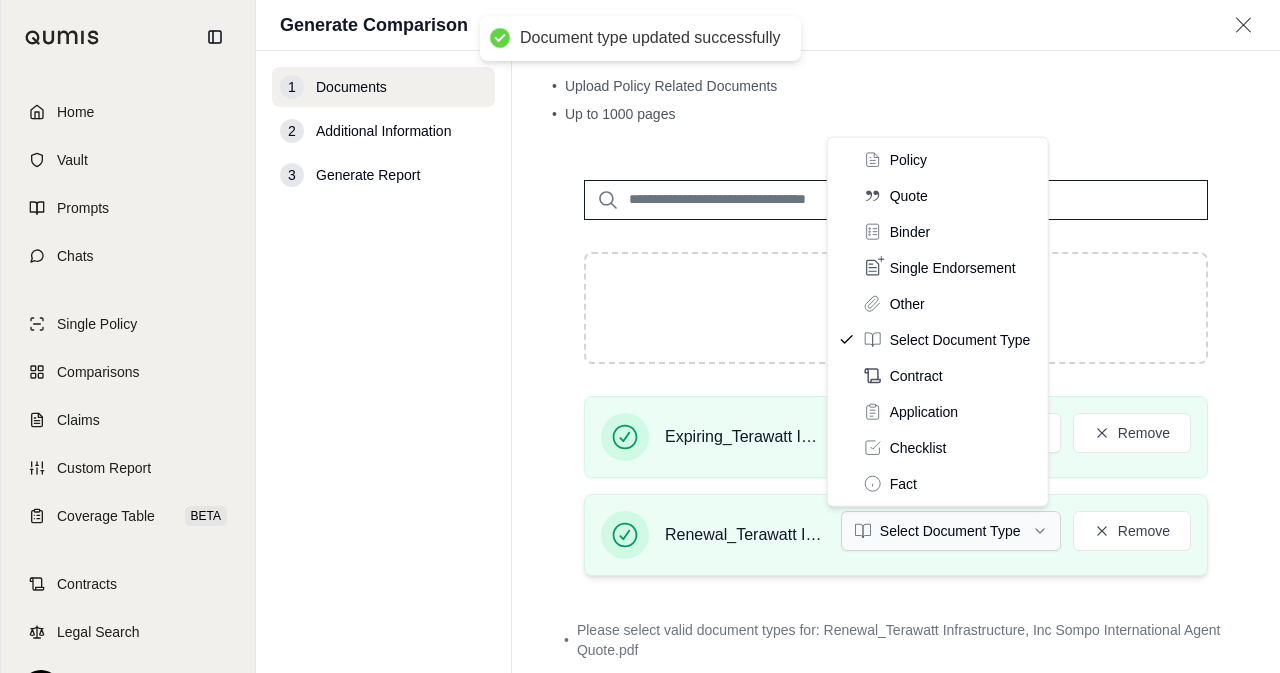 click on "Document type updated successfully Home Vault Prompts Chats Single Policy Comparisons Claims Custom Report Coverage Table BETA Contracts Legal Search E [PERSON_NAME] Crcgroup Generate Comparison 1 Documents 2 Additional Information 3 Generate Report Documents • Upload Policy Related Documents • Up to 1000 pages Drop files here PDF format only Expiring_Terawatt Infrastructure, Inc Sompo International Agent Quote.pdf Policy Remove Renewal_Terawatt Infrastructure, Inc Sompo International Agent Quote.pdf Select Document Type Remove • Please select valid document types for: Renewal_Terawatt Infrastructure, Inc Sompo International Agent Quote.pdf Additional Information →
Policy Quote Binder Single Endorsement Other Select Document Type Contract Application Checklist Fact" at bounding box center [640, 336] 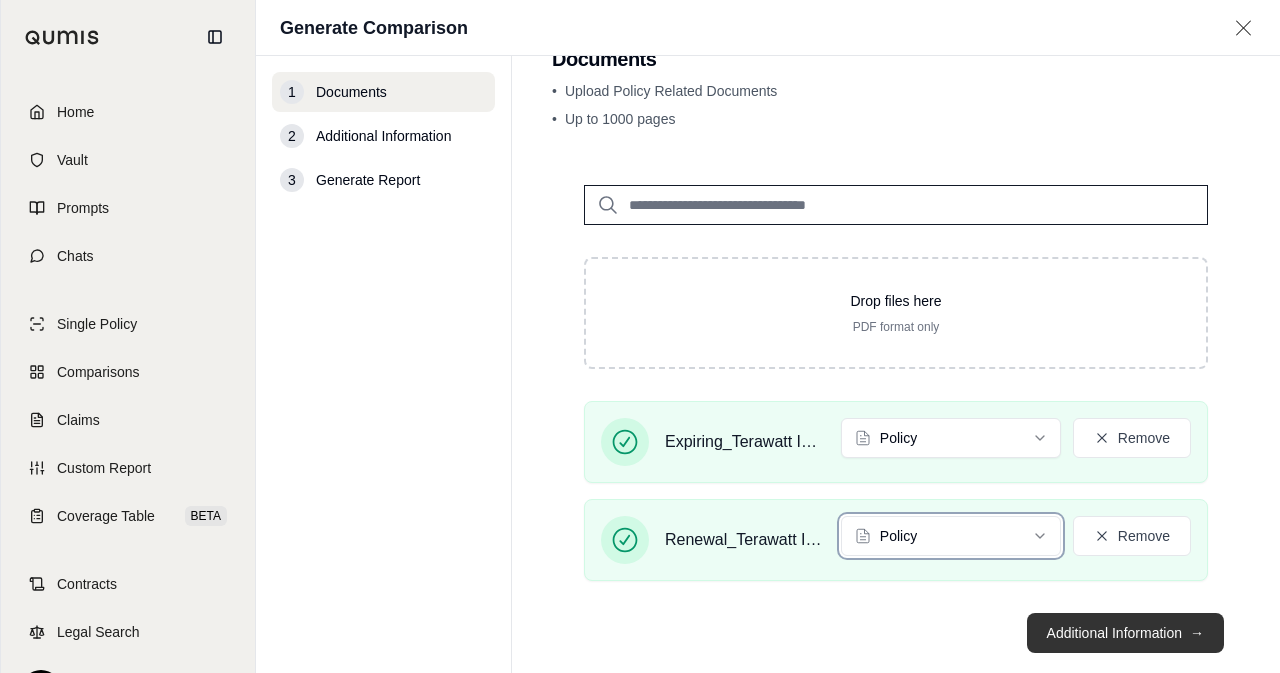 scroll, scrollTop: 85, scrollLeft: 0, axis: vertical 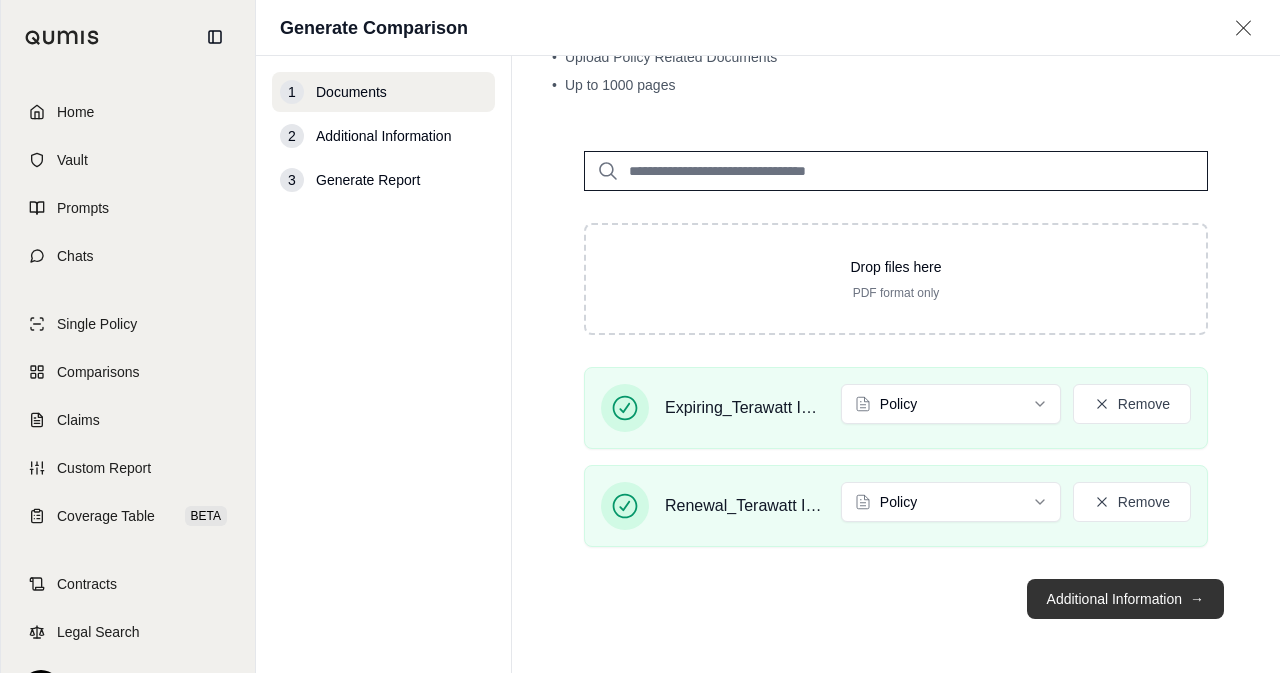 click on "Additional Information →" at bounding box center [1125, 599] 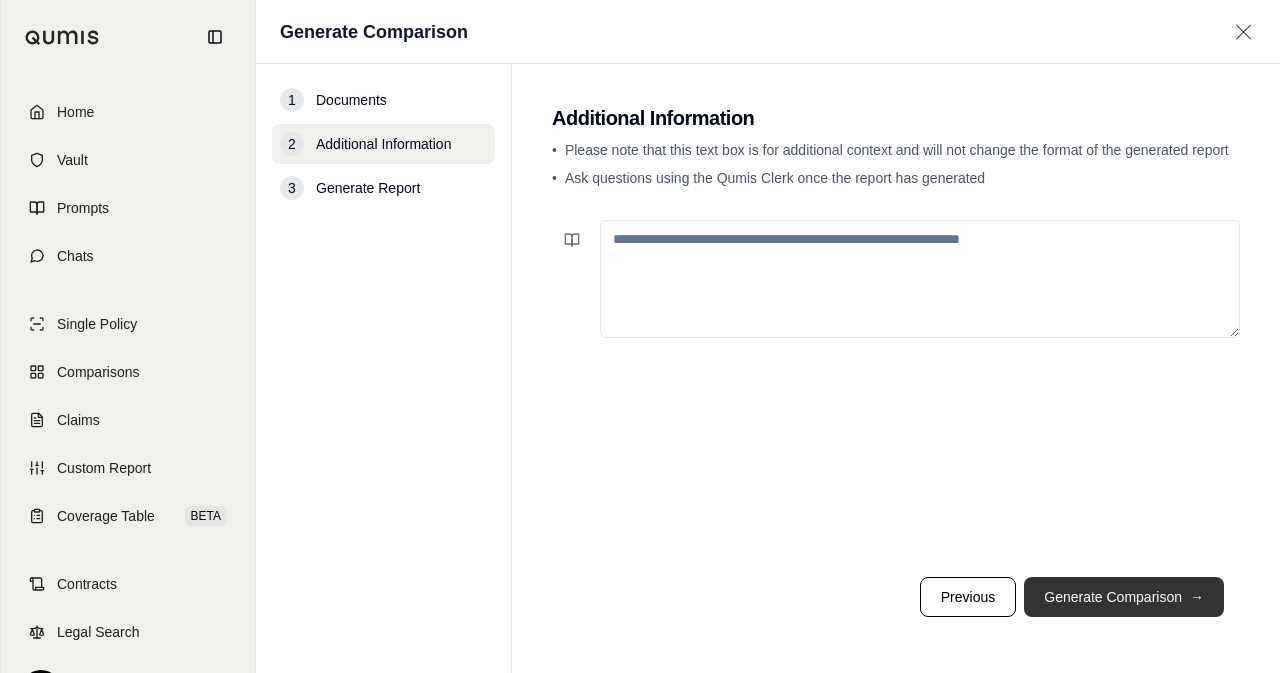 scroll, scrollTop: 0, scrollLeft: 0, axis: both 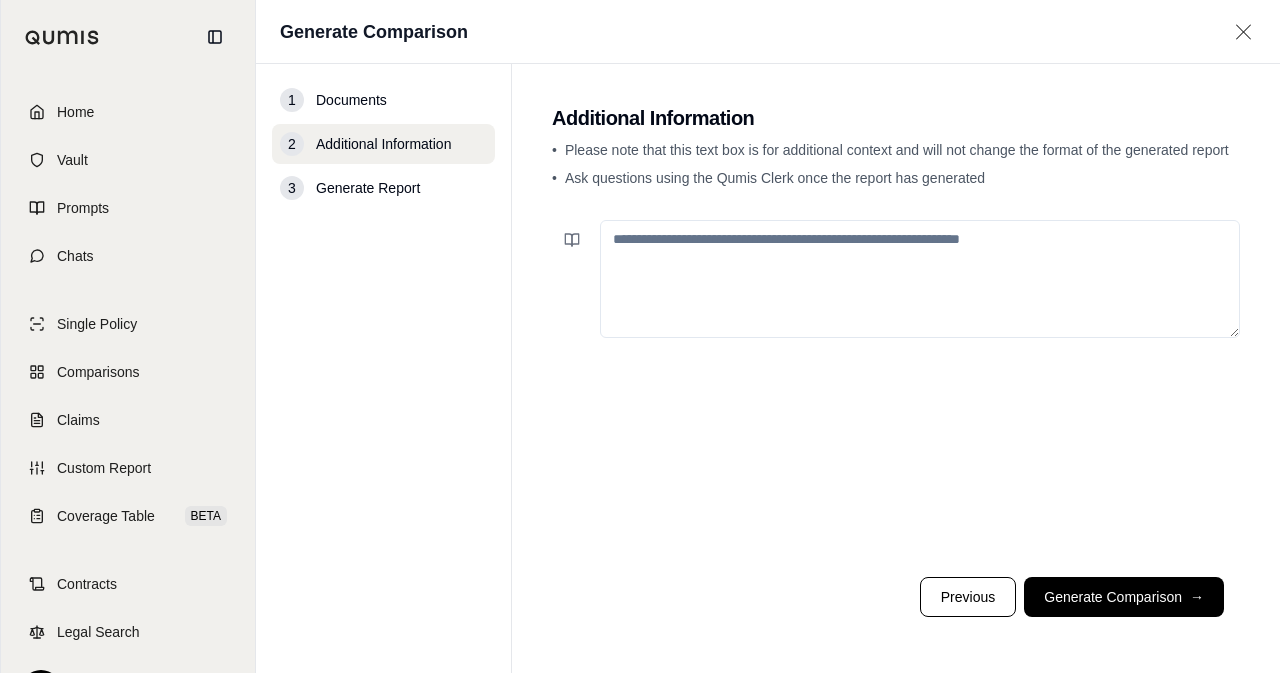 click at bounding box center (920, 279) 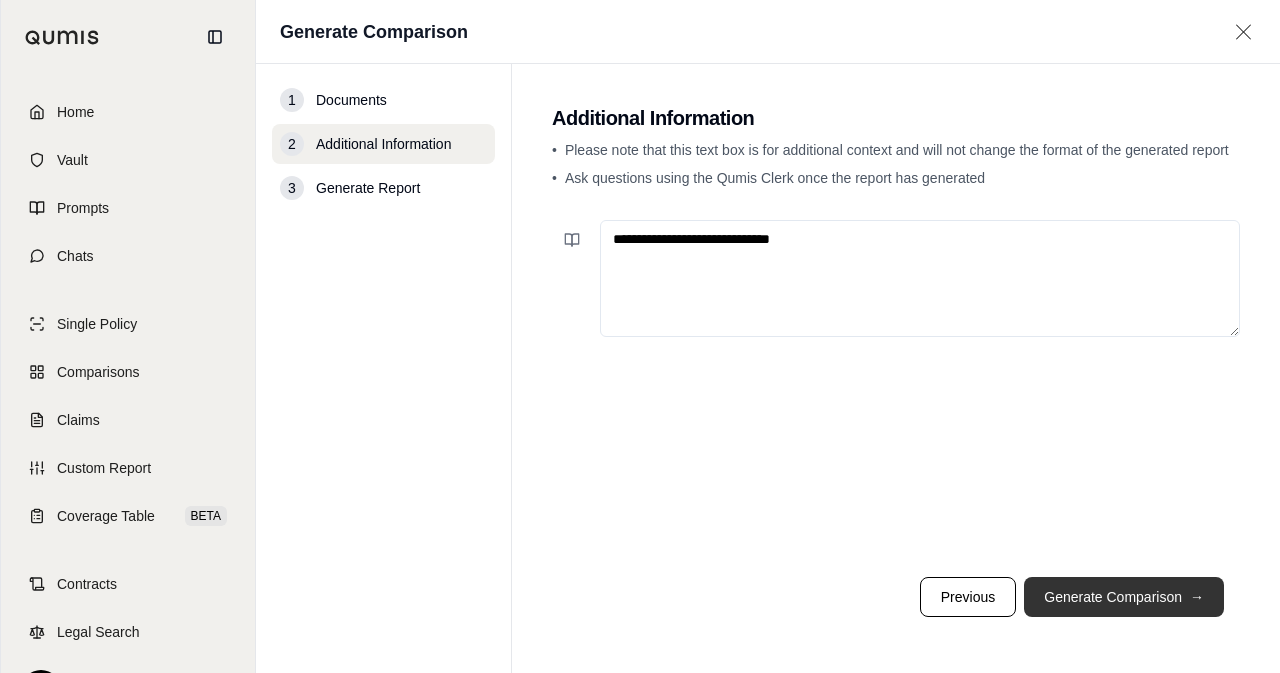 type on "**********" 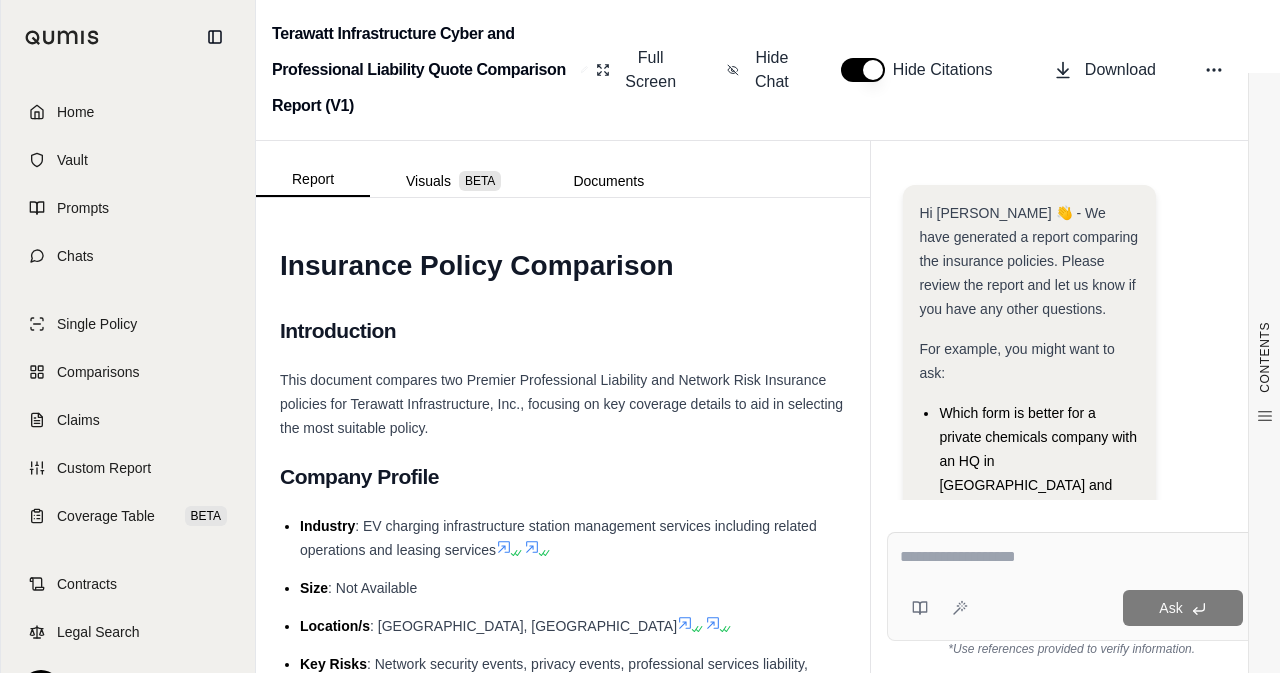 scroll, scrollTop: 539, scrollLeft: 0, axis: vertical 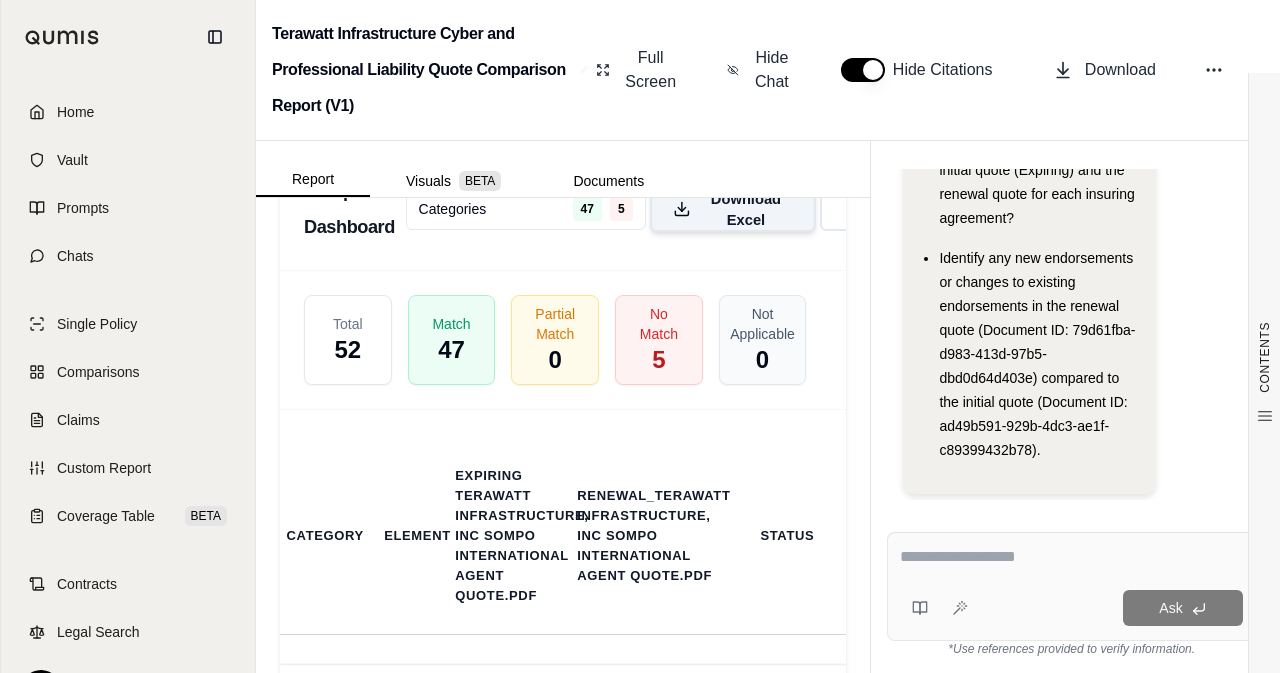 click on "Download Excel" at bounding box center (746, 209) 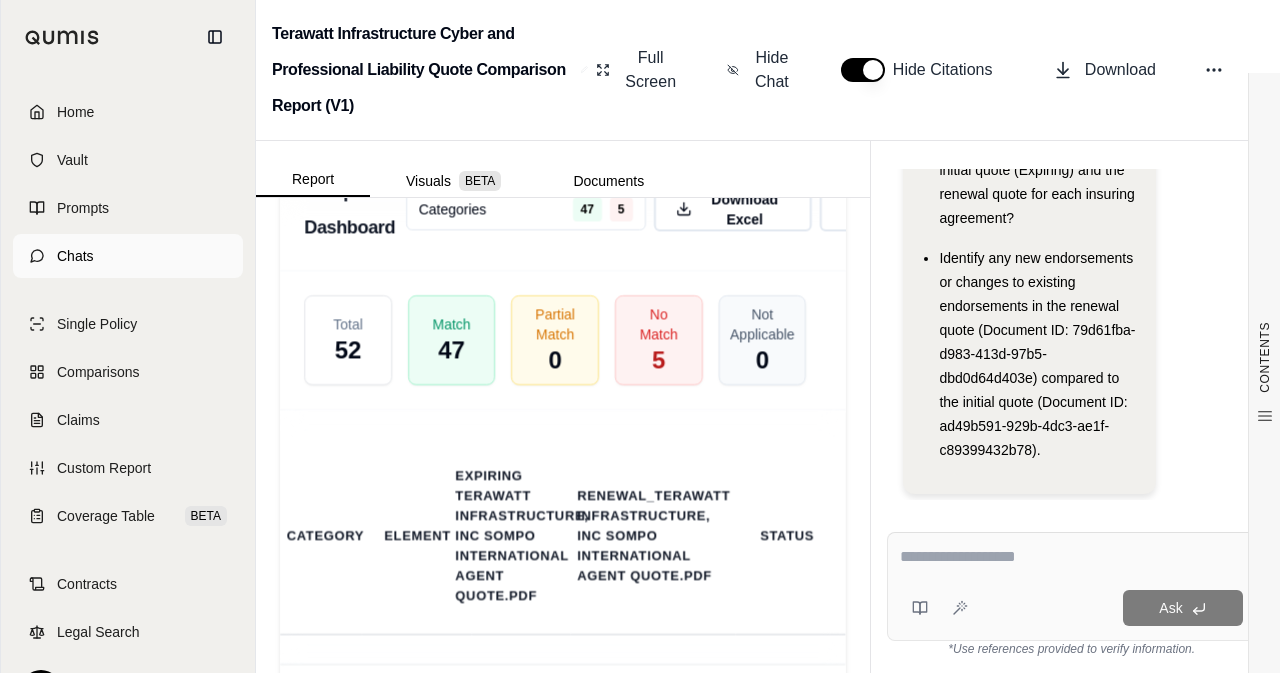 scroll, scrollTop: 53, scrollLeft: 0, axis: vertical 